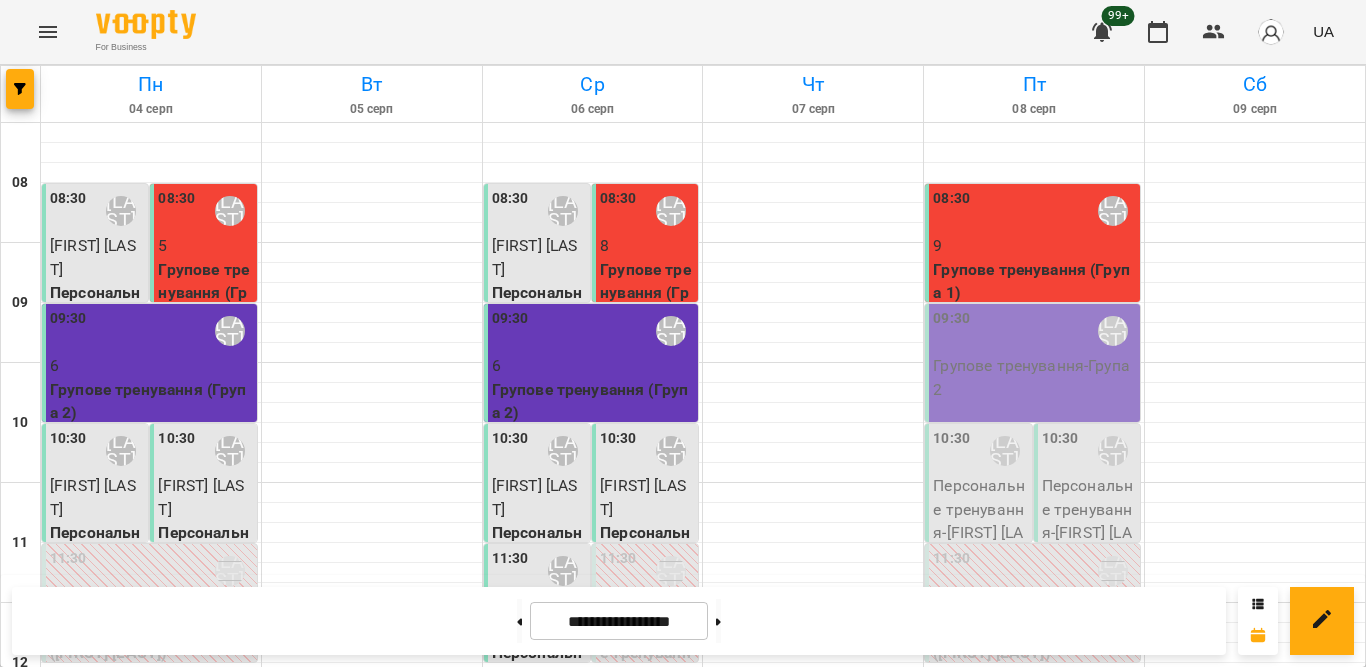scroll, scrollTop: 0, scrollLeft: 0, axis: both 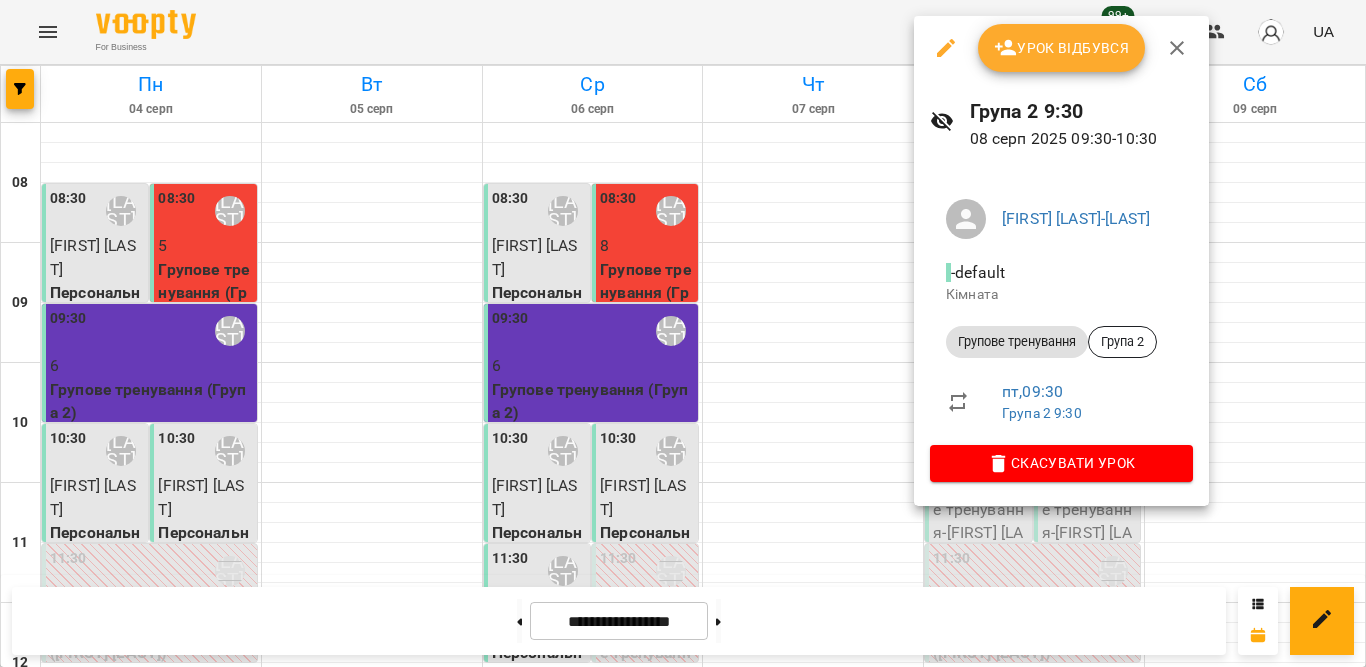 click on "Урок відбувся" at bounding box center [1062, 48] 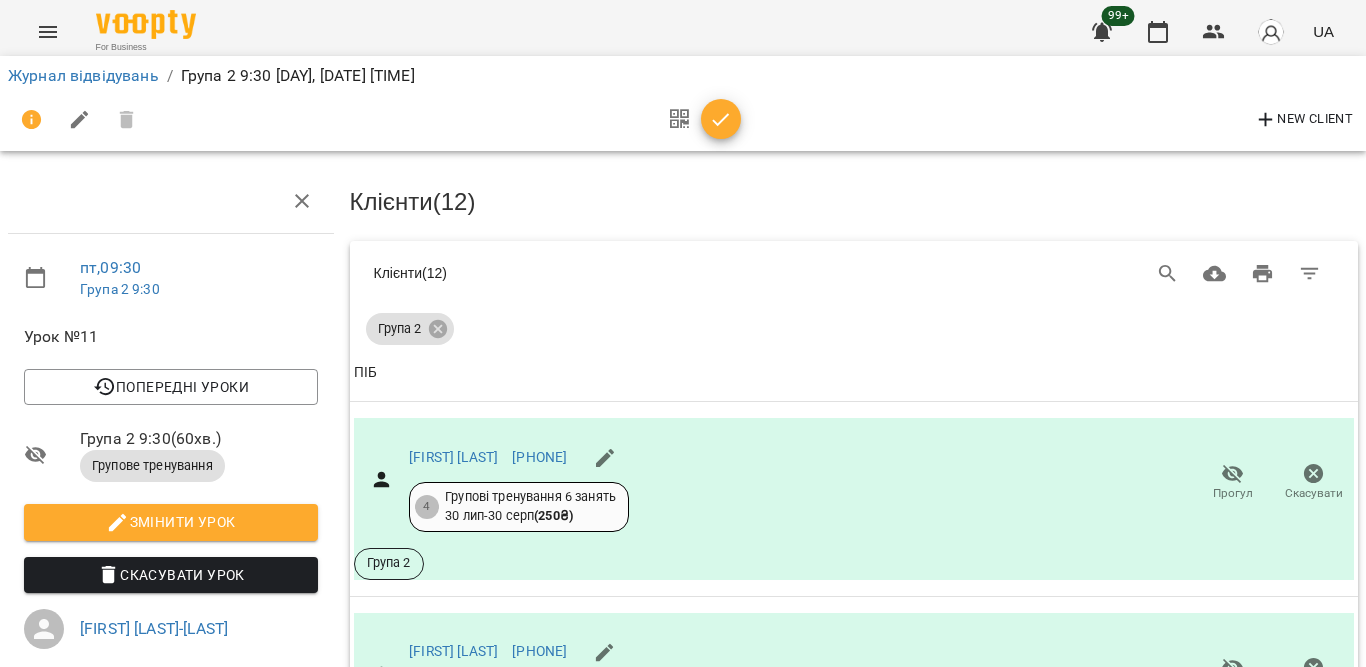 scroll, scrollTop: 500, scrollLeft: 0, axis: vertical 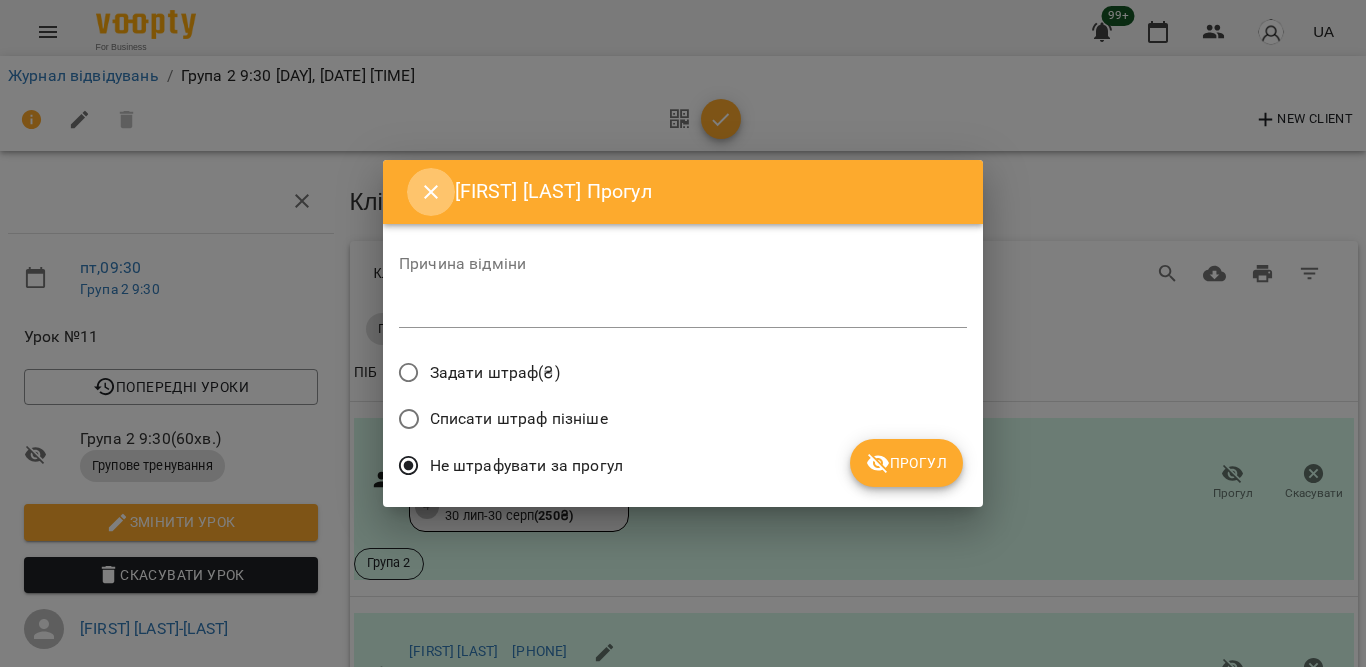 click 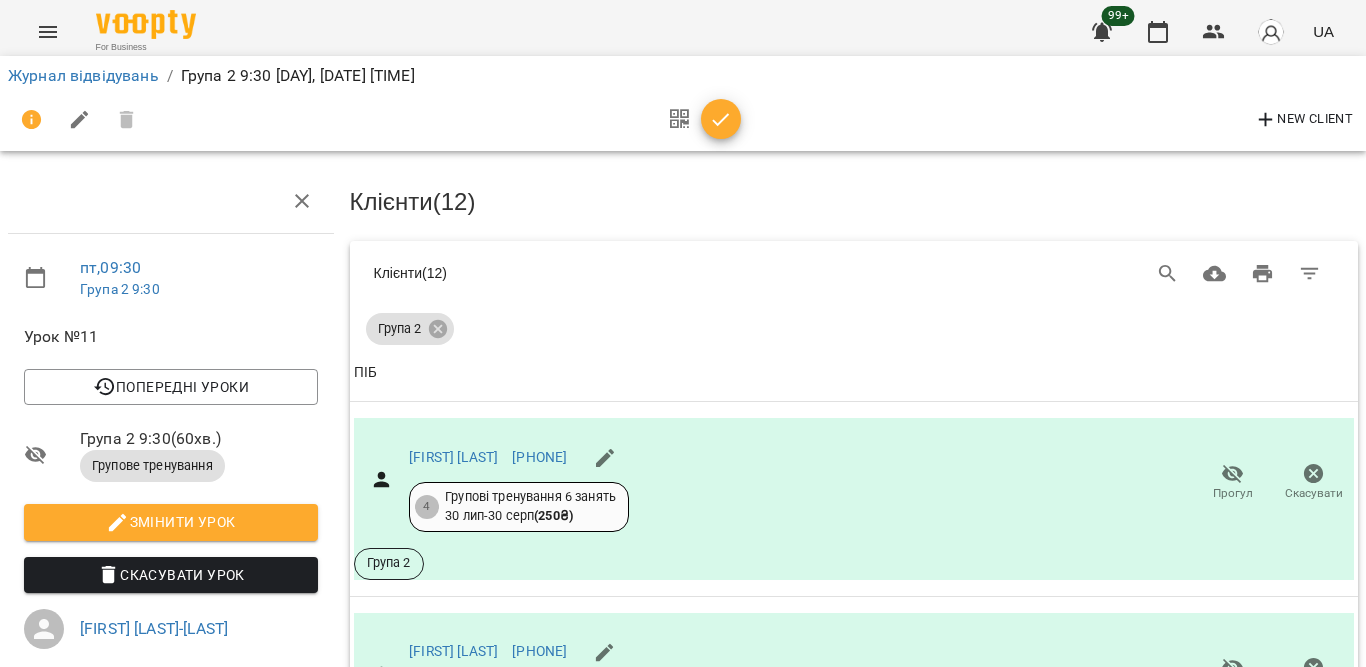 scroll, scrollTop: 600, scrollLeft: 0, axis: vertical 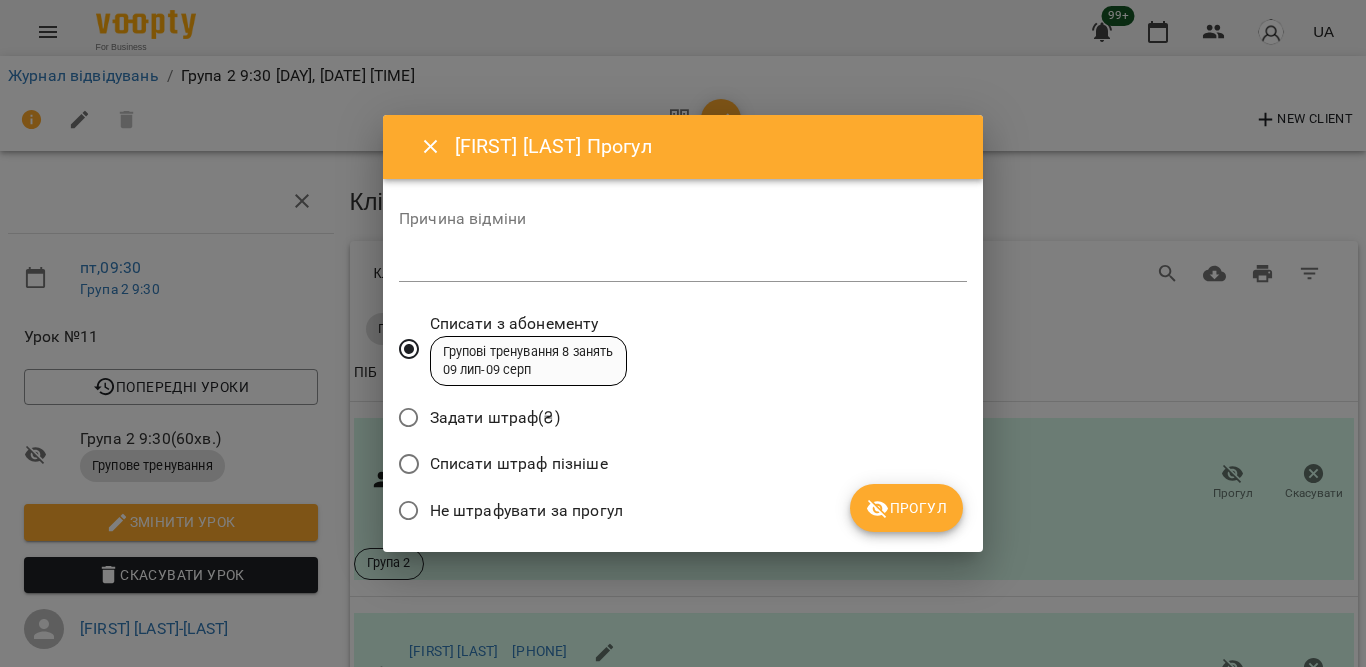 click on "Не штрафувати за прогул" at bounding box center [526, 511] 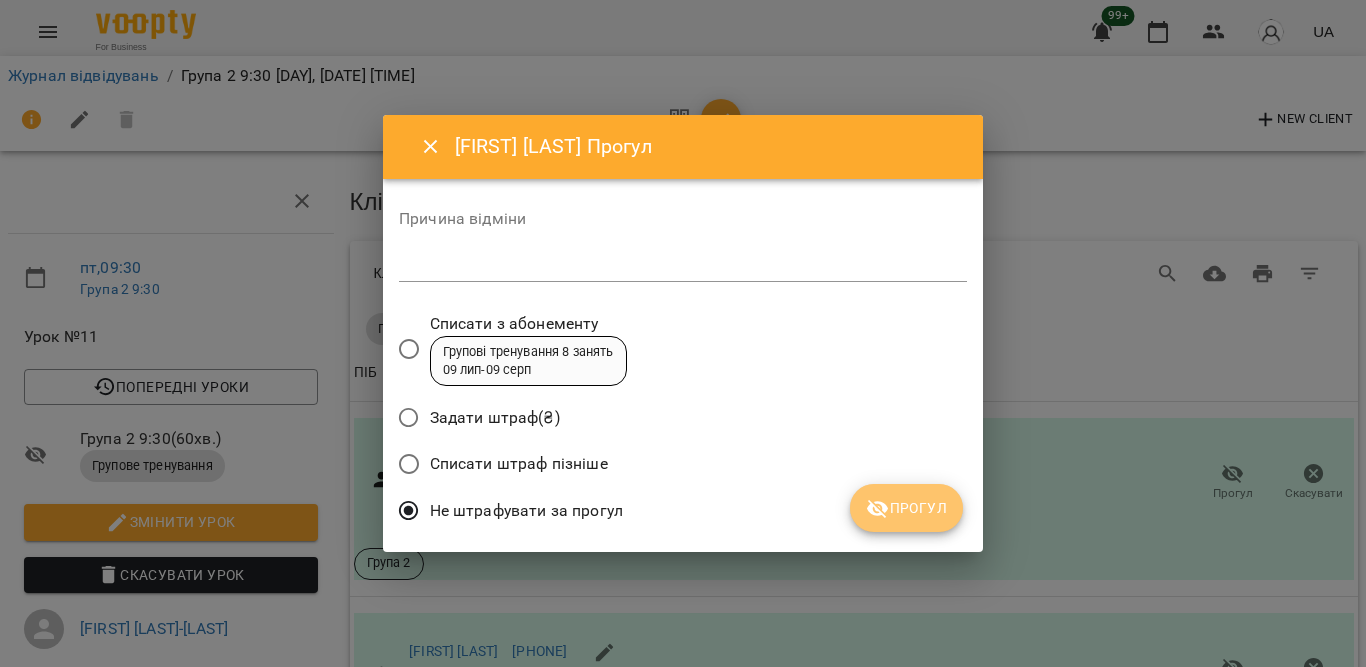 click 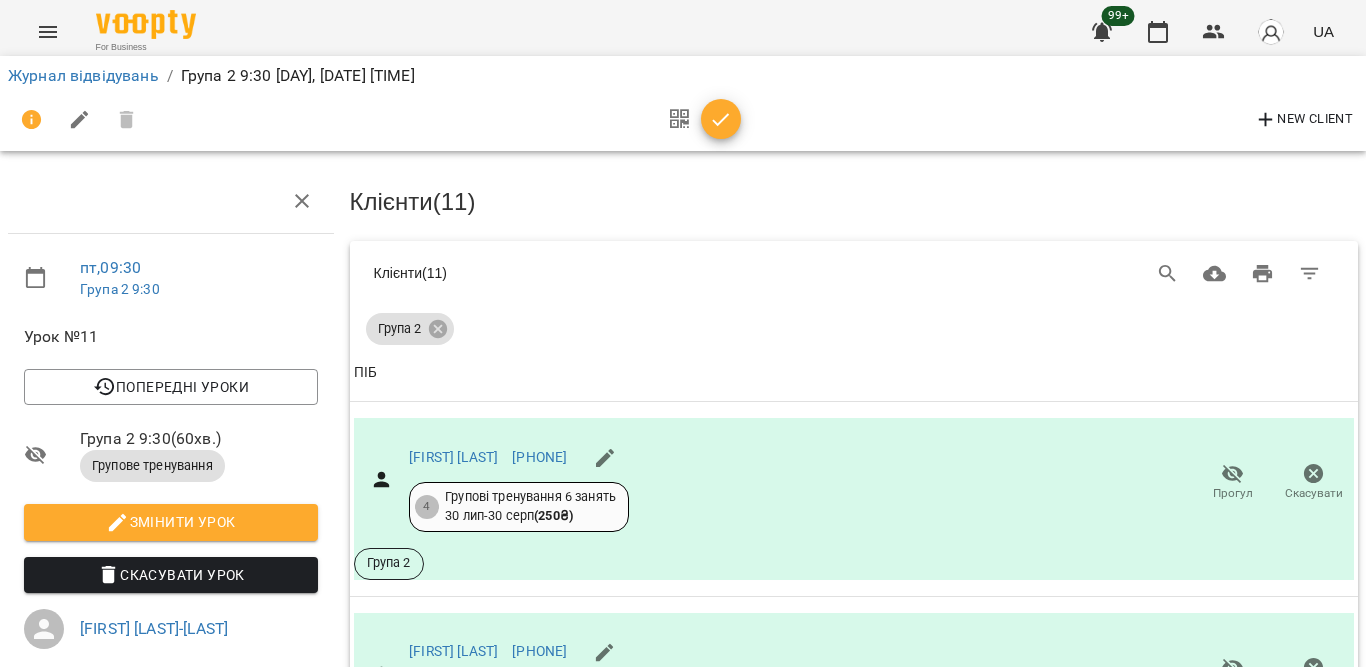 scroll, scrollTop: 919, scrollLeft: 0, axis: vertical 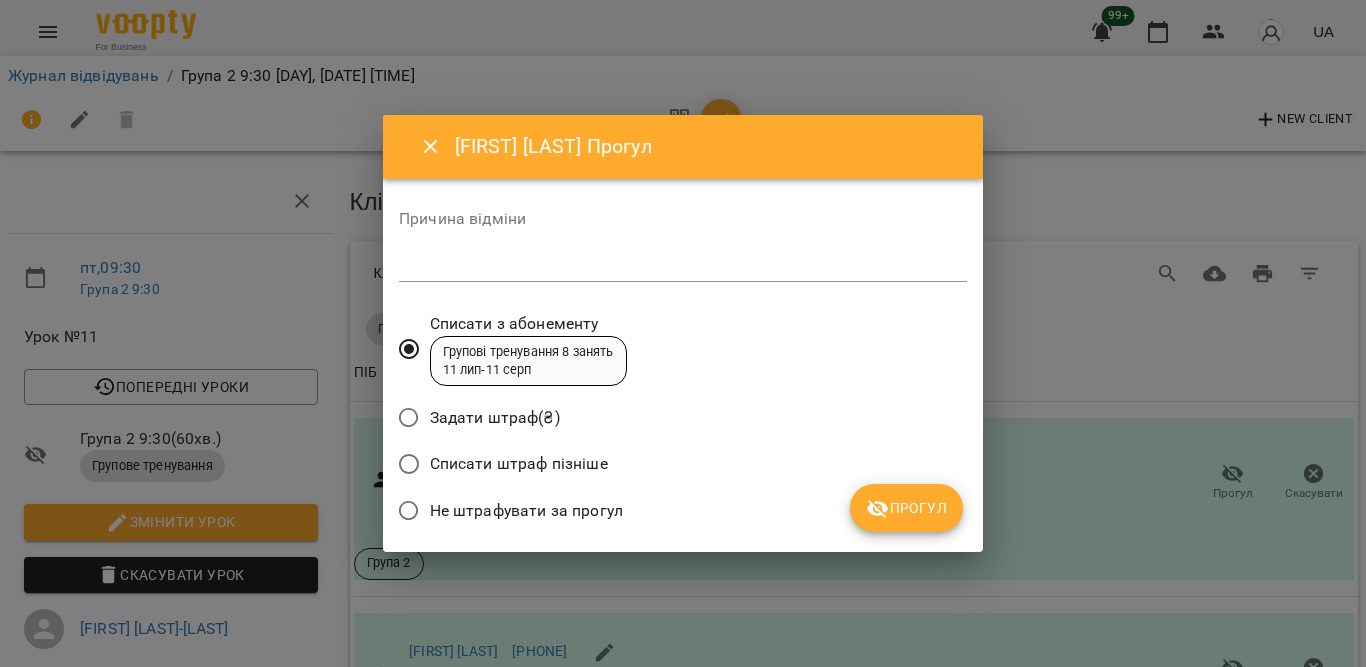click on "Не штрафувати за прогул" at bounding box center [526, 511] 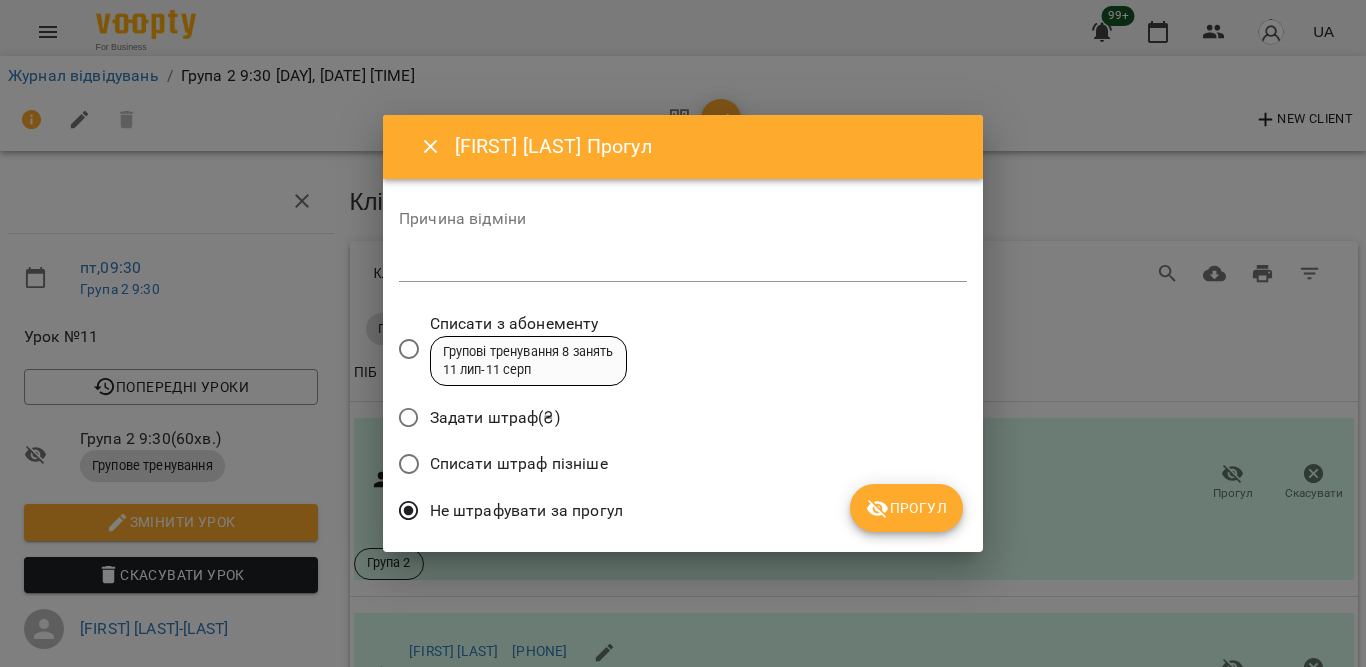 click 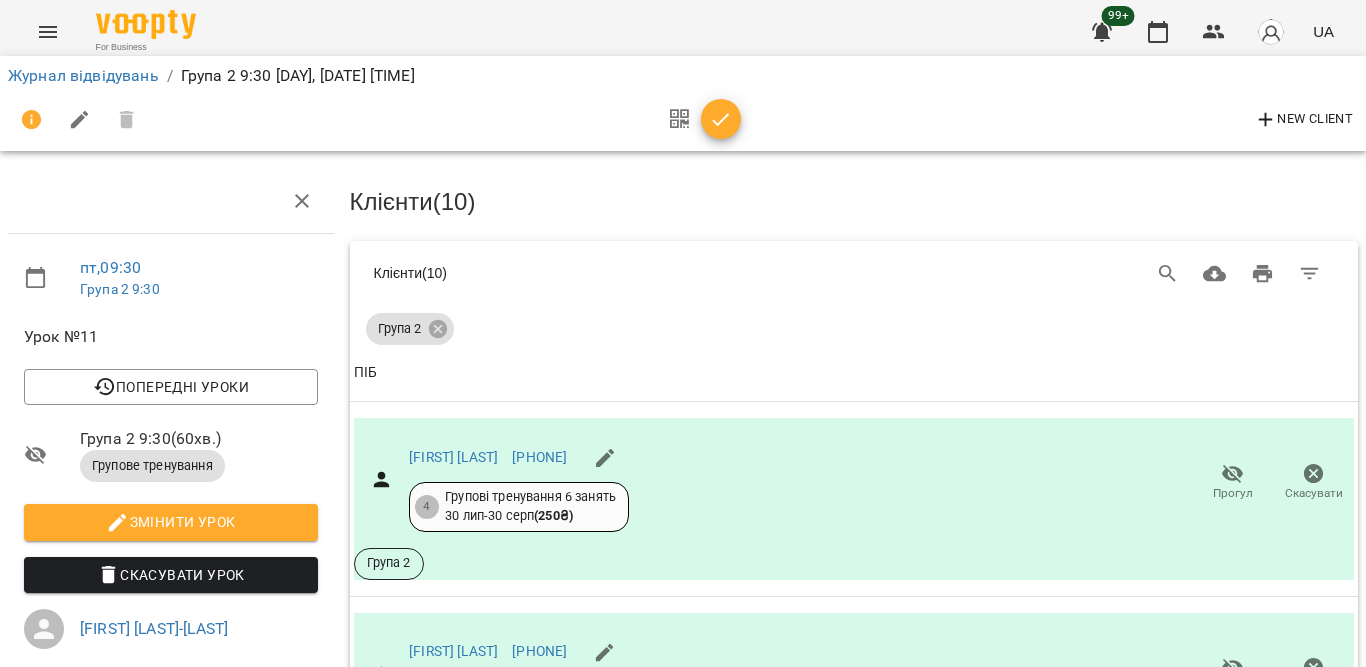 scroll, scrollTop: 1093, scrollLeft: 0, axis: vertical 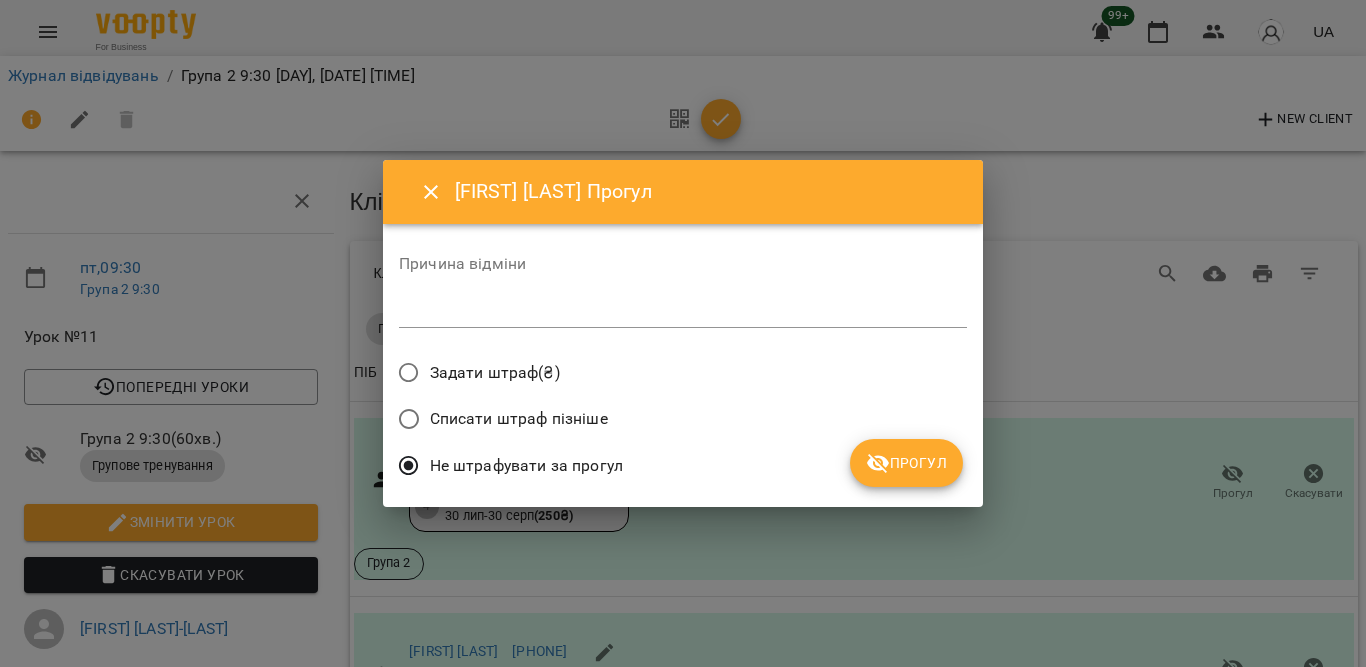 click on "Прогул" at bounding box center [906, 463] 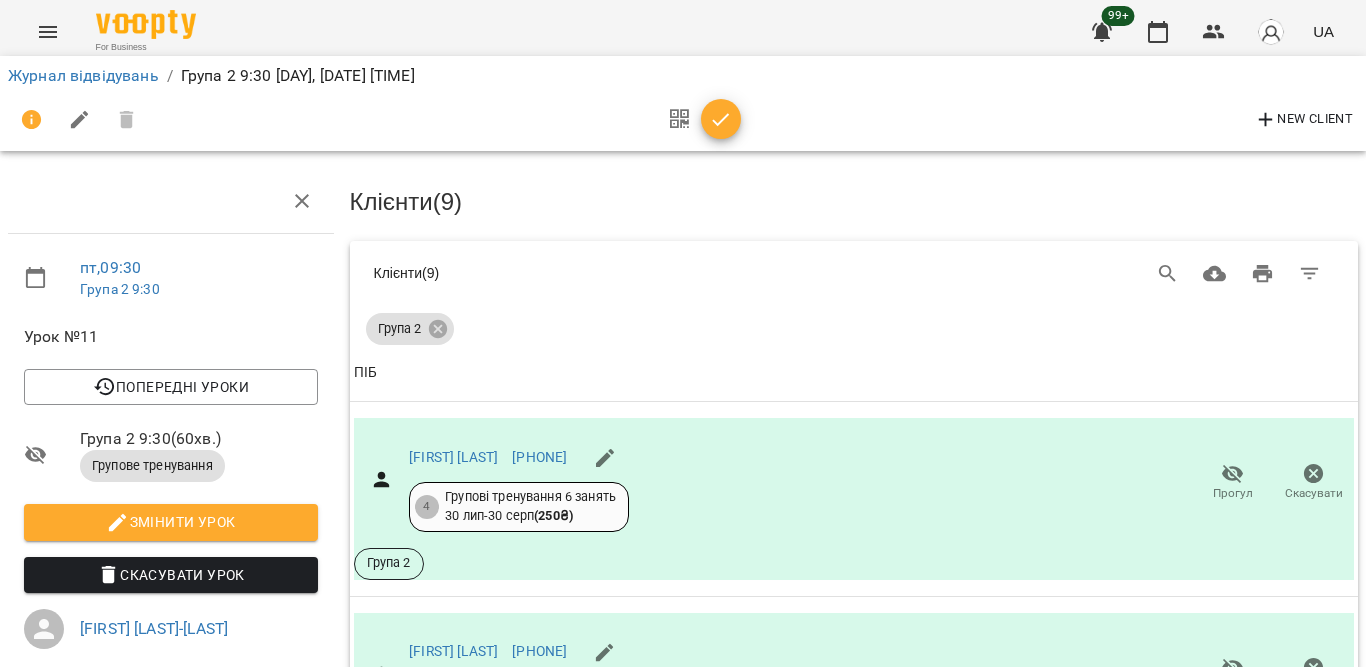 scroll, scrollTop: 1213, scrollLeft: 0, axis: vertical 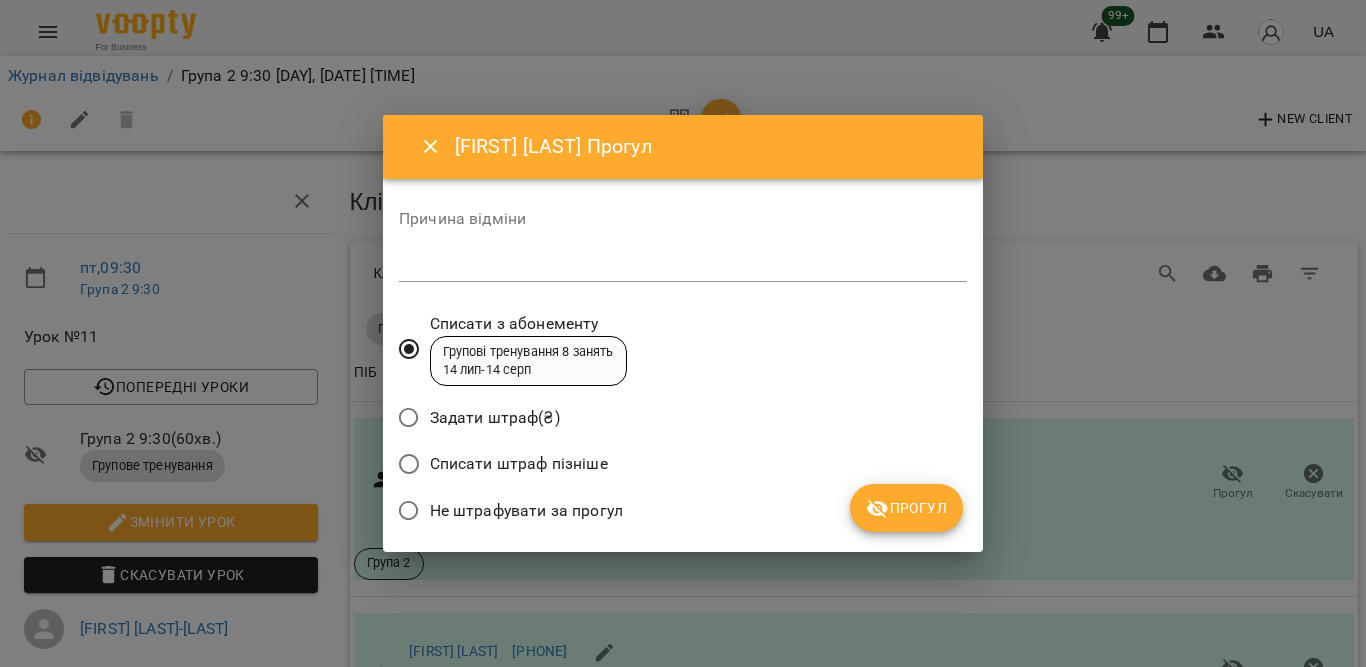 click on "Не штрафувати за прогул" at bounding box center (526, 511) 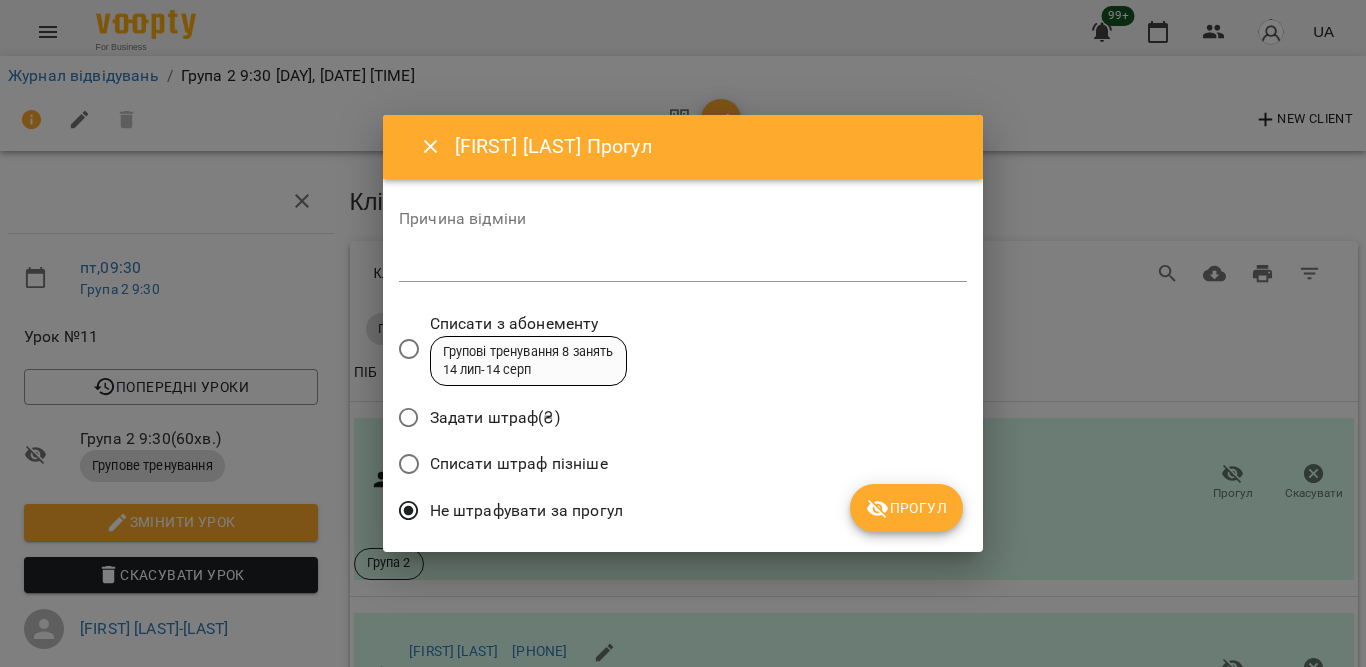 click on "Прогул" at bounding box center [906, 508] 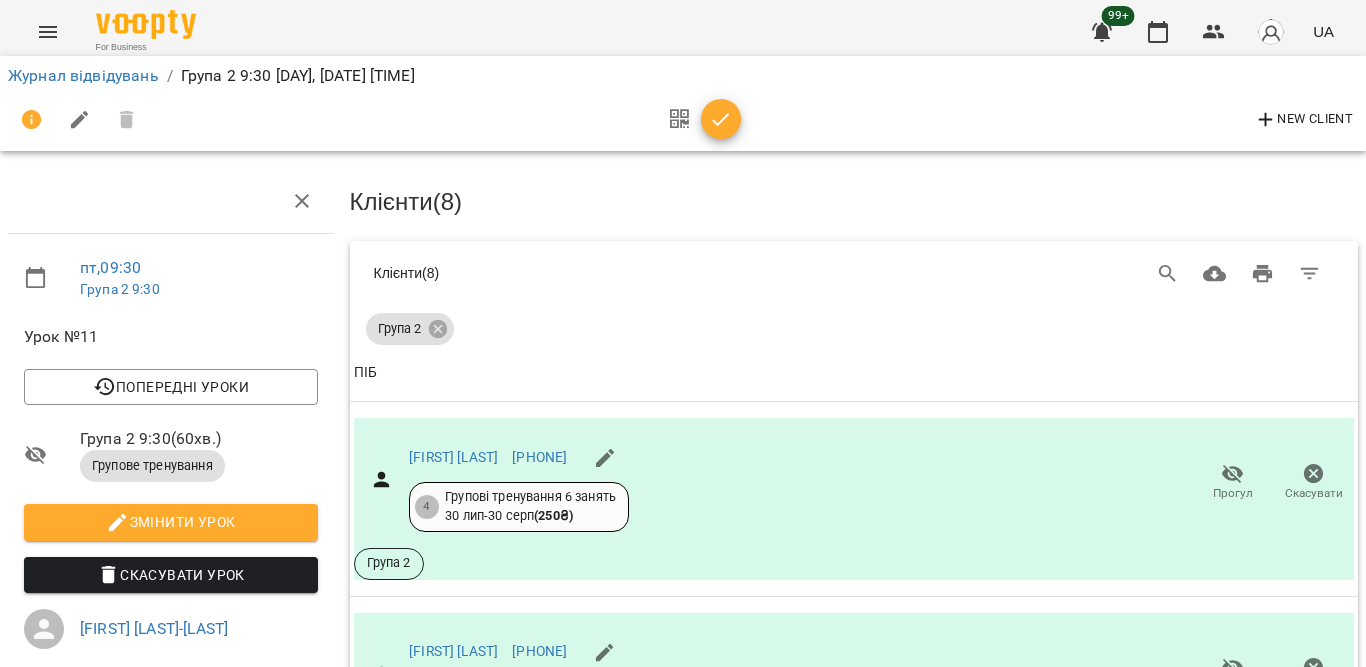 scroll, scrollTop: 1667, scrollLeft: 0, axis: vertical 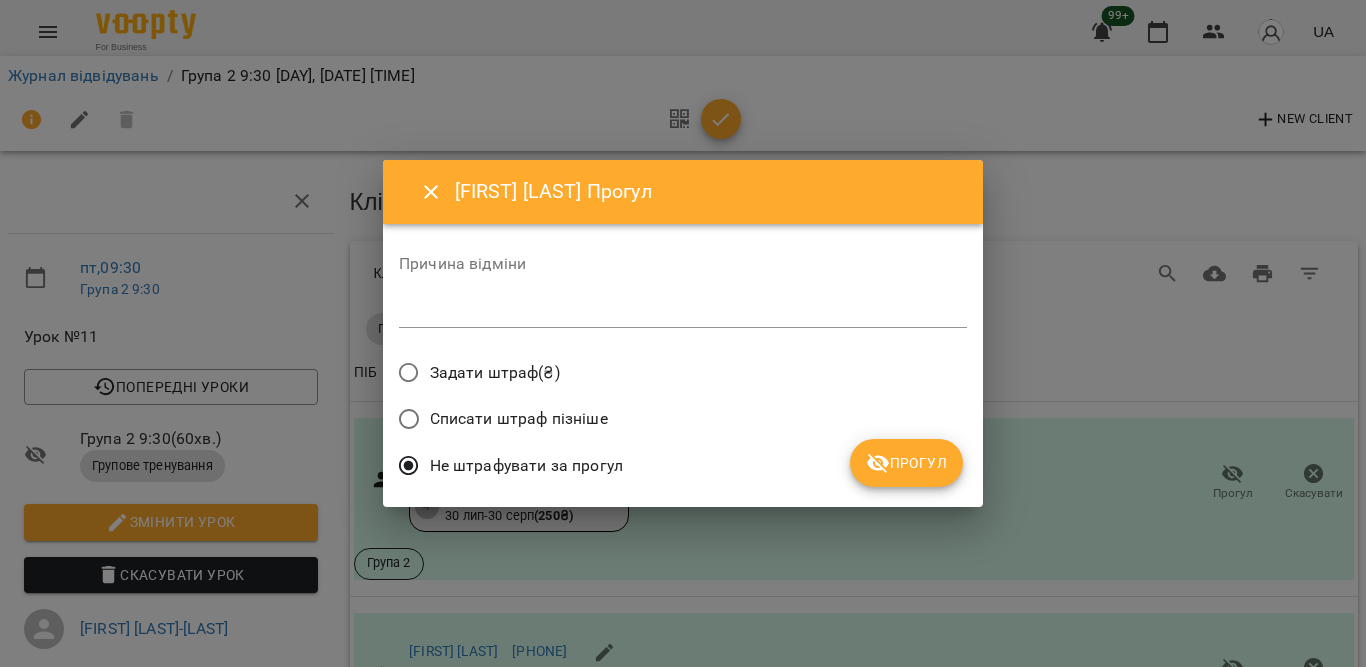 click on "Прогул" at bounding box center (906, 463) 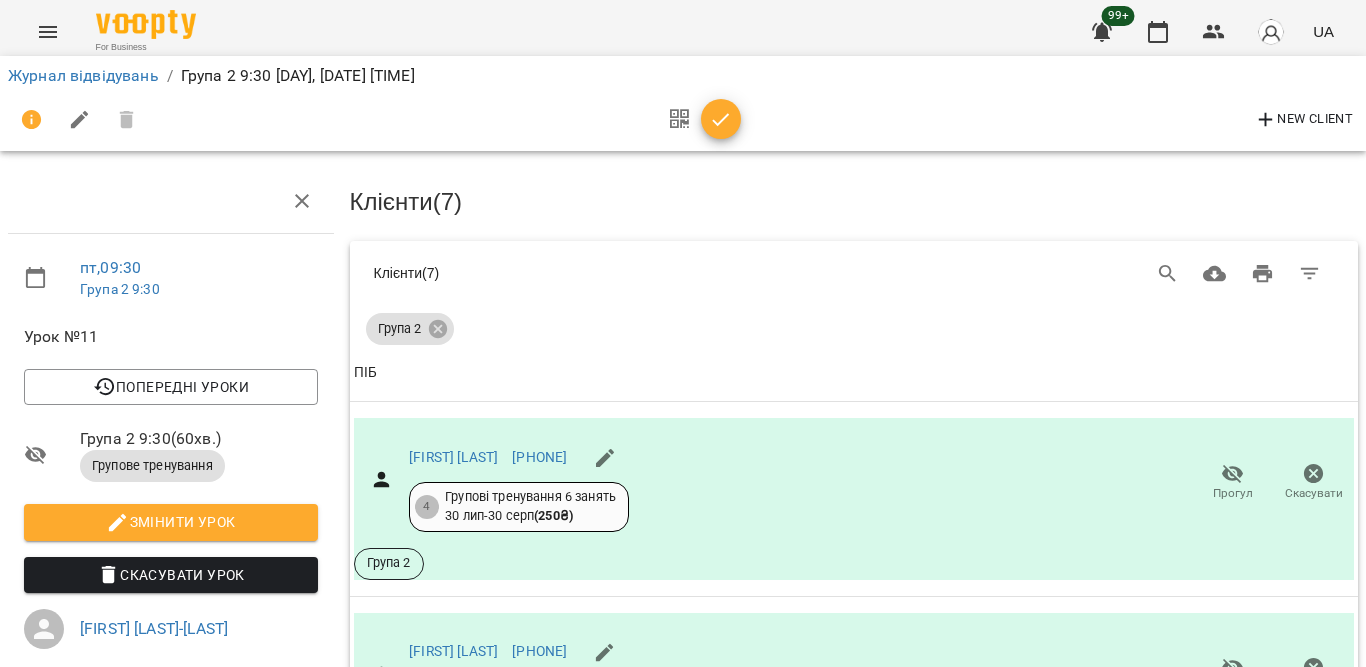 click on "Прогул" at bounding box center [1233, 2139] 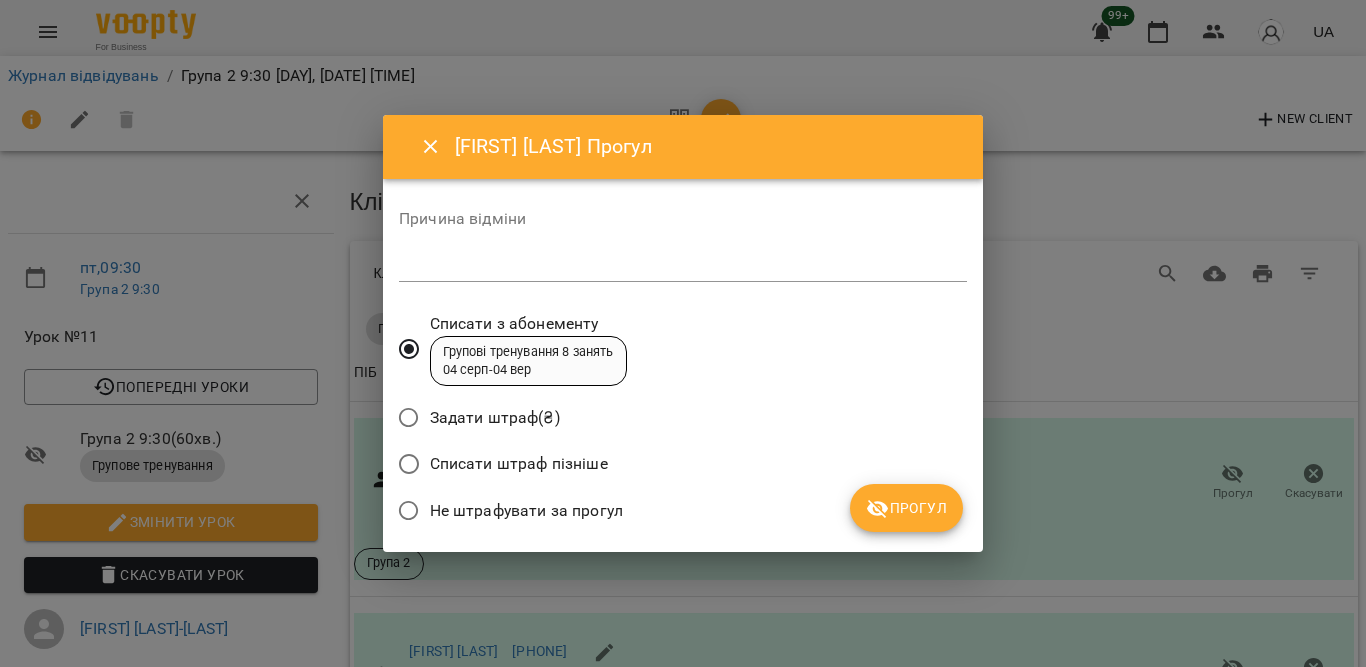 click on "Не штрафувати за прогул" at bounding box center (526, 511) 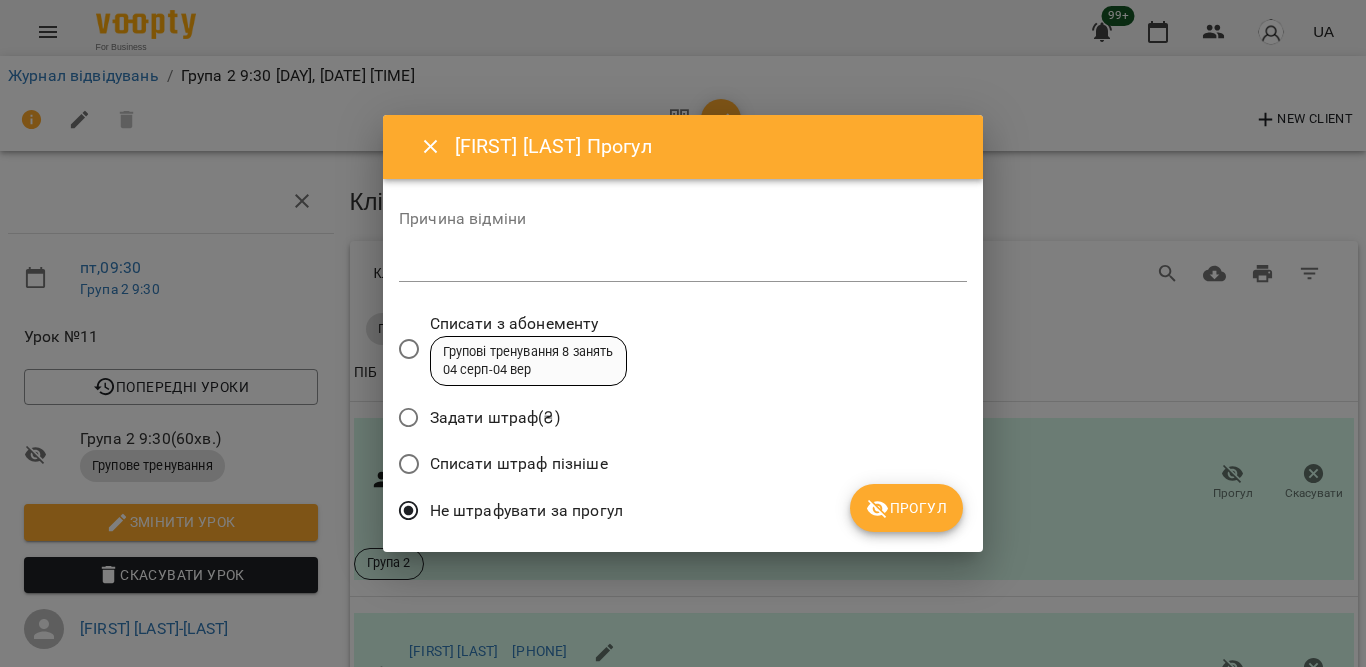 click on "Прогул" at bounding box center (906, 508) 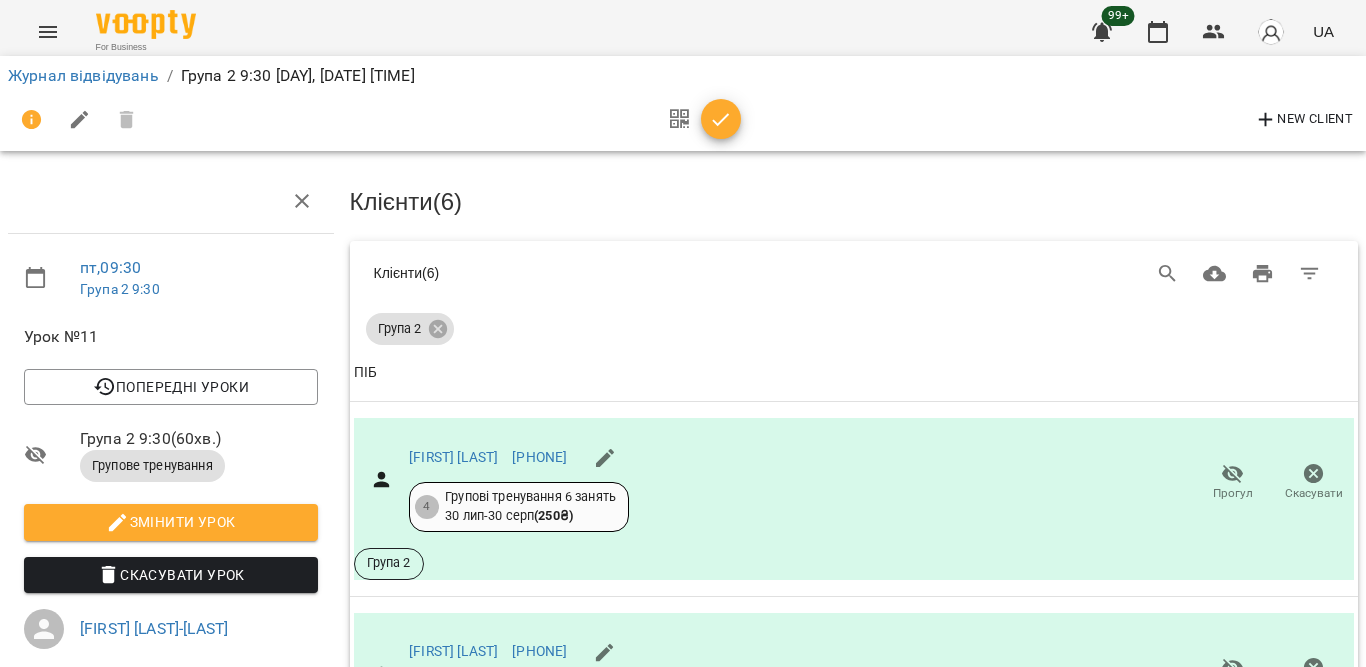 scroll, scrollTop: 1761, scrollLeft: 0, axis: vertical 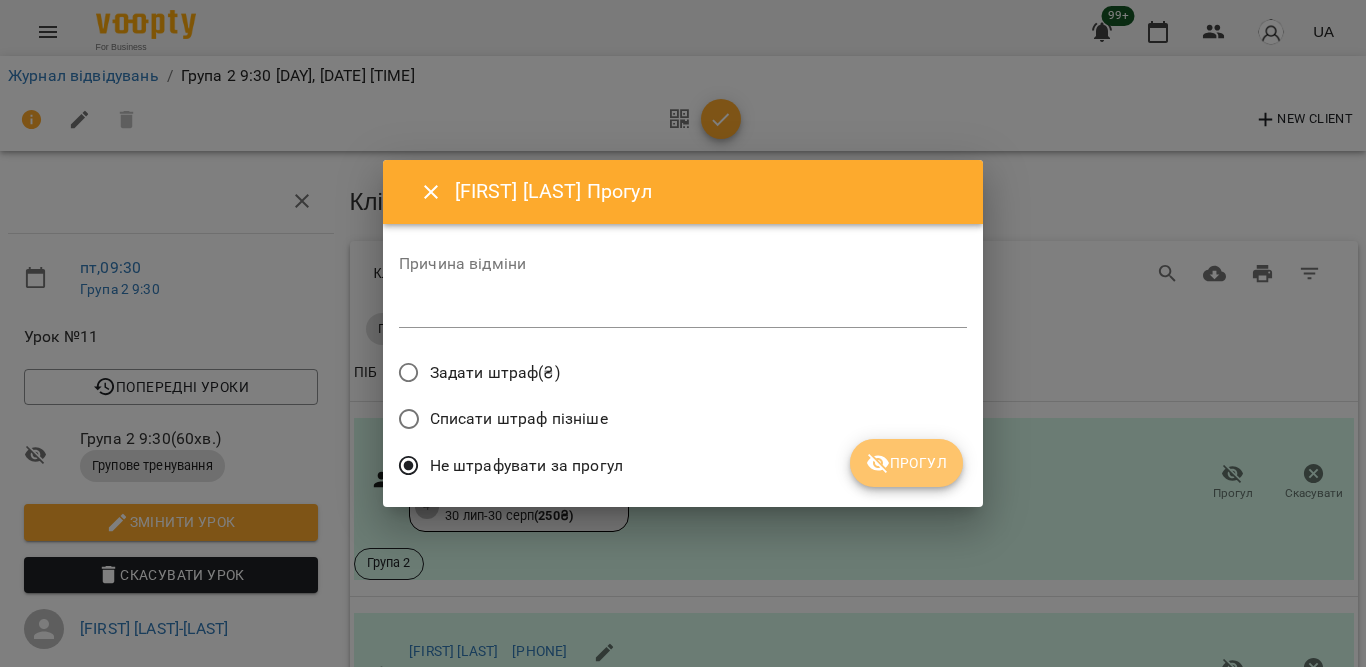 click on "Прогул" at bounding box center (906, 463) 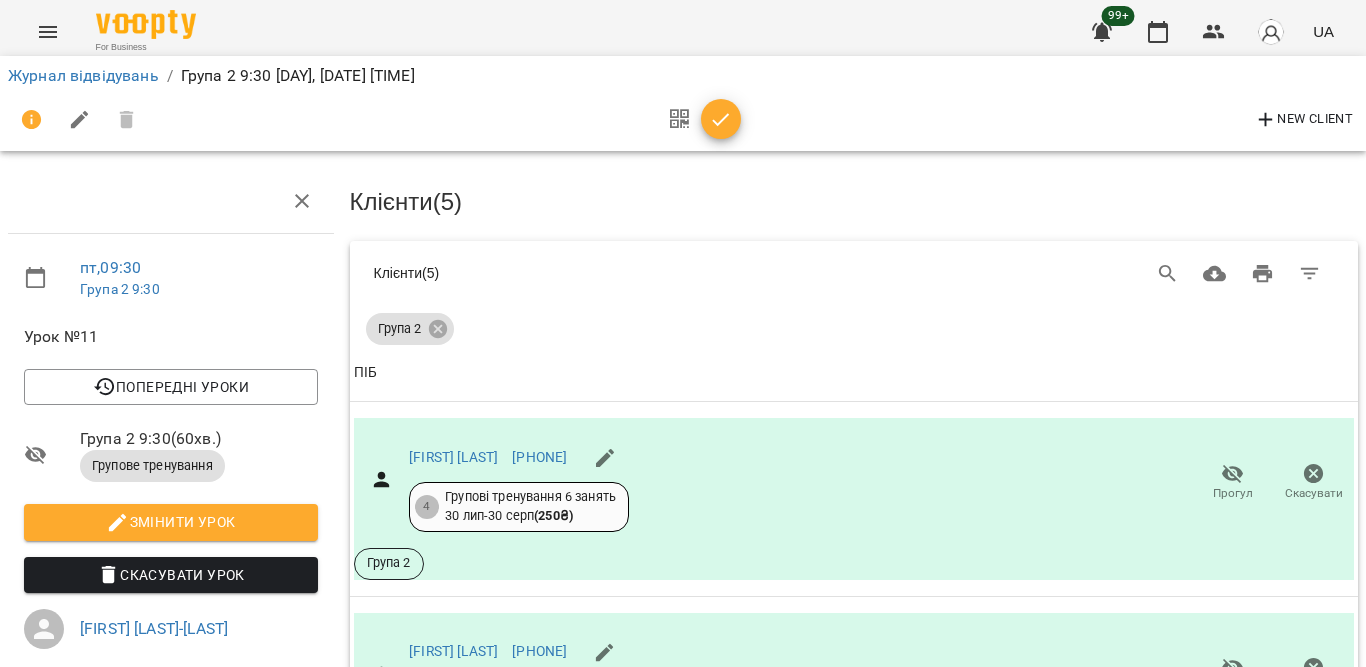 scroll, scrollTop: 1261, scrollLeft: 0, axis: vertical 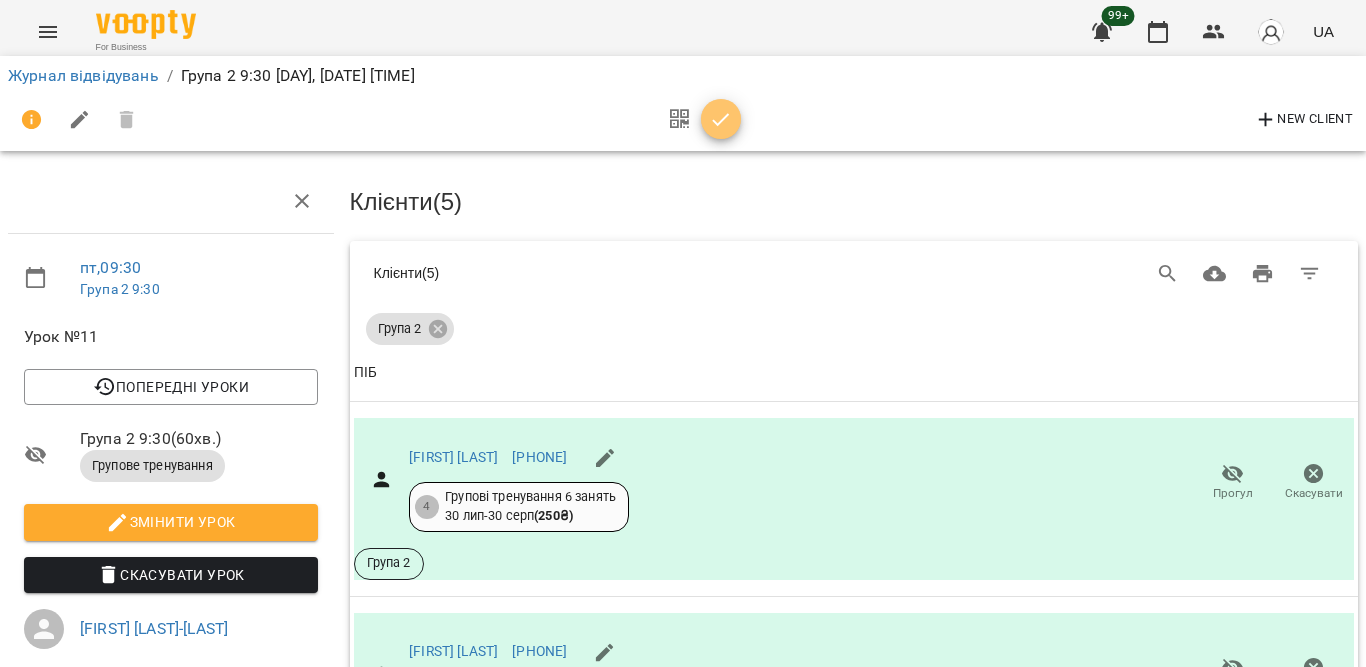 click 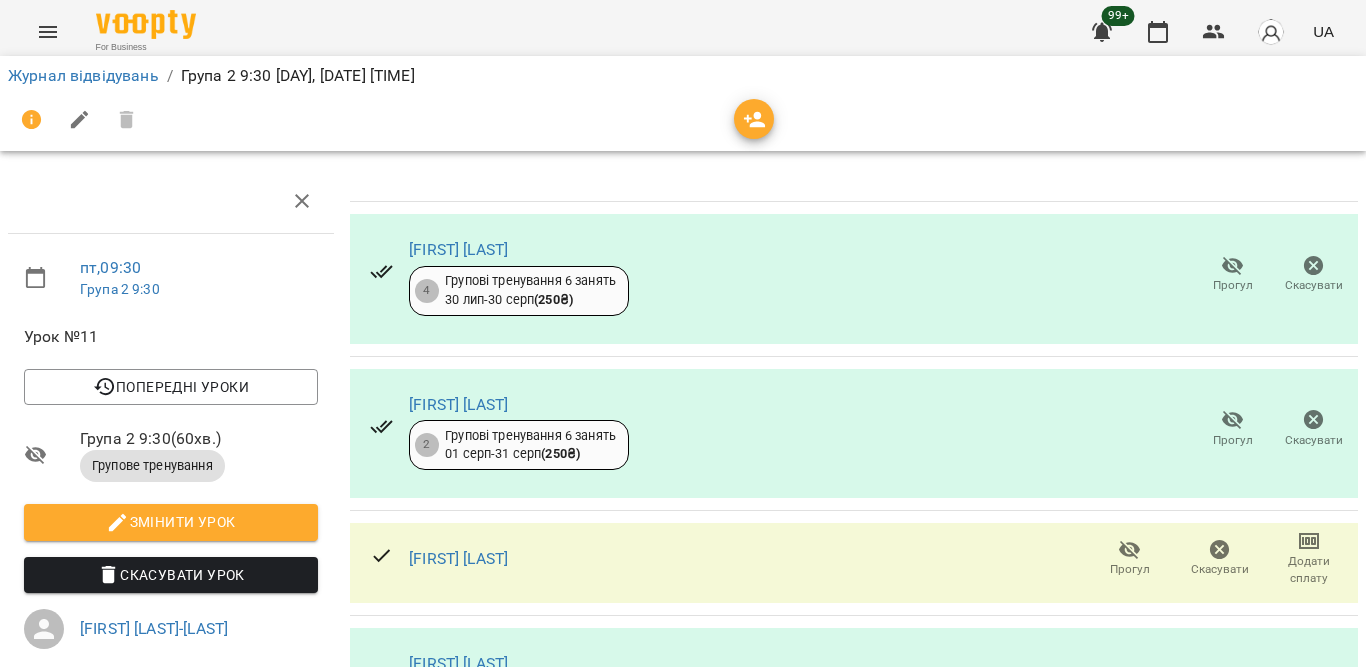 scroll, scrollTop: 1031, scrollLeft: 0, axis: vertical 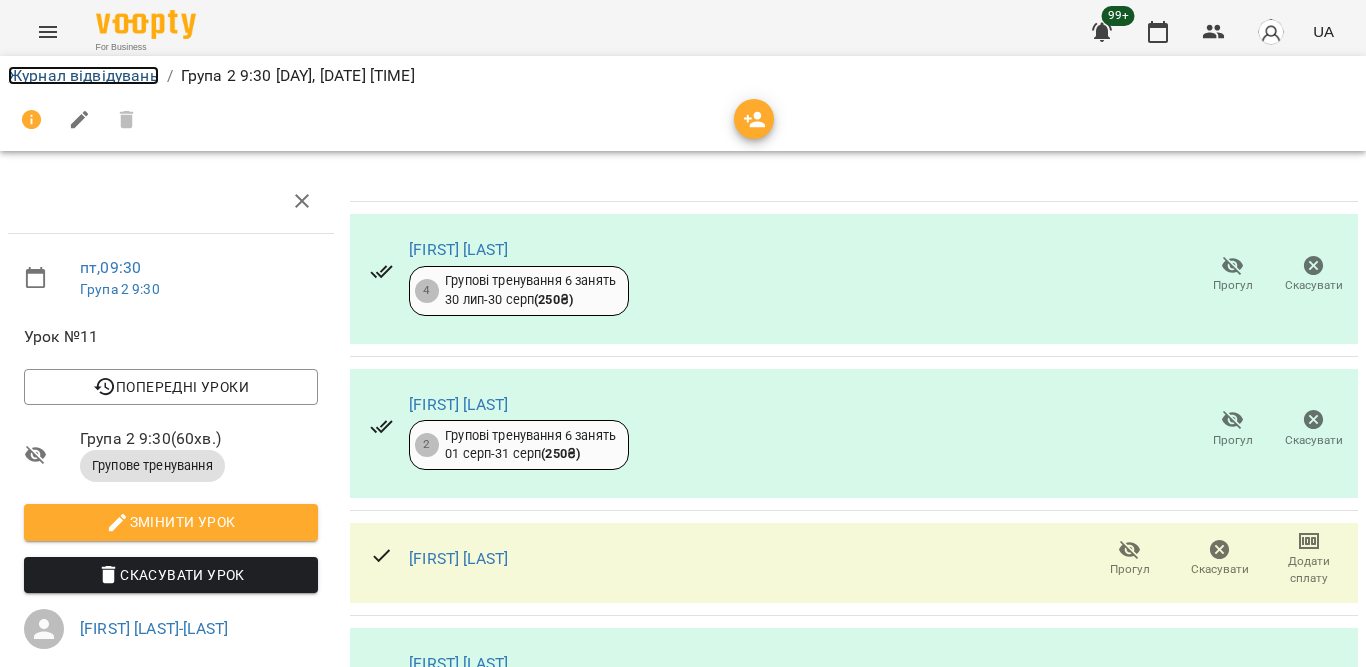 click on "Журнал відвідувань" at bounding box center (83, 75) 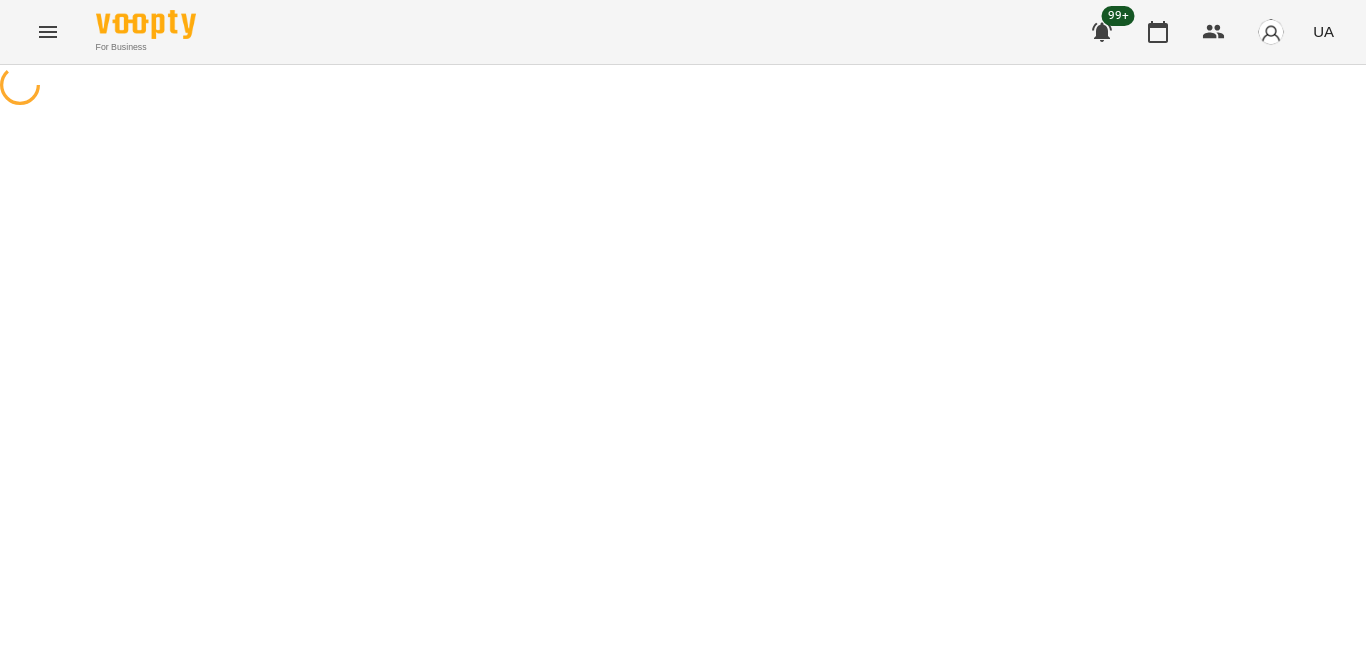 scroll, scrollTop: 0, scrollLeft: 0, axis: both 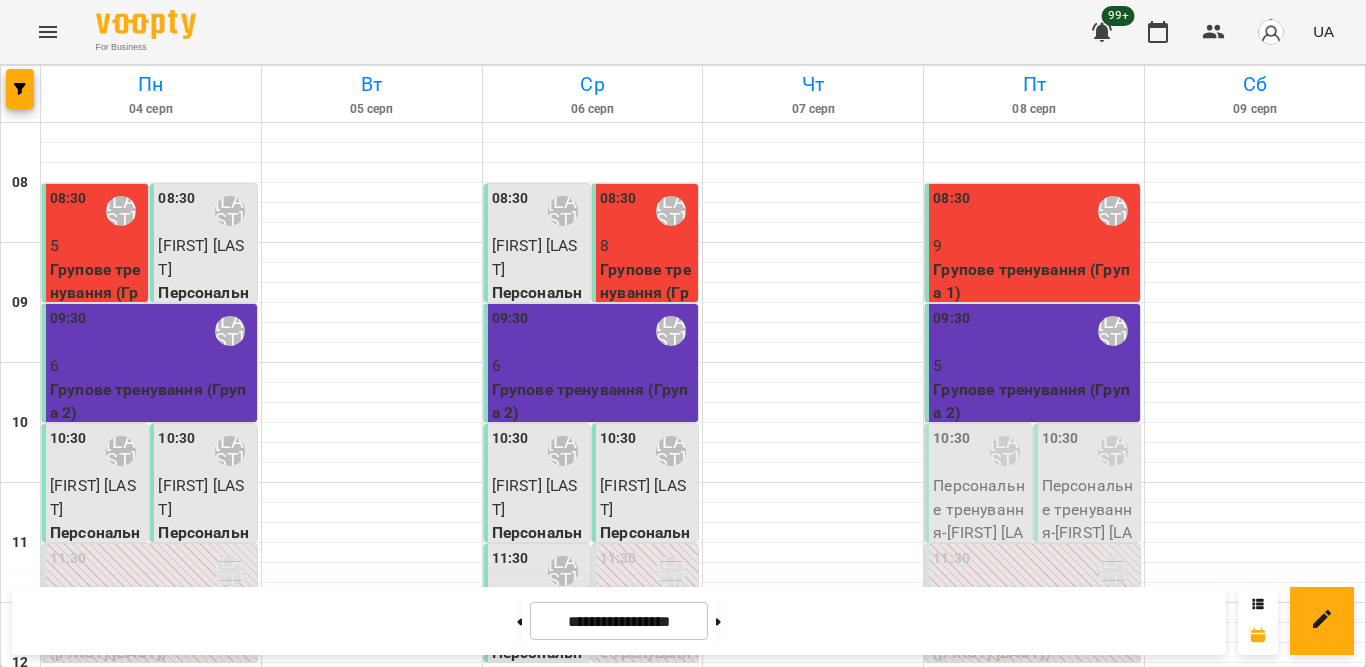 click on "5" at bounding box center [1034, 366] 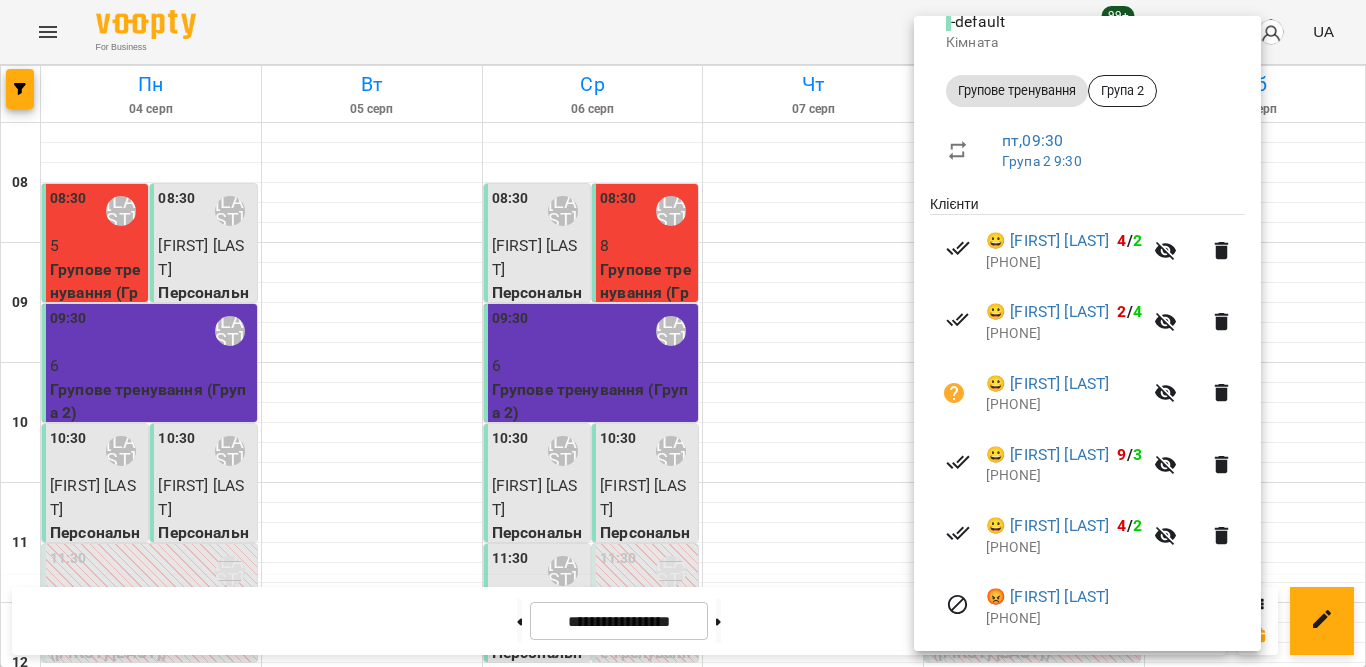 scroll, scrollTop: 300, scrollLeft: 0, axis: vertical 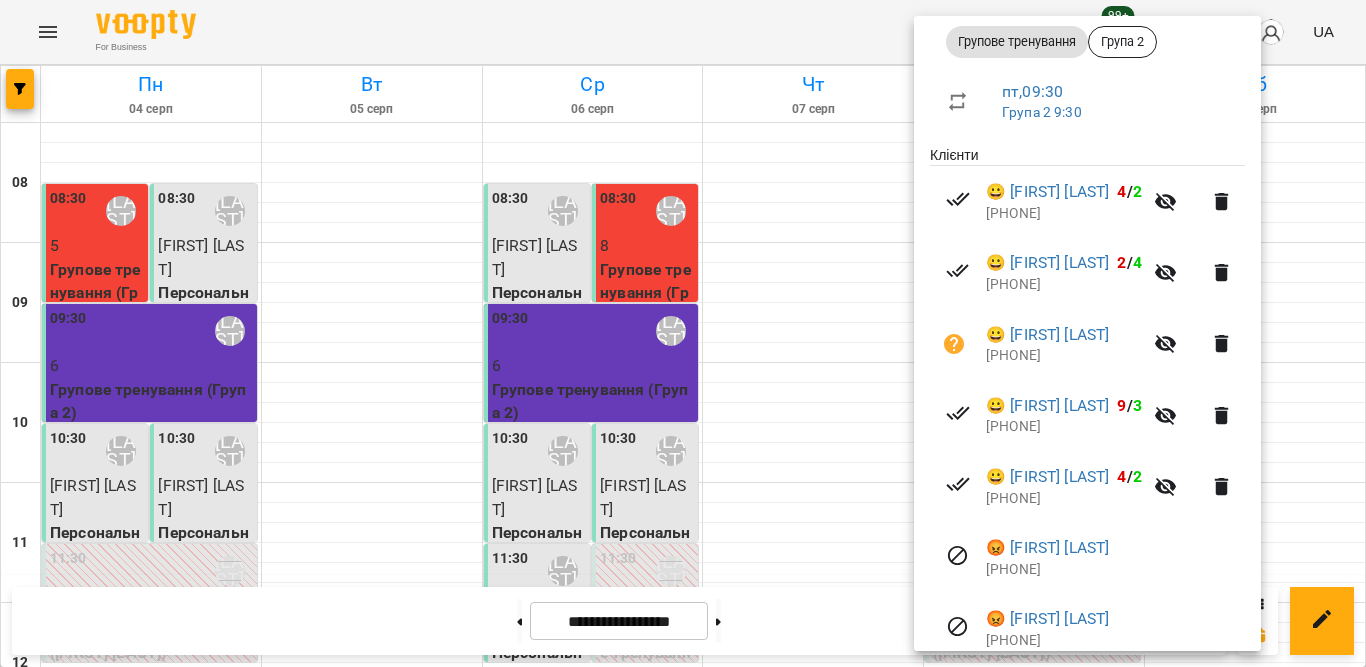 click at bounding box center (683, 333) 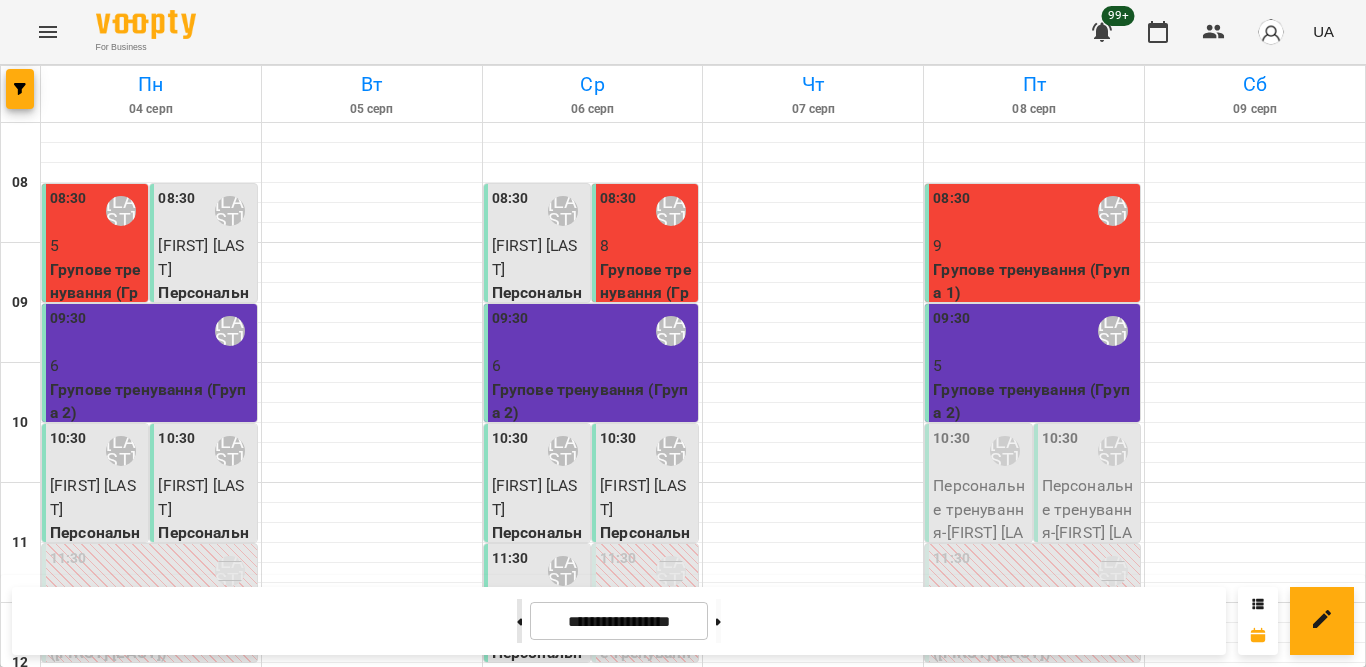 scroll, scrollTop: 800, scrollLeft: 0, axis: vertical 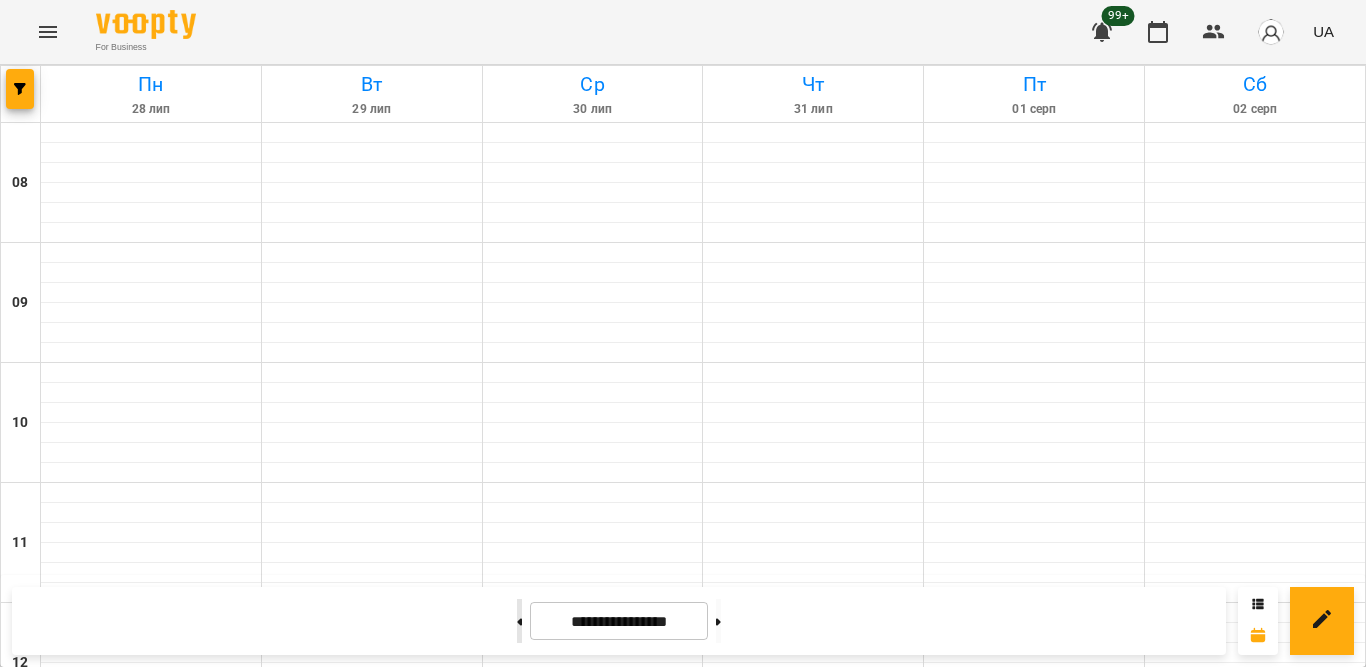 click 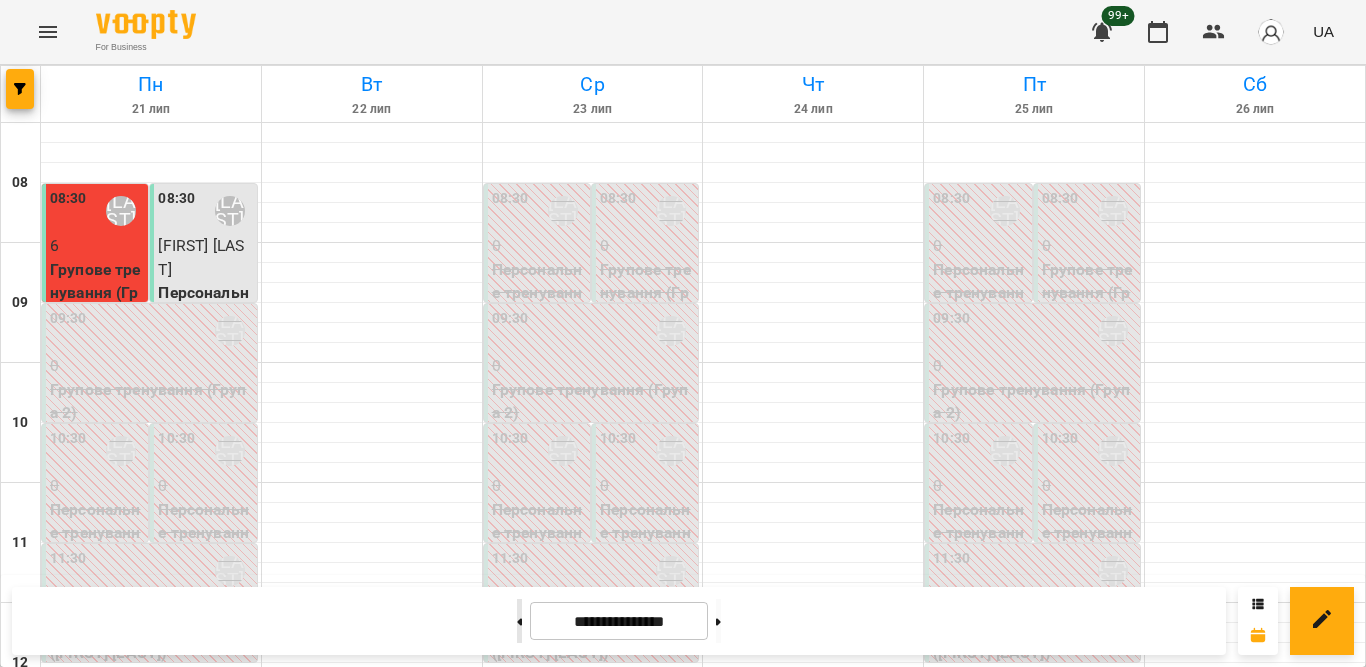 click 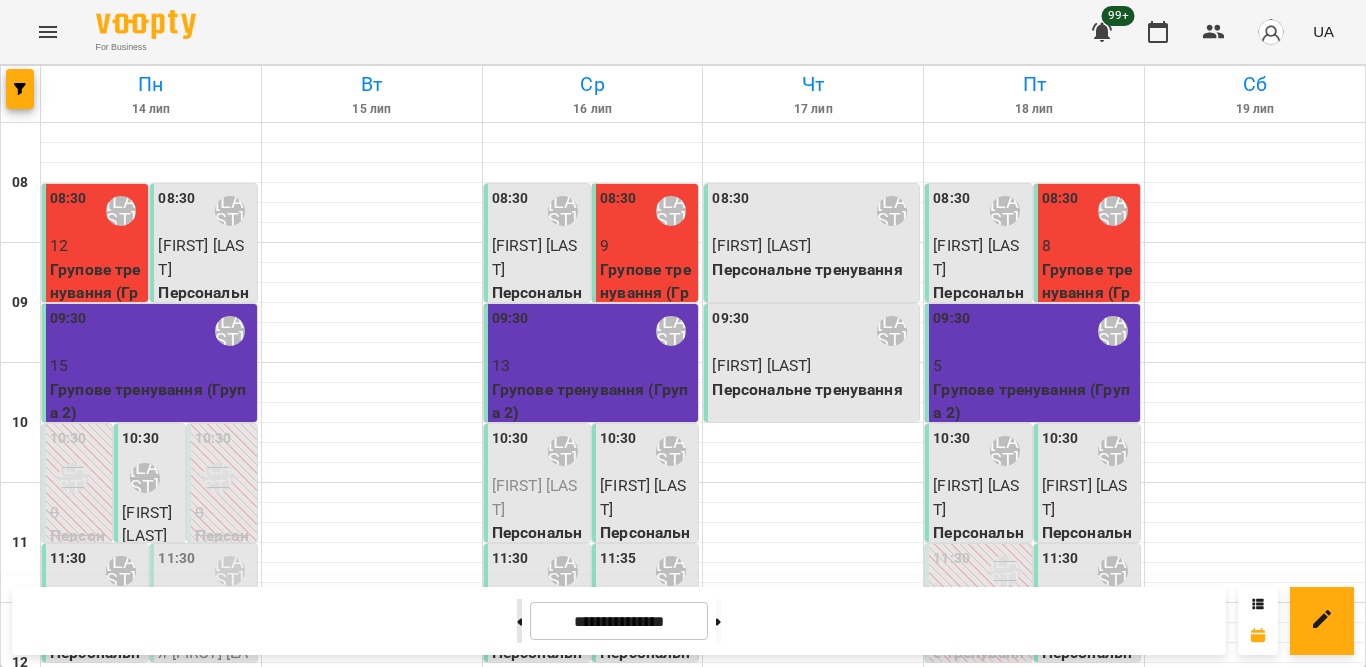 click 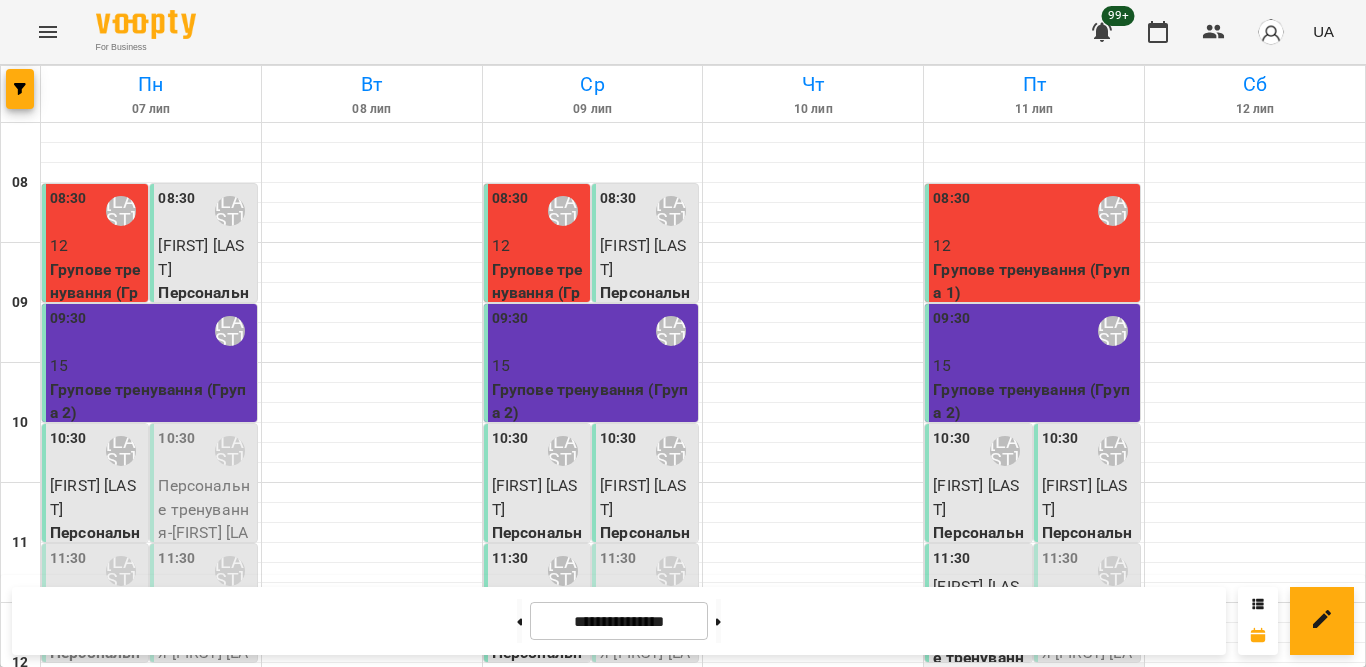 scroll, scrollTop: 600, scrollLeft: 0, axis: vertical 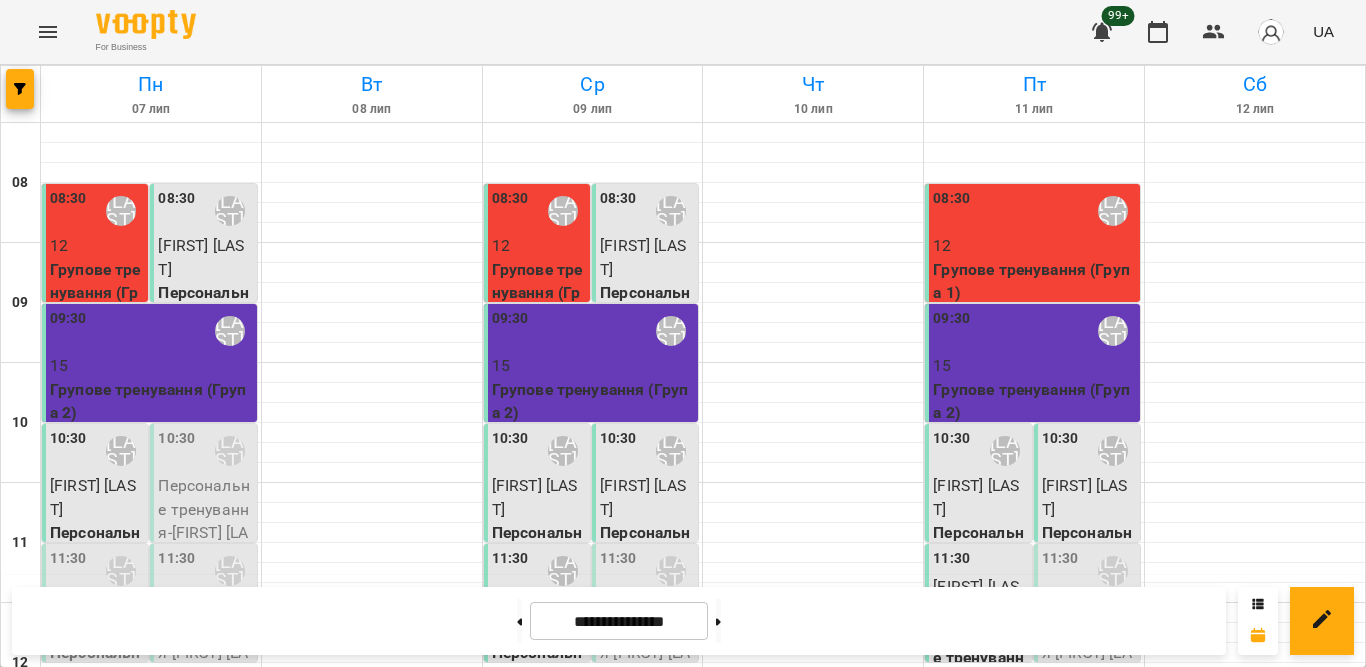 click on "Групове тренування (Група 2)" at bounding box center (1034, 401) 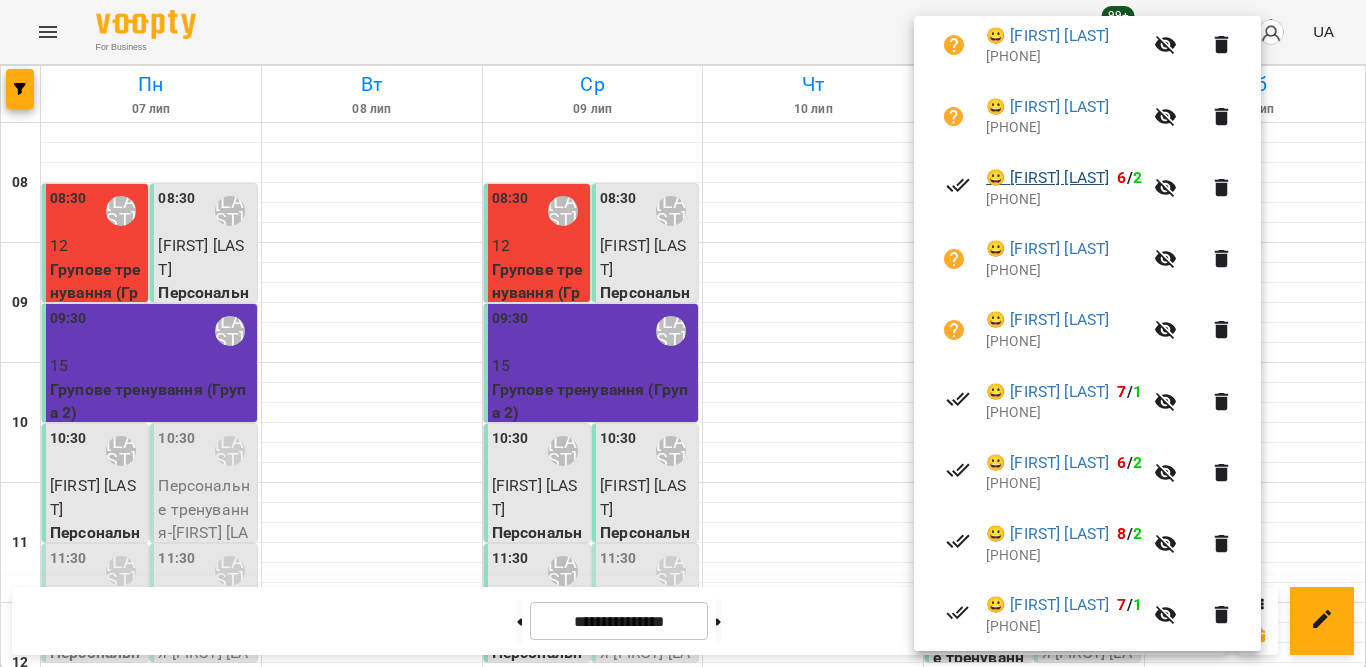 scroll, scrollTop: 600, scrollLeft: 0, axis: vertical 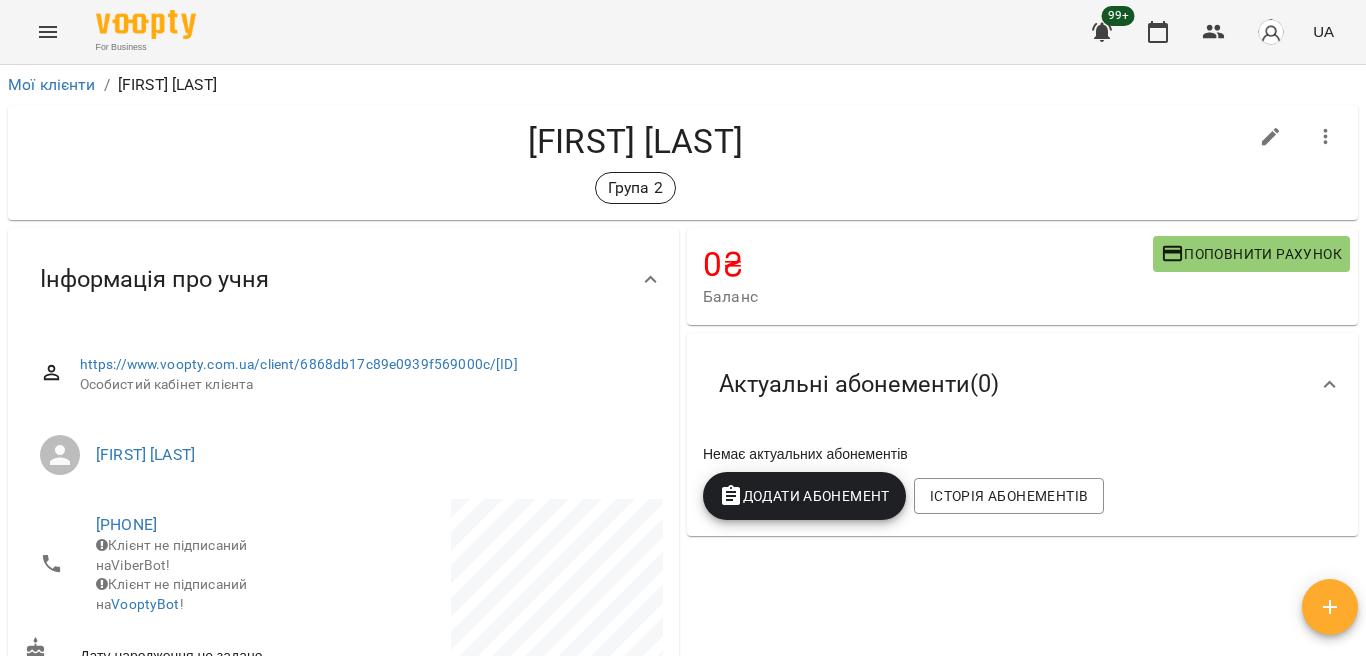 click on "Актуальні абонементи ( 0 )" at bounding box center (859, 384) 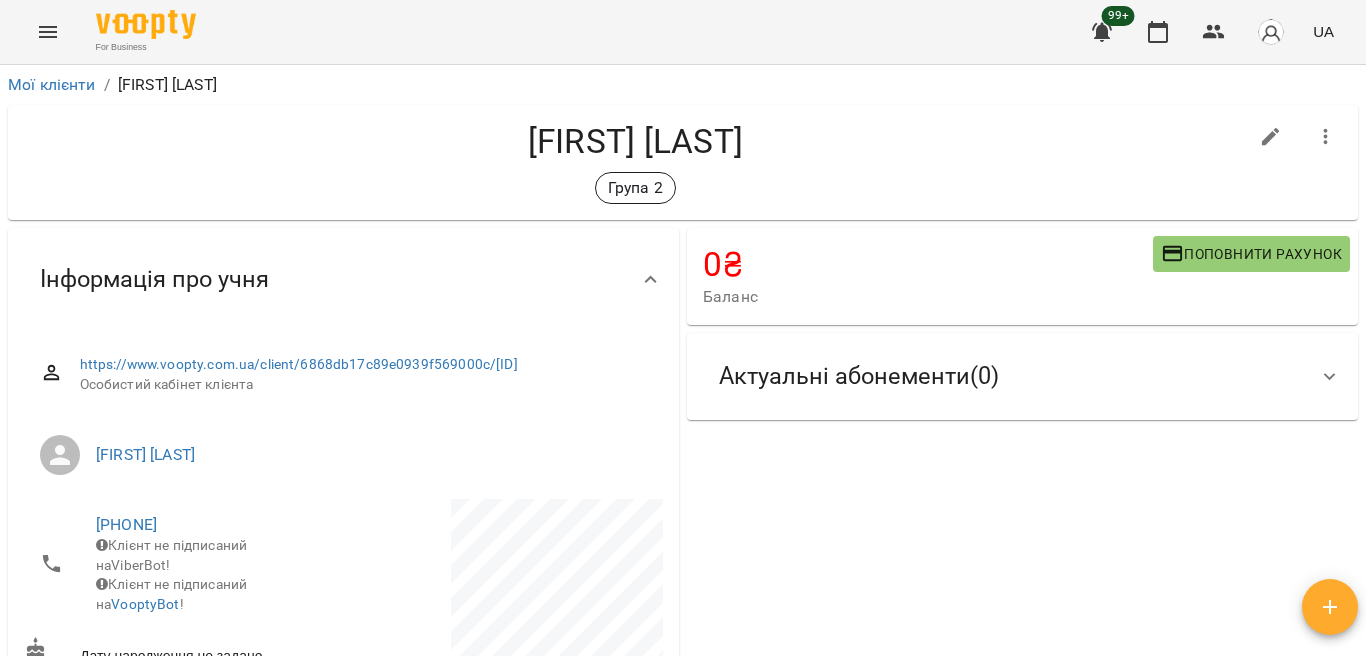 click on "Актуальні абонементи ( 0 )" at bounding box center [859, 376] 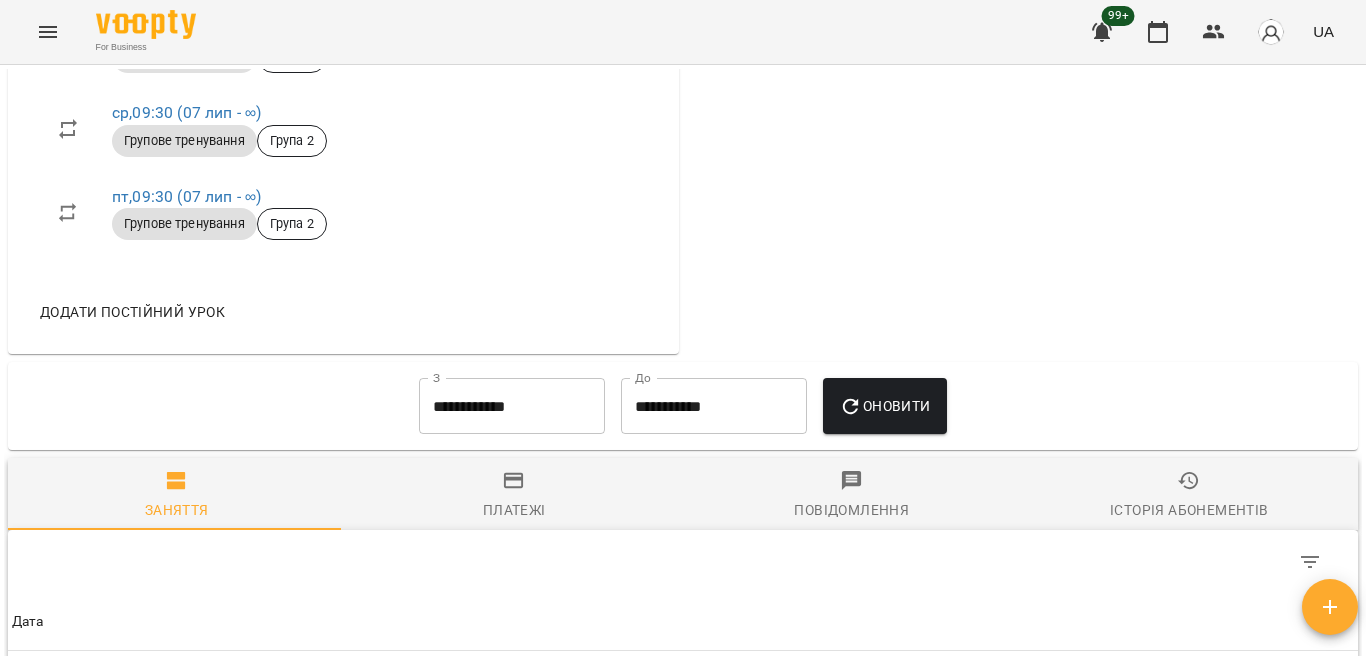 scroll, scrollTop: 1200, scrollLeft: 0, axis: vertical 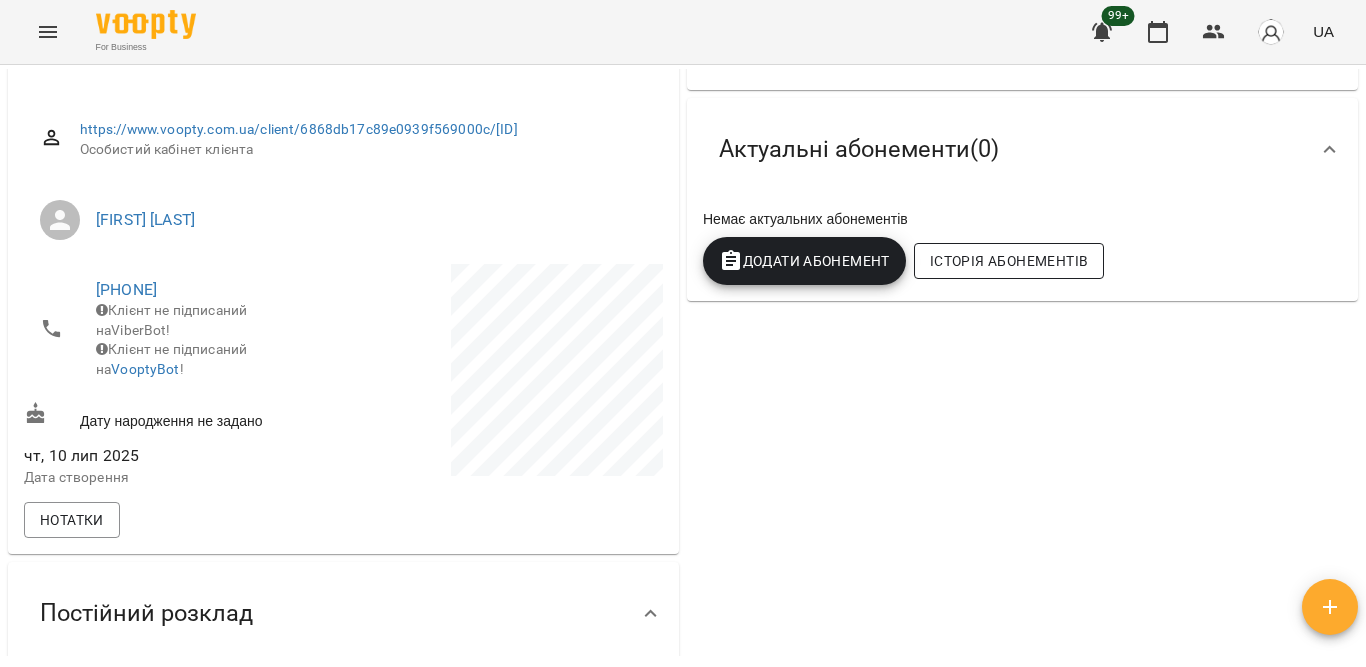 click on "Історія абонементів" at bounding box center (1009, 261) 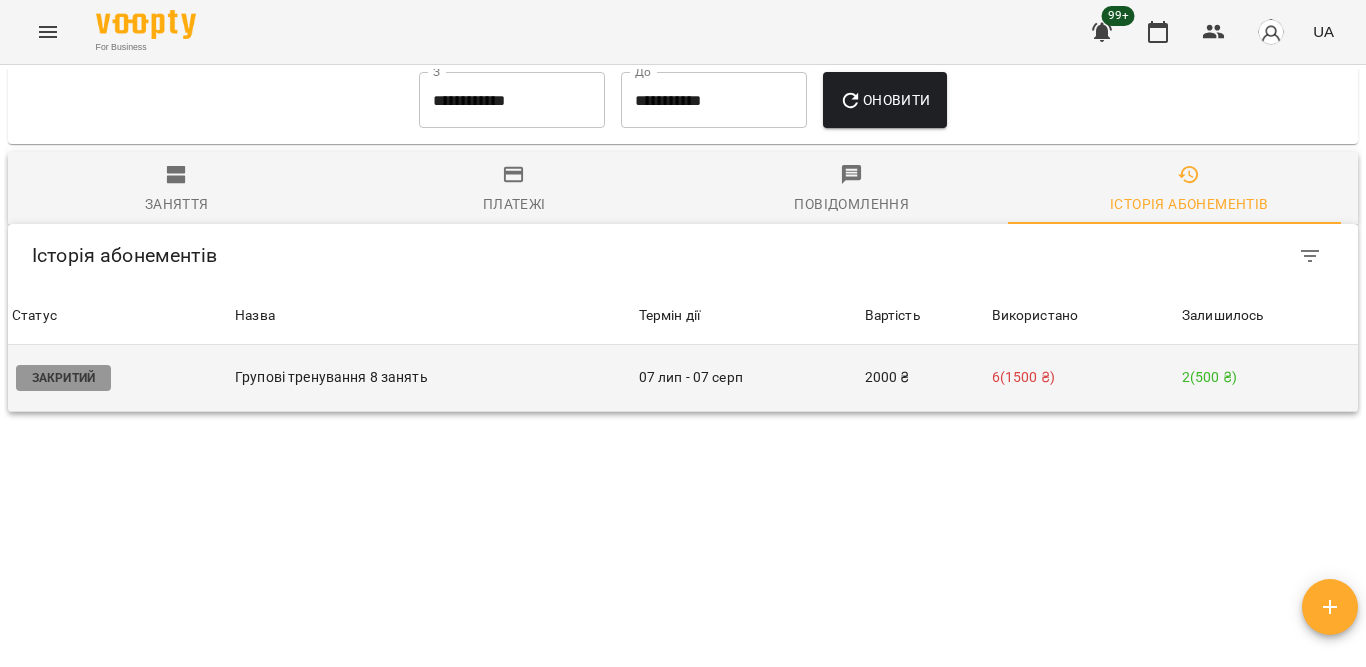 scroll, scrollTop: 1341, scrollLeft: 0, axis: vertical 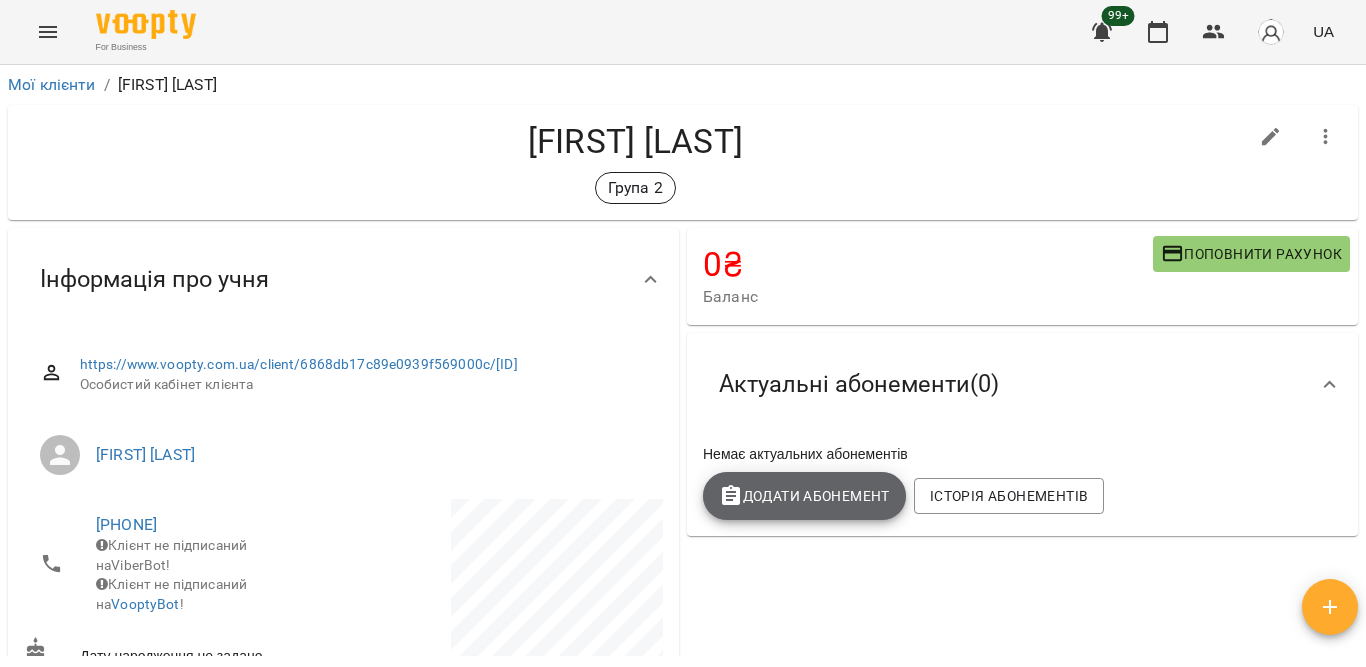 click on "Додати Абонемент" at bounding box center [804, 496] 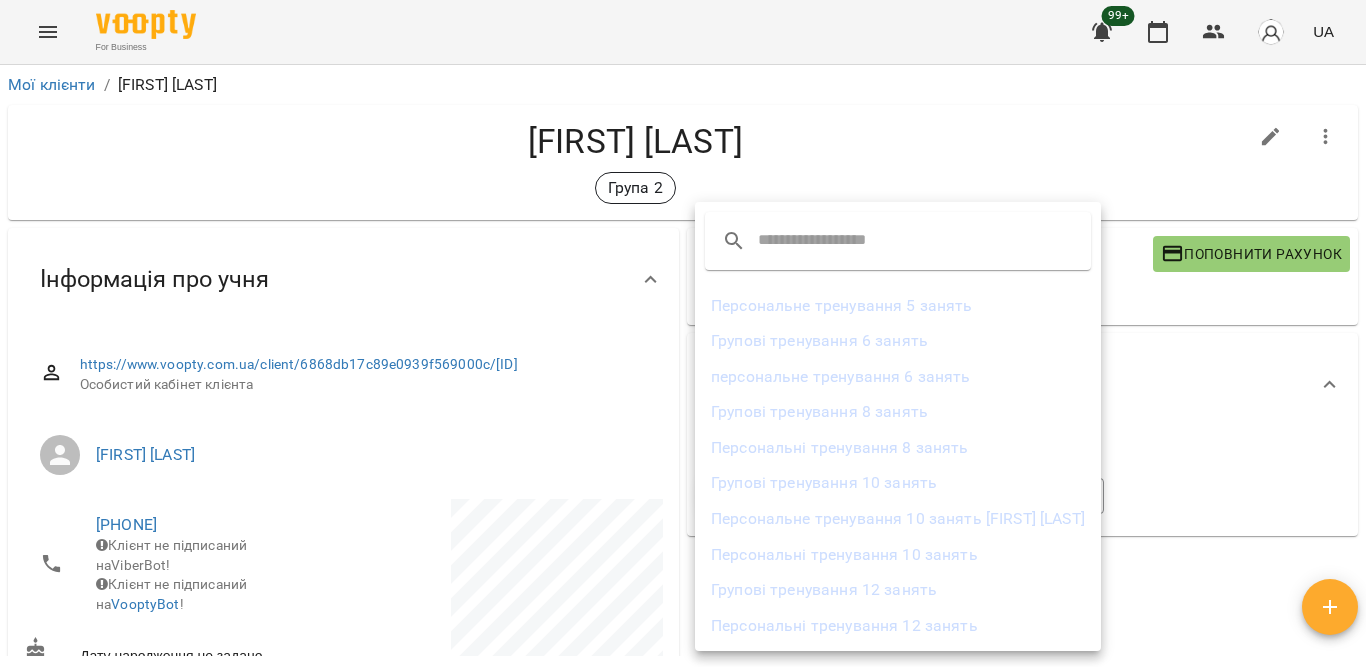 click on "Групові тренування 8 занять" at bounding box center [898, 412] 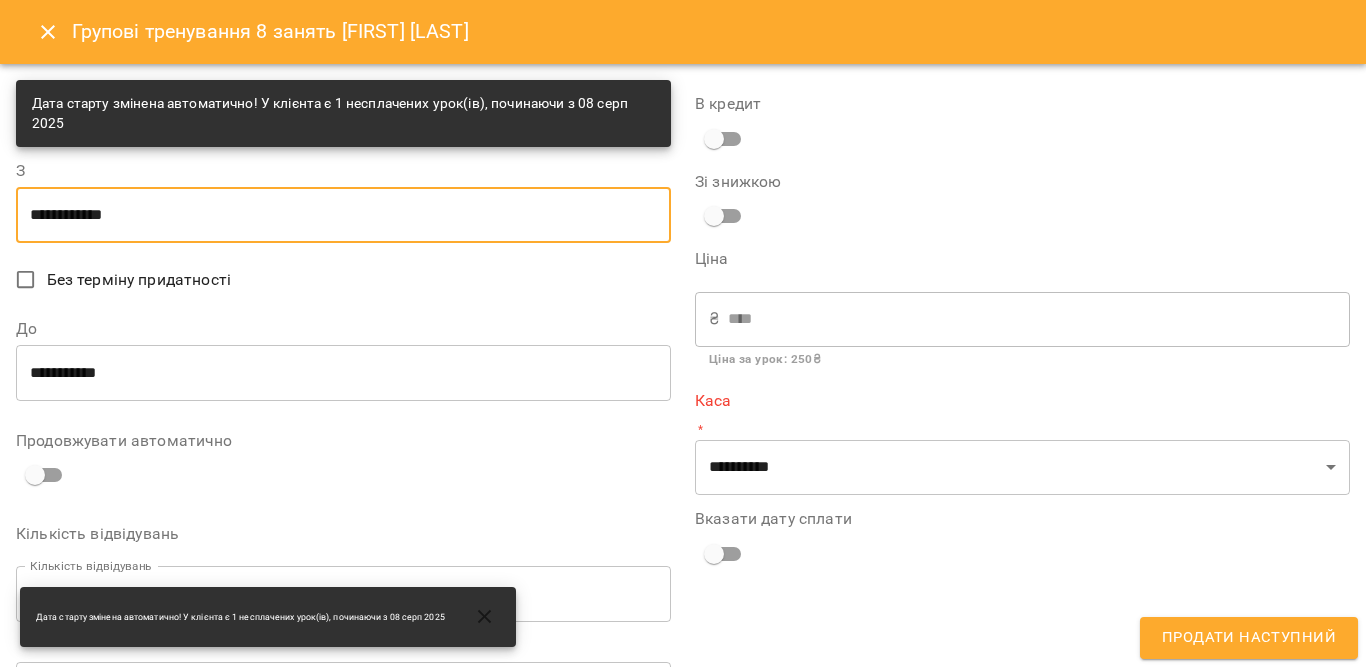 click on "**********" at bounding box center [343, 215] 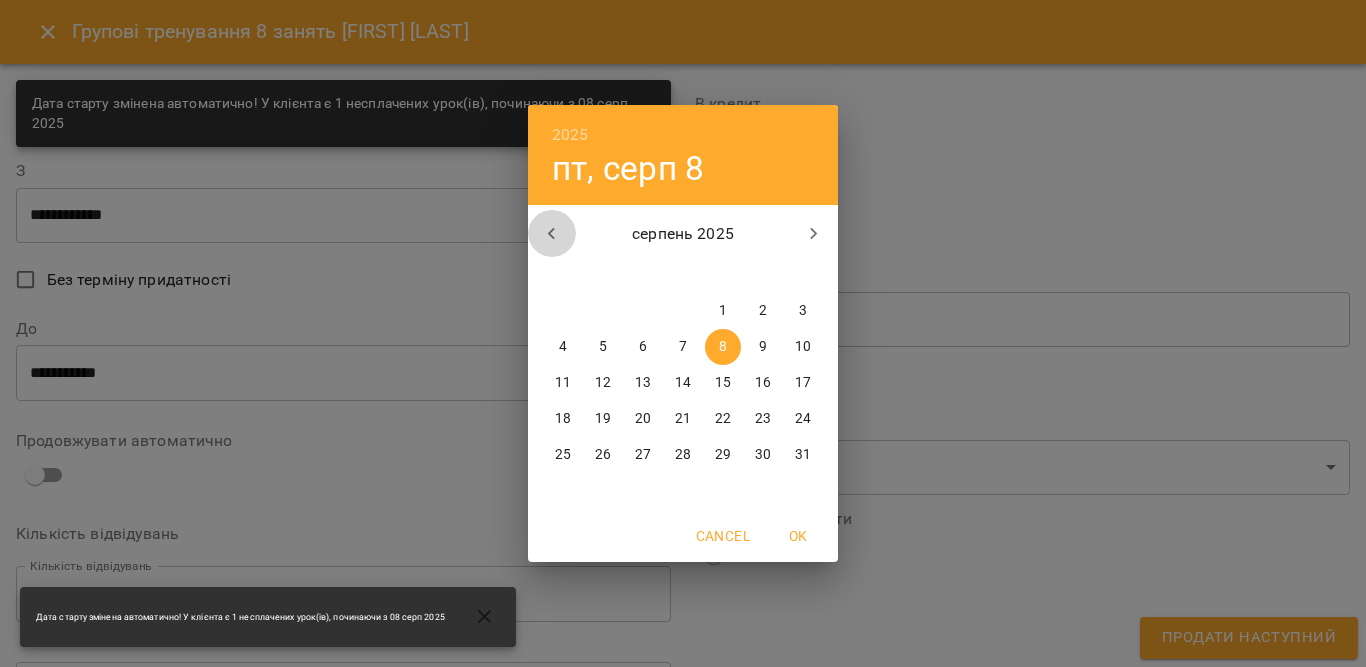 click 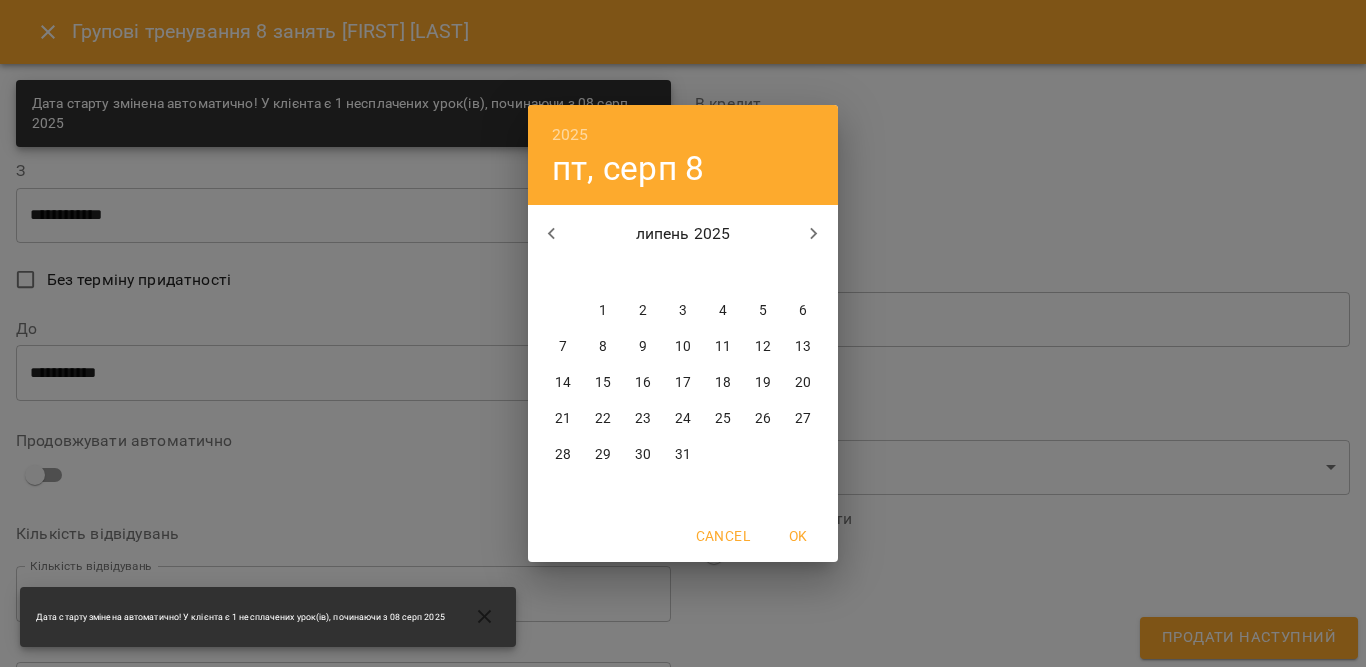 click on "11" at bounding box center [723, 347] 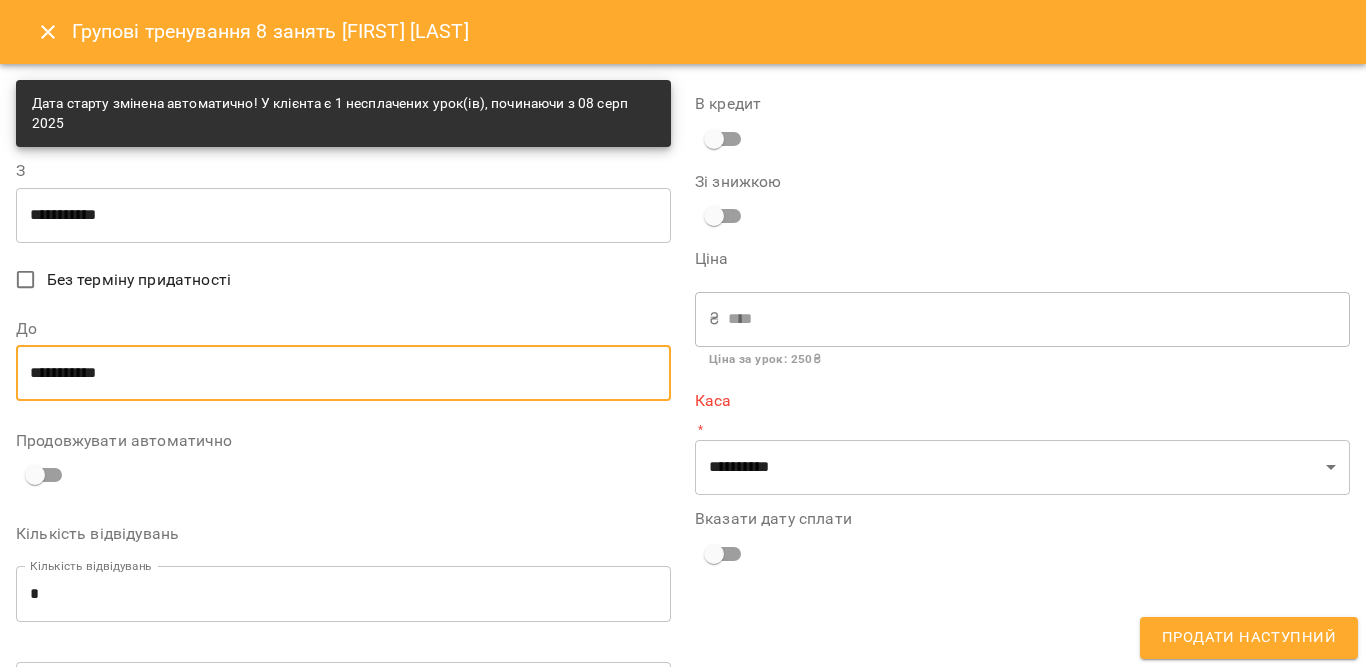 click on "**********" at bounding box center [343, 373] 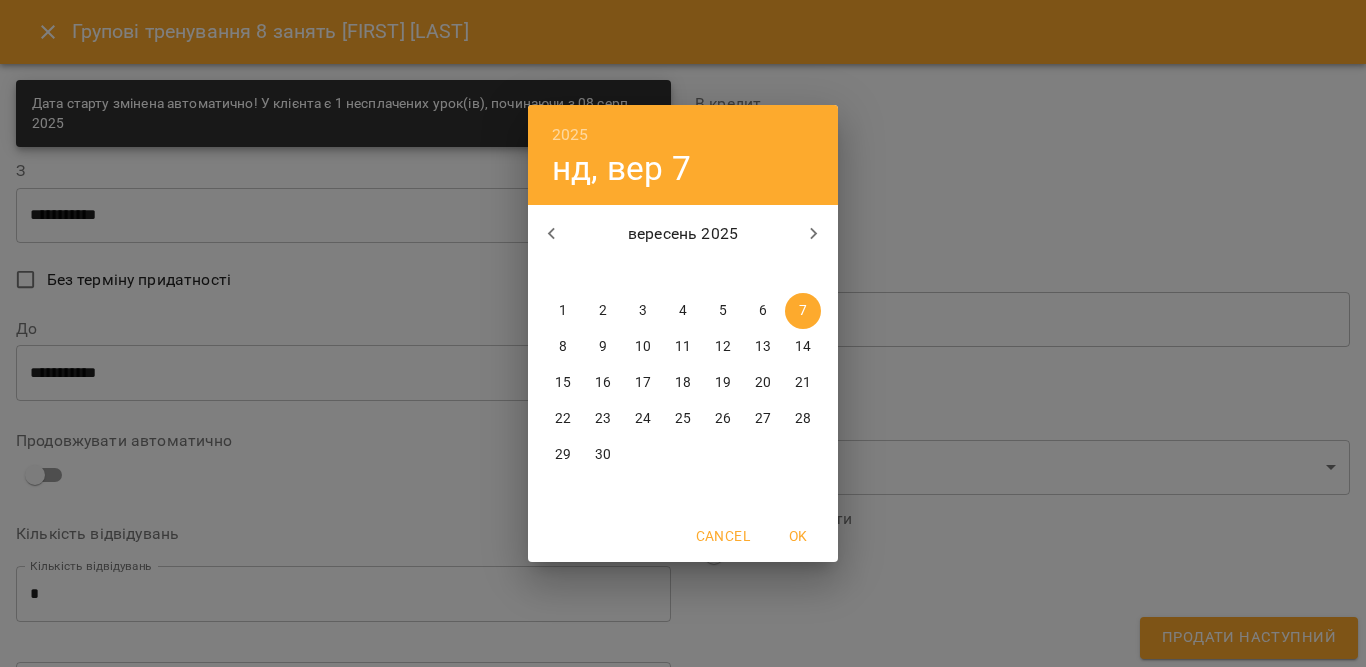 click on "2025 нд, вер 7 вересень 2025 пн вт ср чт пт сб нд 1 2 3 4 5 6 7 8 9 10 11 12 13 14 15 16 17 18 19 20 21 22 23 24 25 26 27 28 29 30 1 2 3 4 5 Cancel OK" at bounding box center [683, 333] 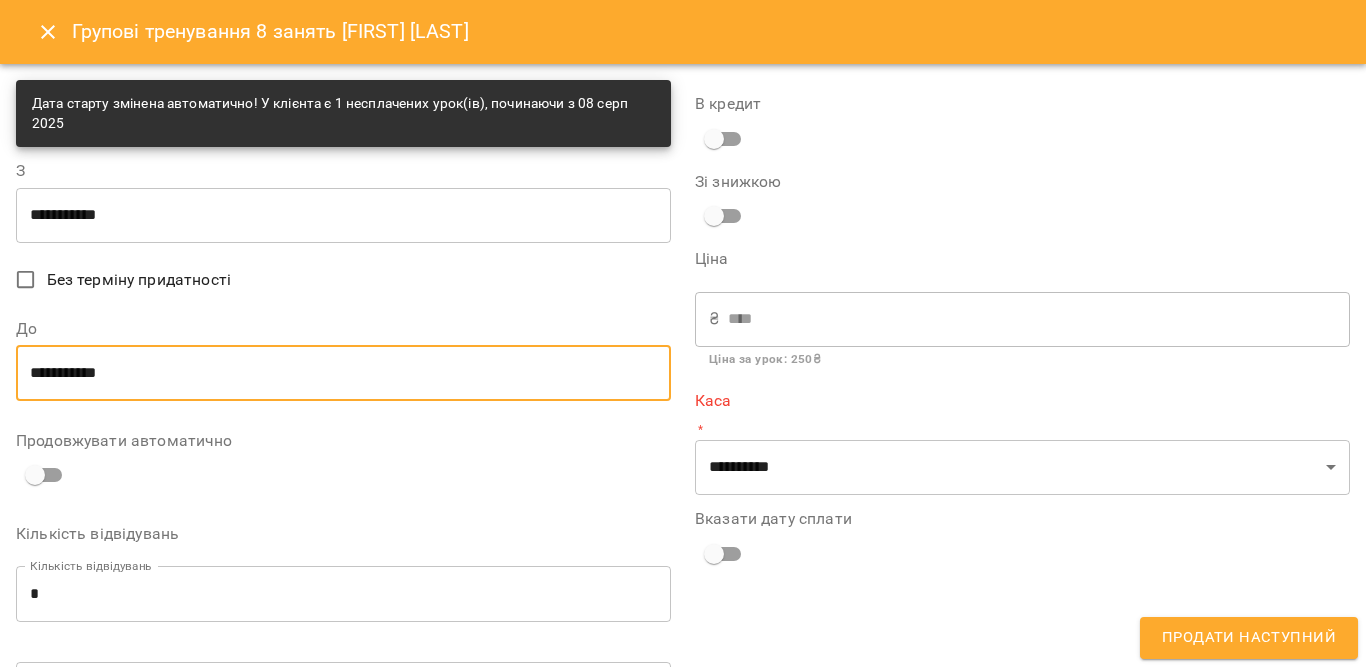 click on "**********" at bounding box center [343, 373] 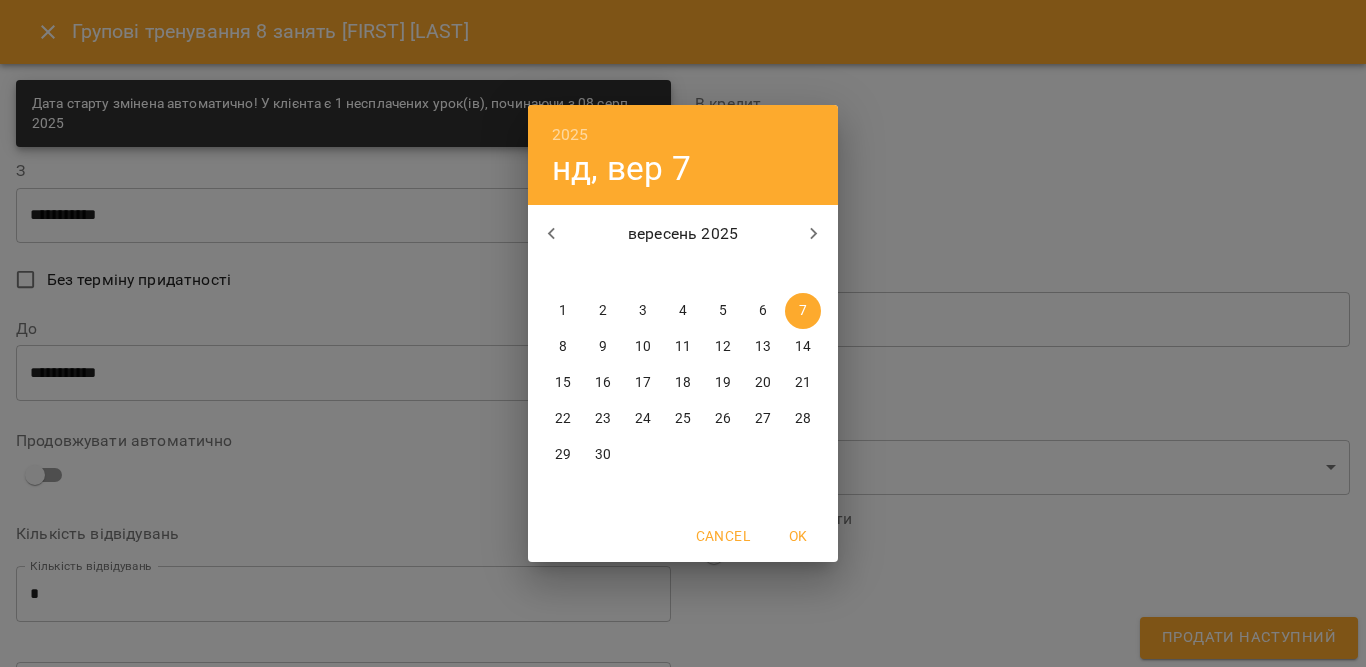 click 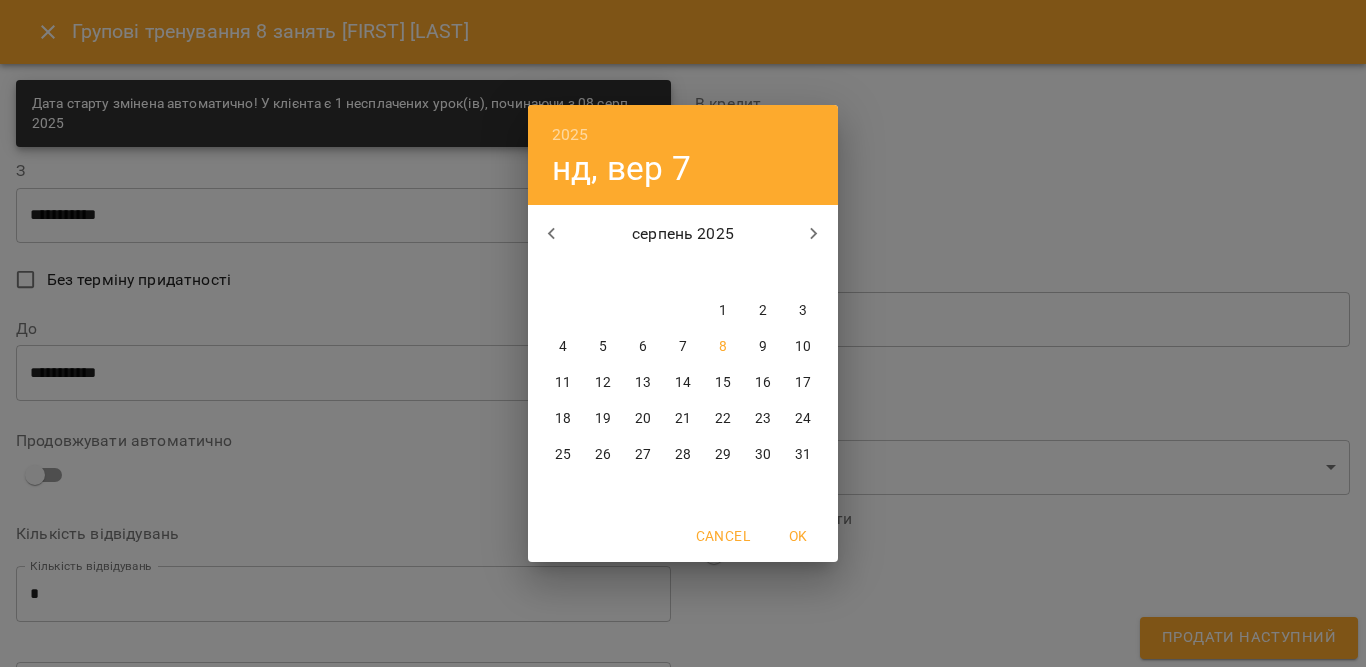 click on "11" at bounding box center (563, 383) 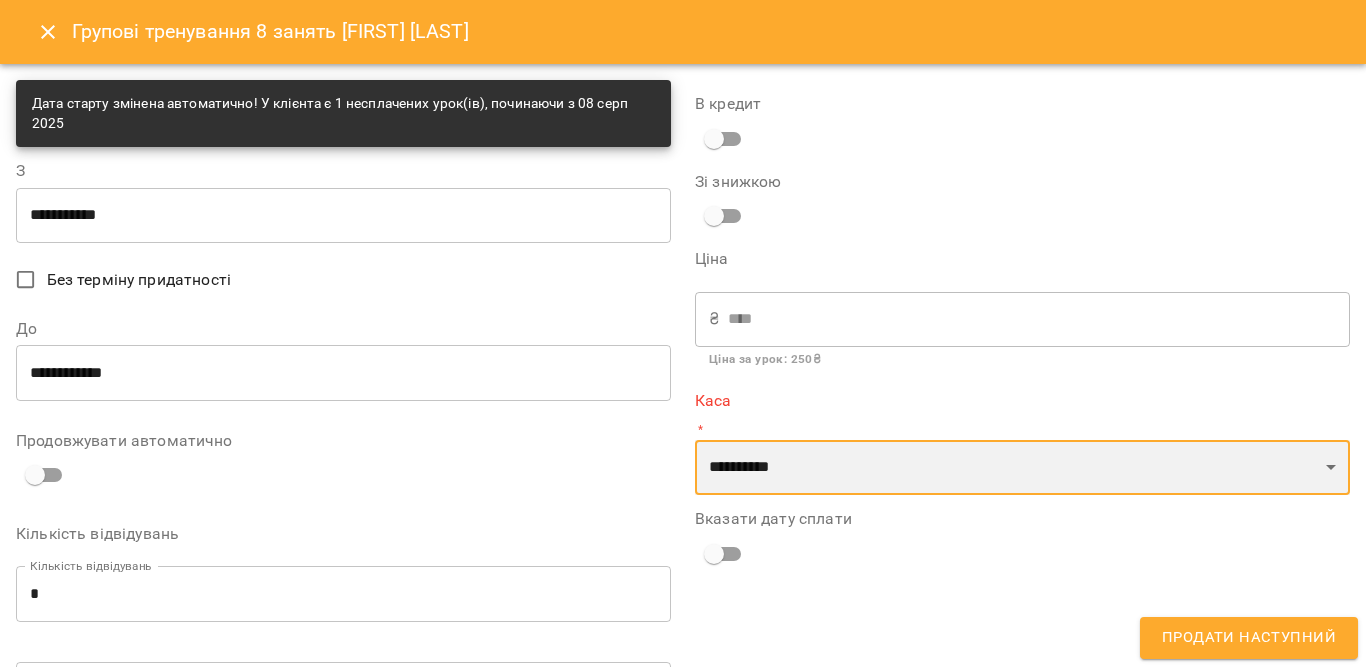click on "**********" at bounding box center (1022, 468) 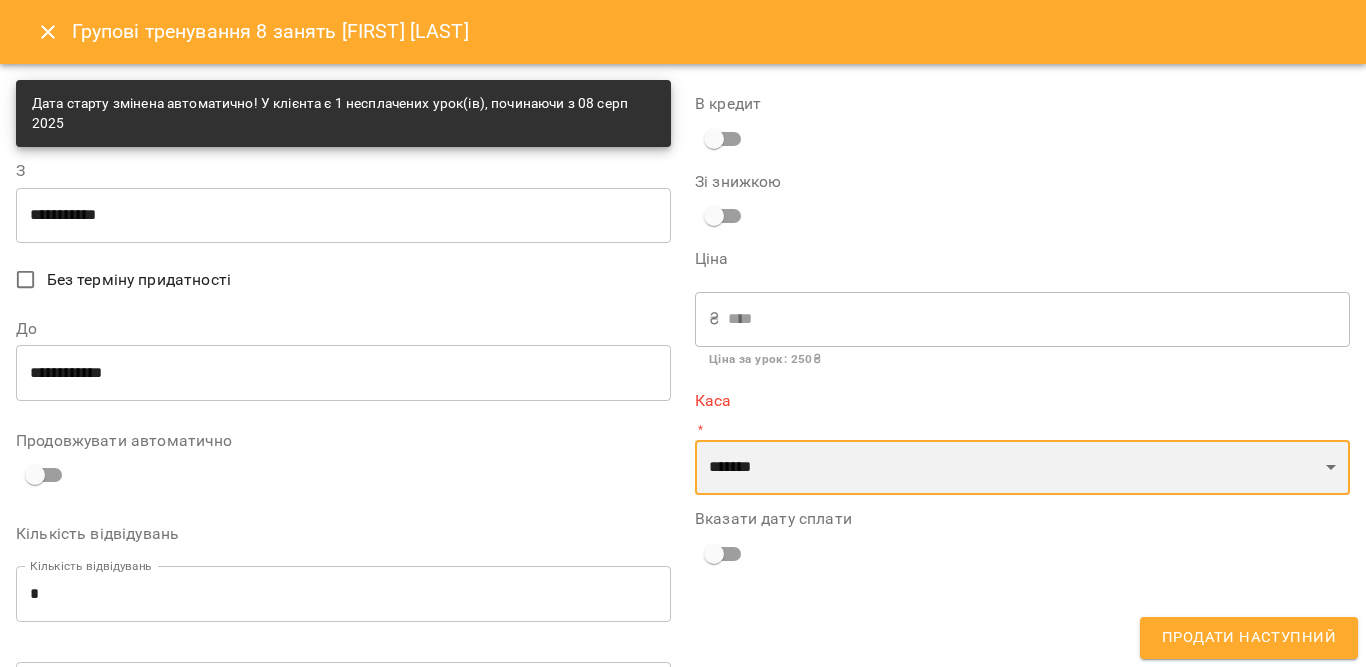 click on "**********" at bounding box center [1022, 468] 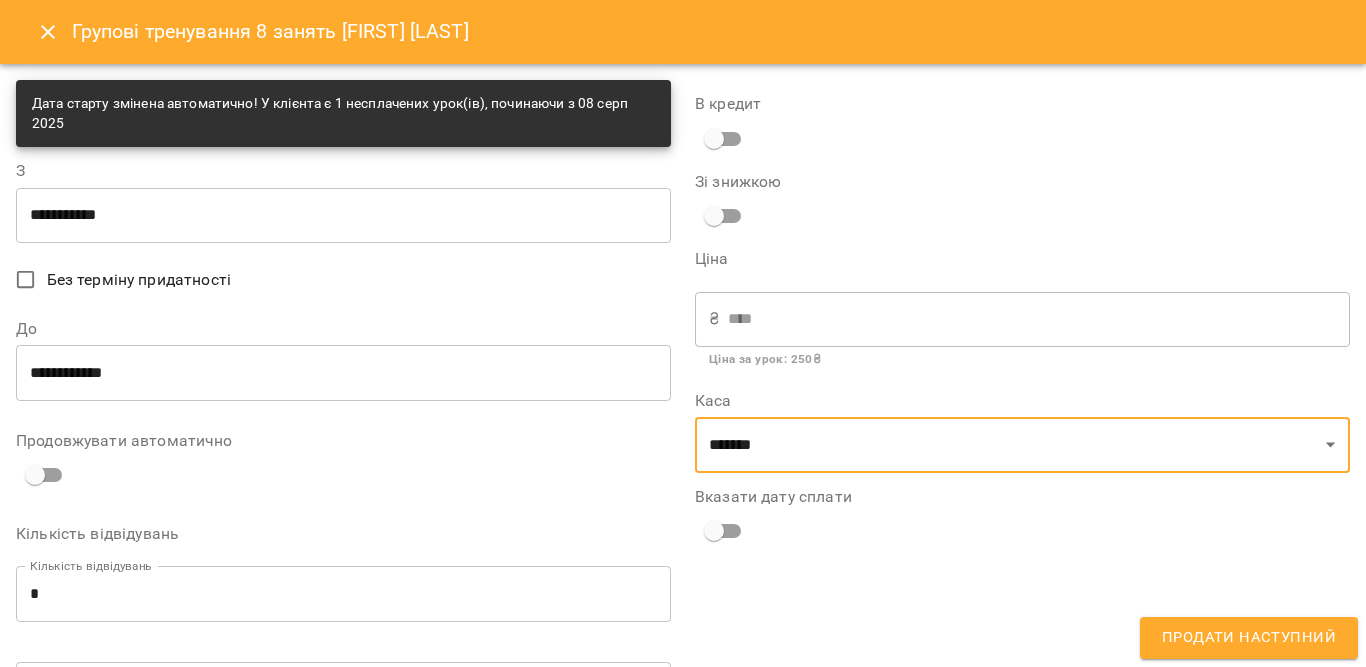click on "Продати наступний" at bounding box center (1249, 638) 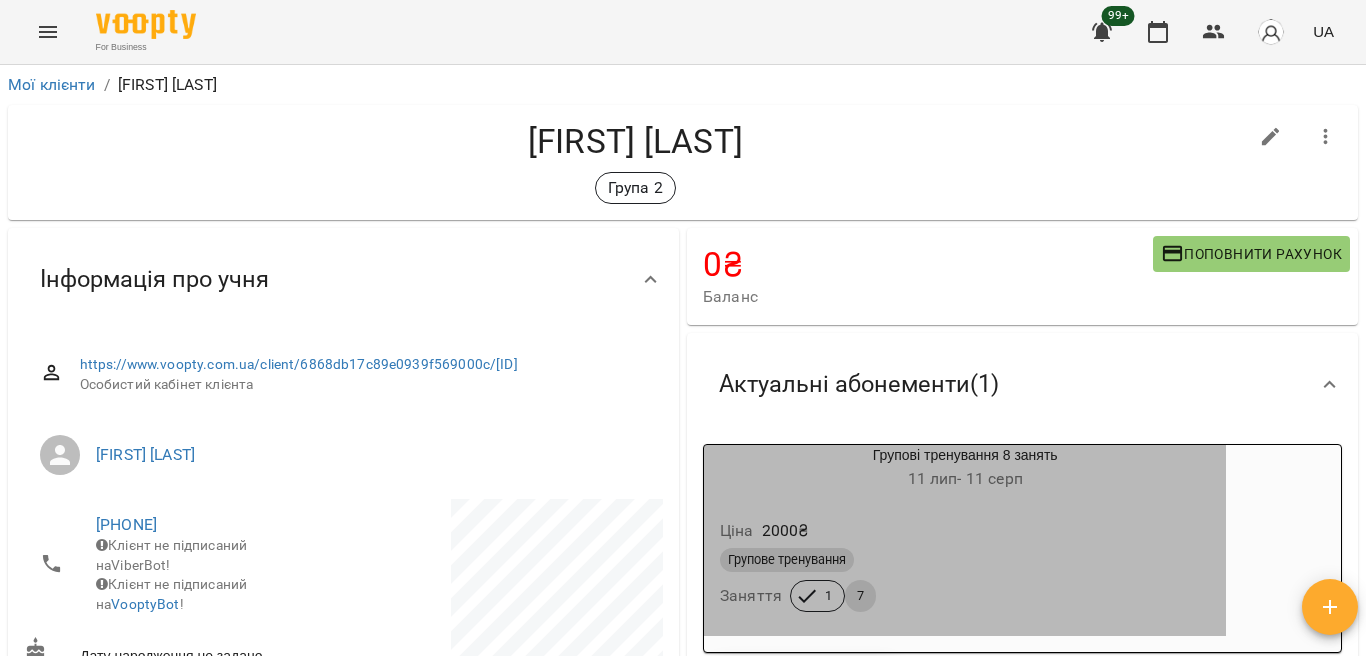 click on "11 лип  -   11 серп" at bounding box center (965, 479) 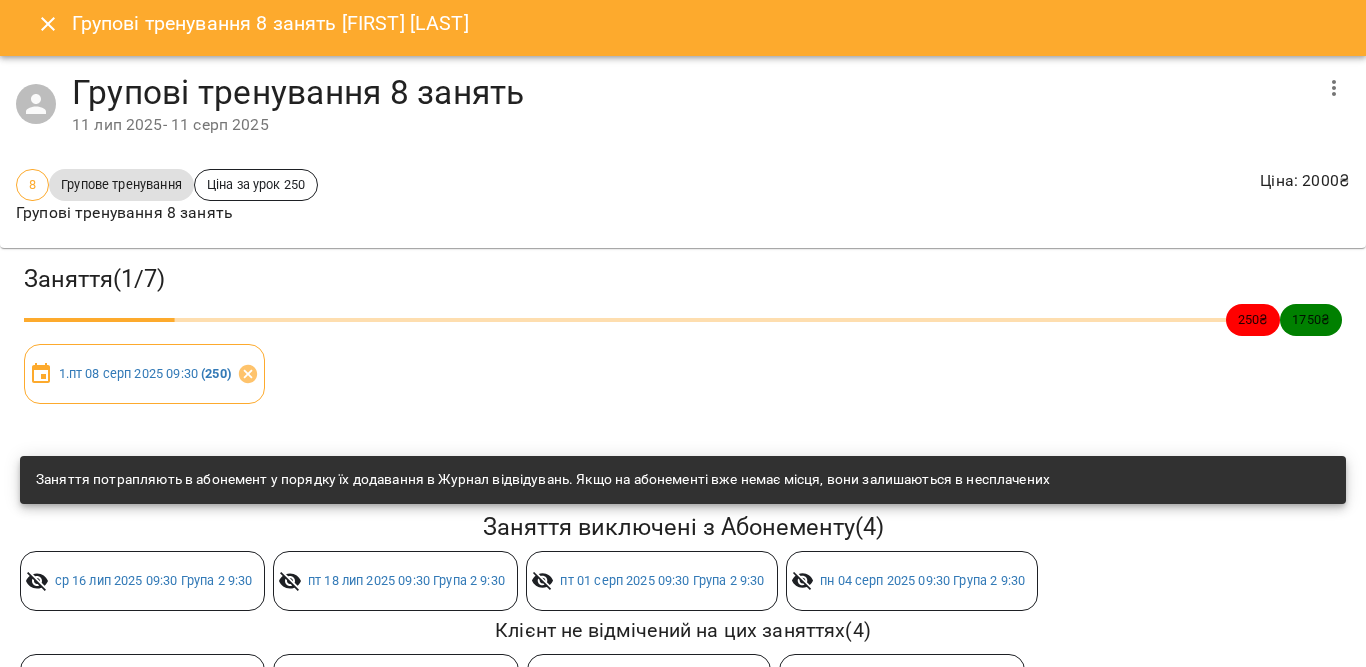 scroll, scrollTop: 0, scrollLeft: 0, axis: both 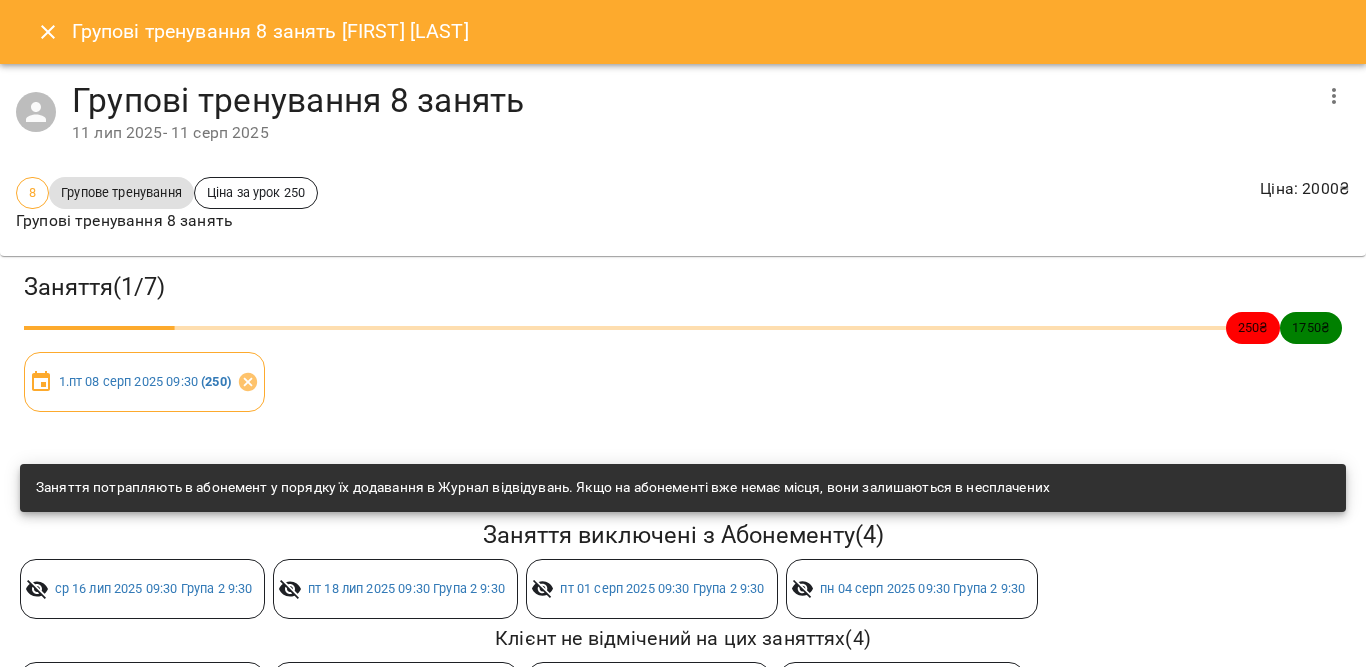 click 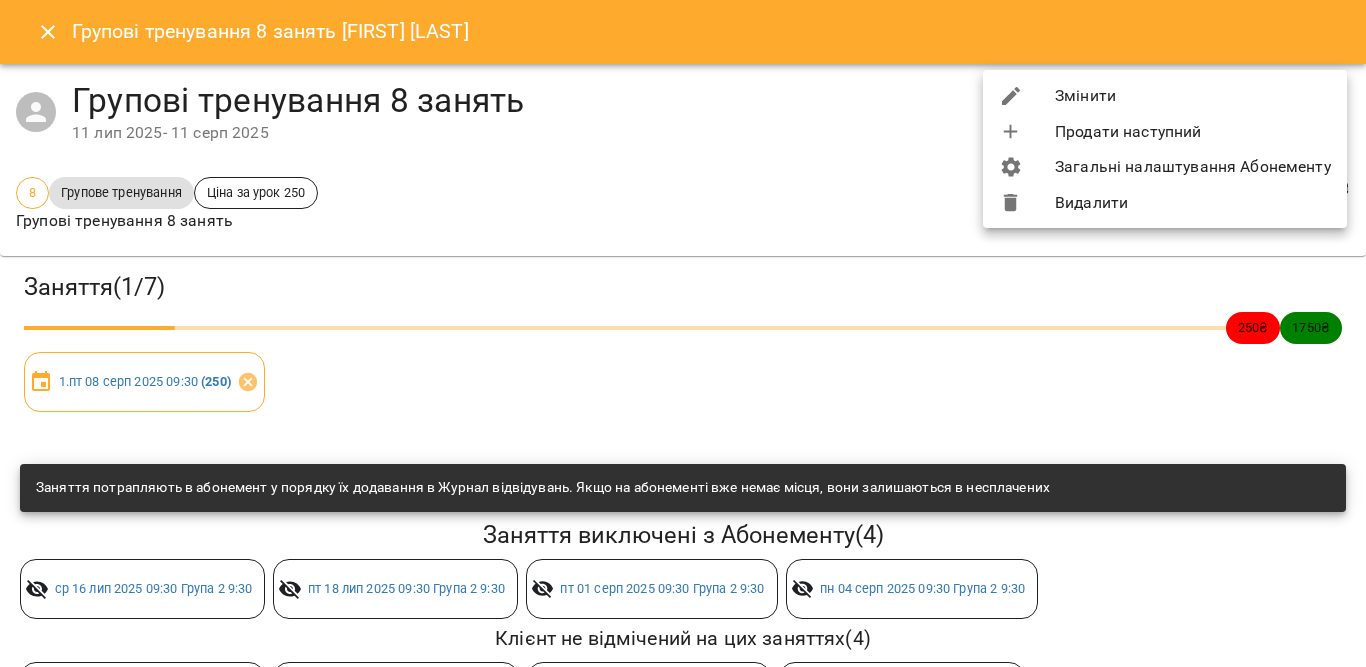 click on "Загальні налаштування Абонементу" at bounding box center (1165, 167) 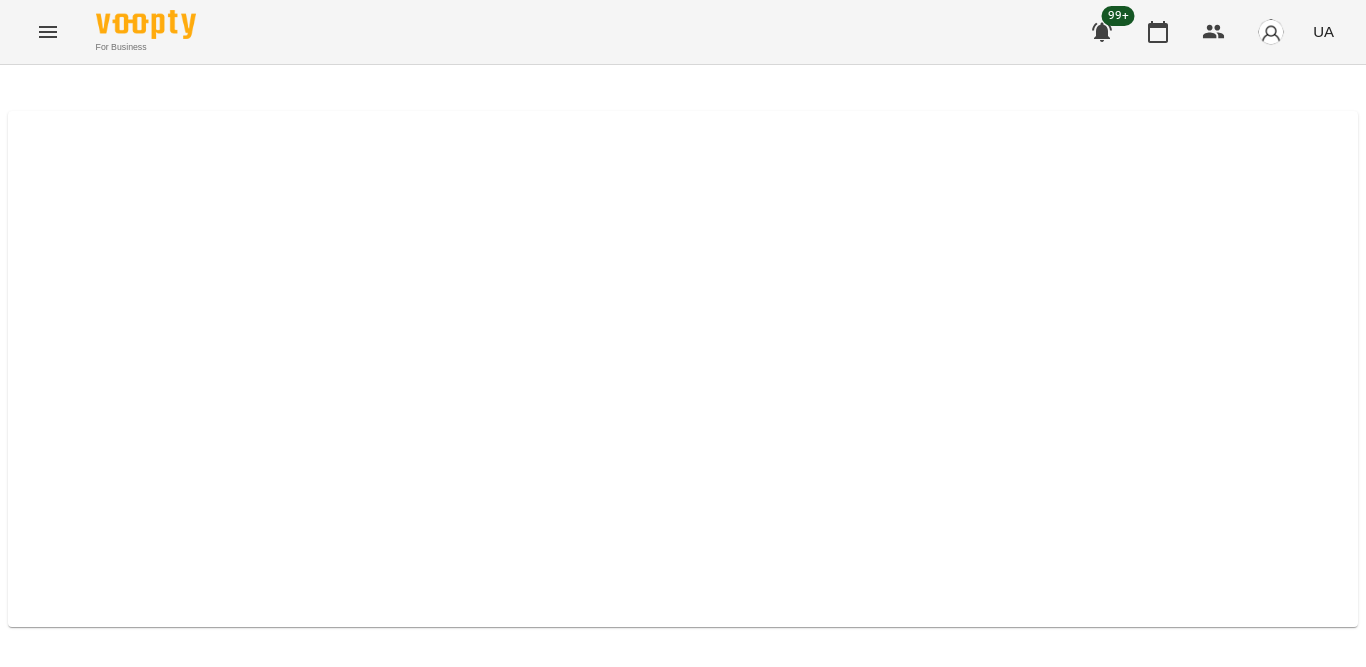 scroll, scrollTop: 0, scrollLeft: 0, axis: both 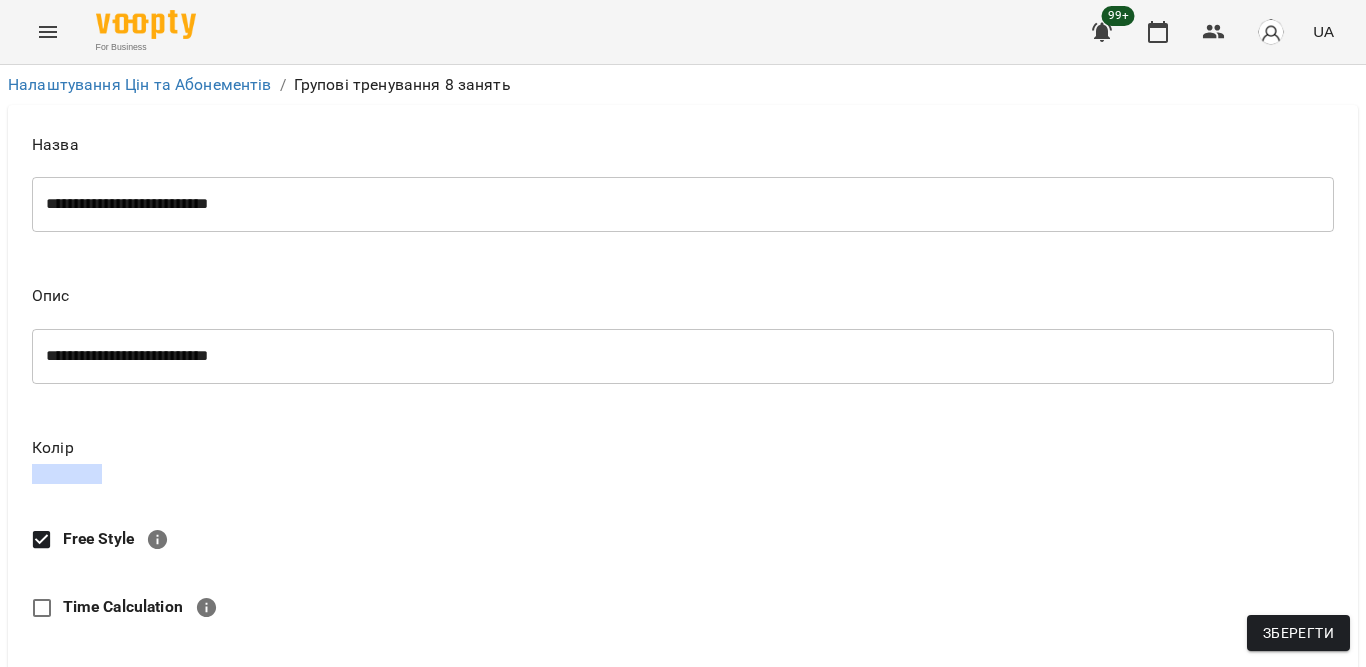 click 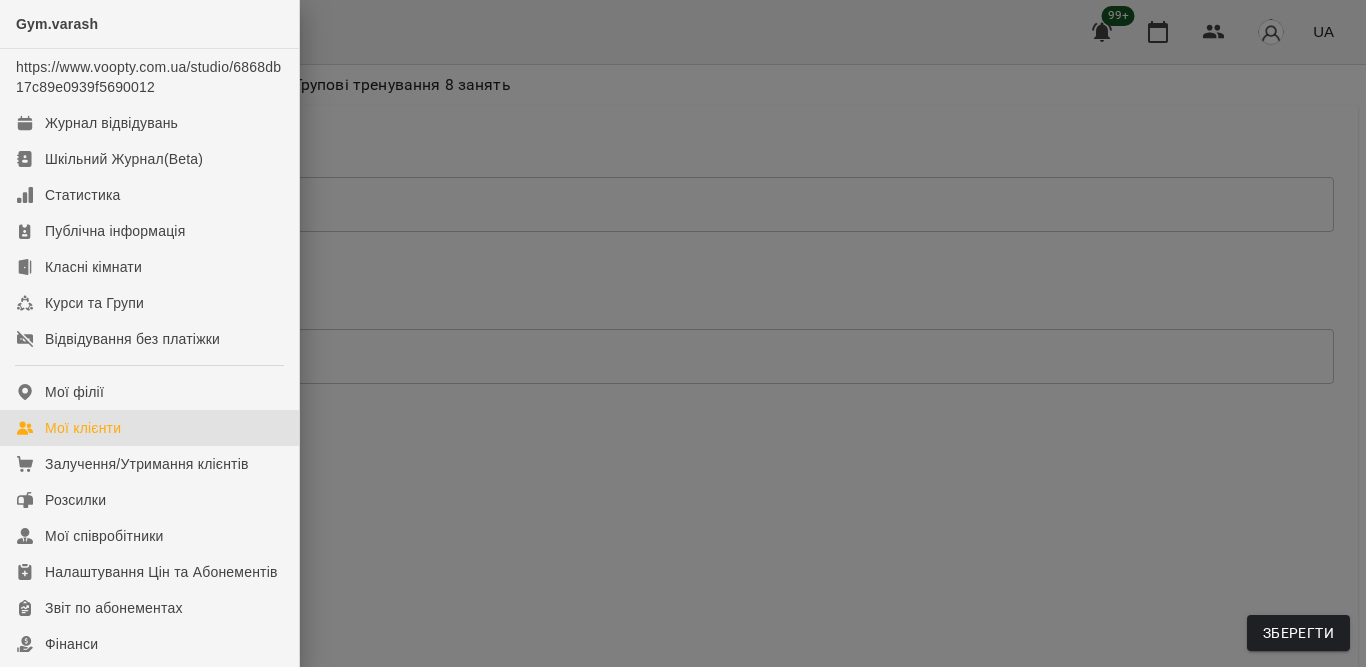 click on "Мої клієнти" at bounding box center (83, 428) 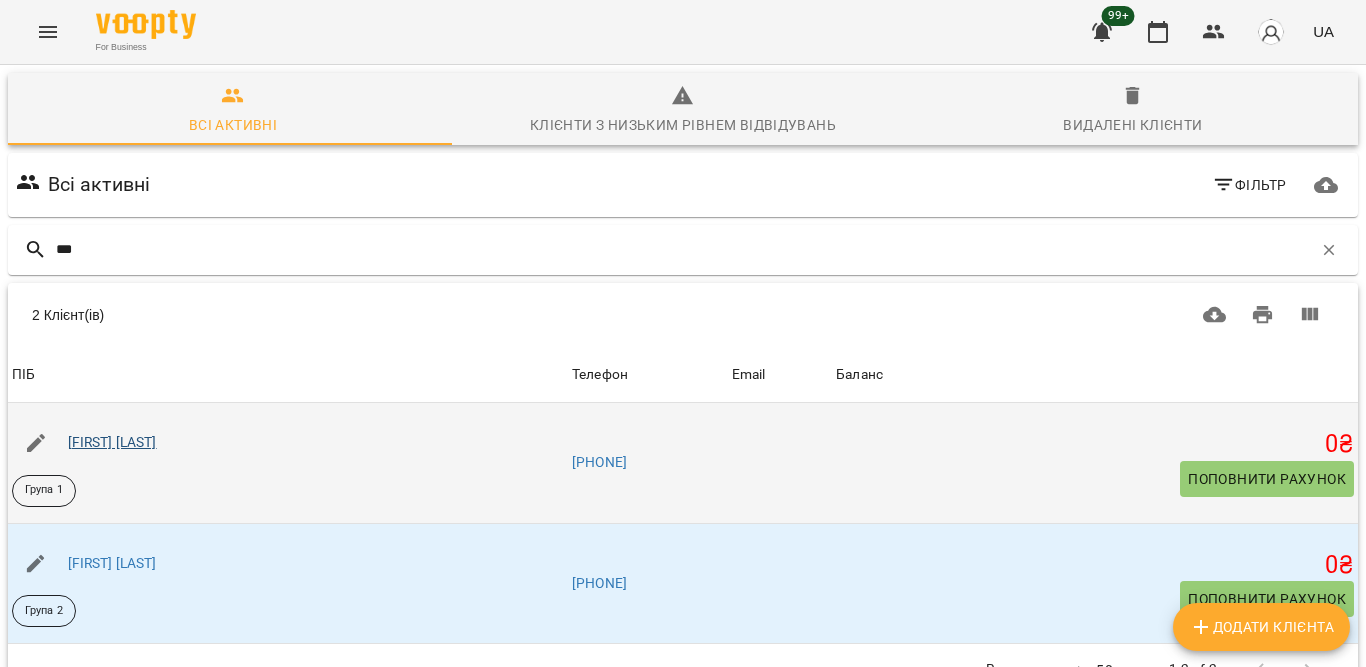 type on "***" 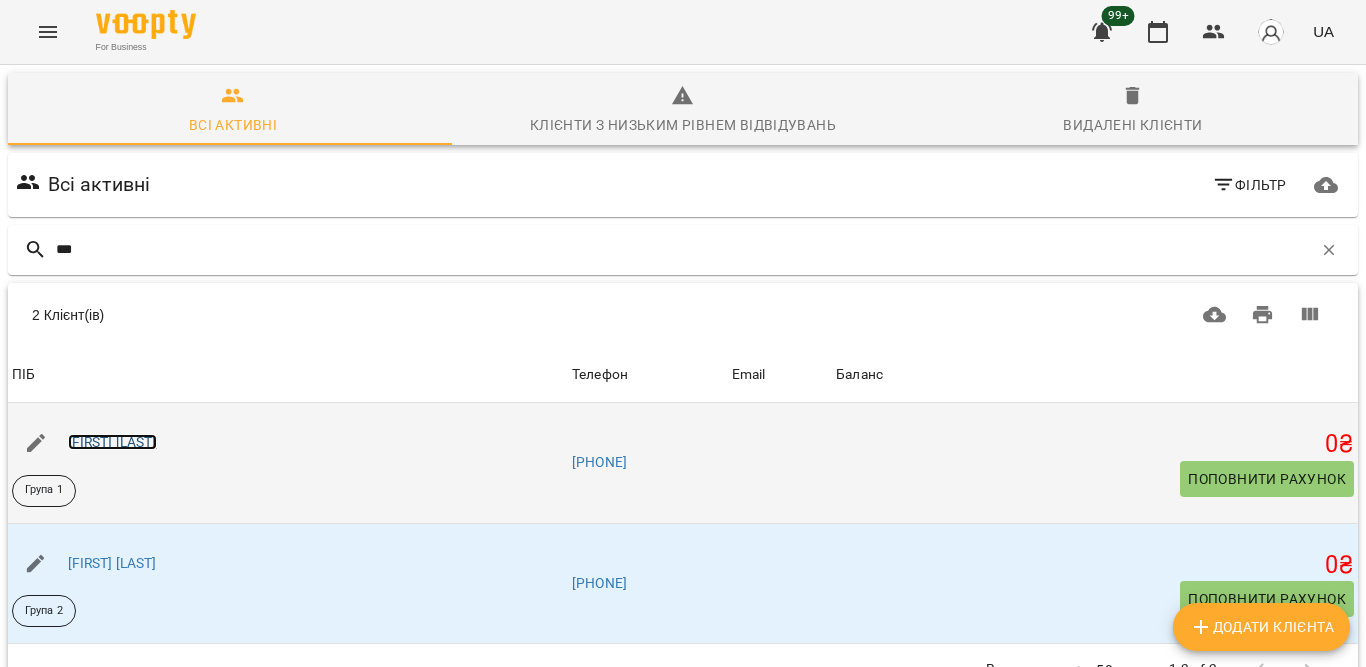 click on "Водько Ірина" at bounding box center [112, 442] 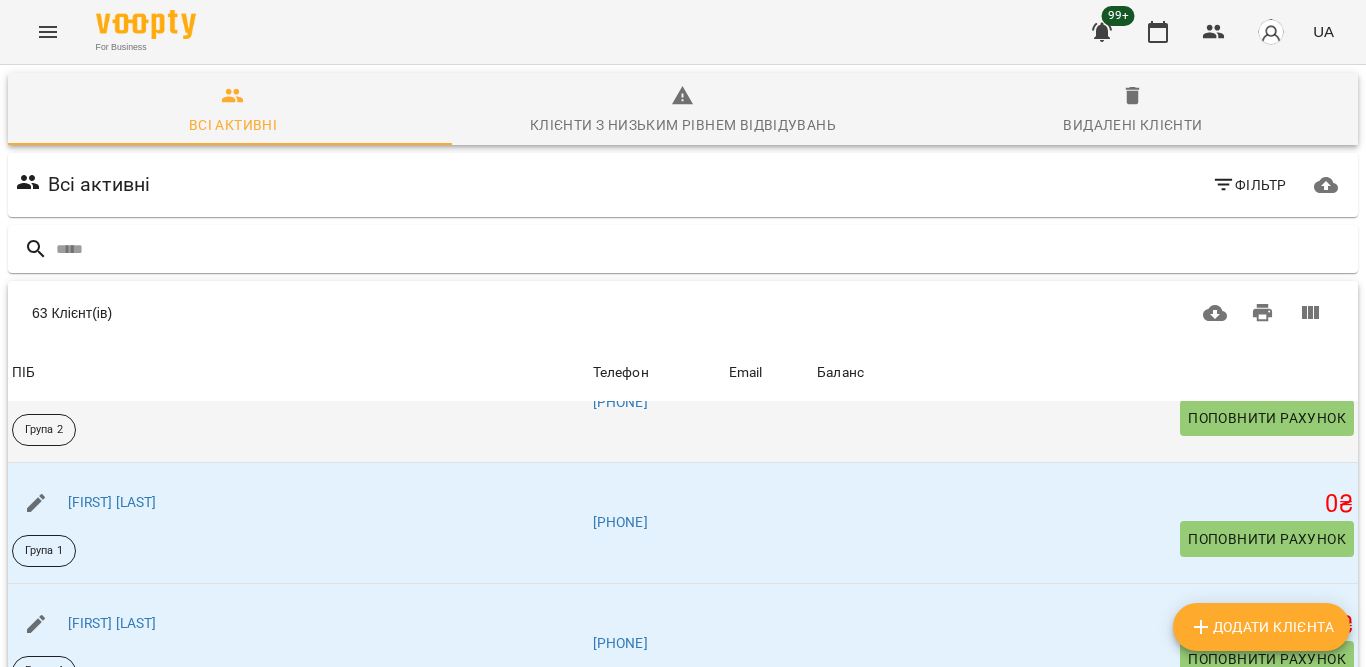 scroll, scrollTop: 400, scrollLeft: 0, axis: vertical 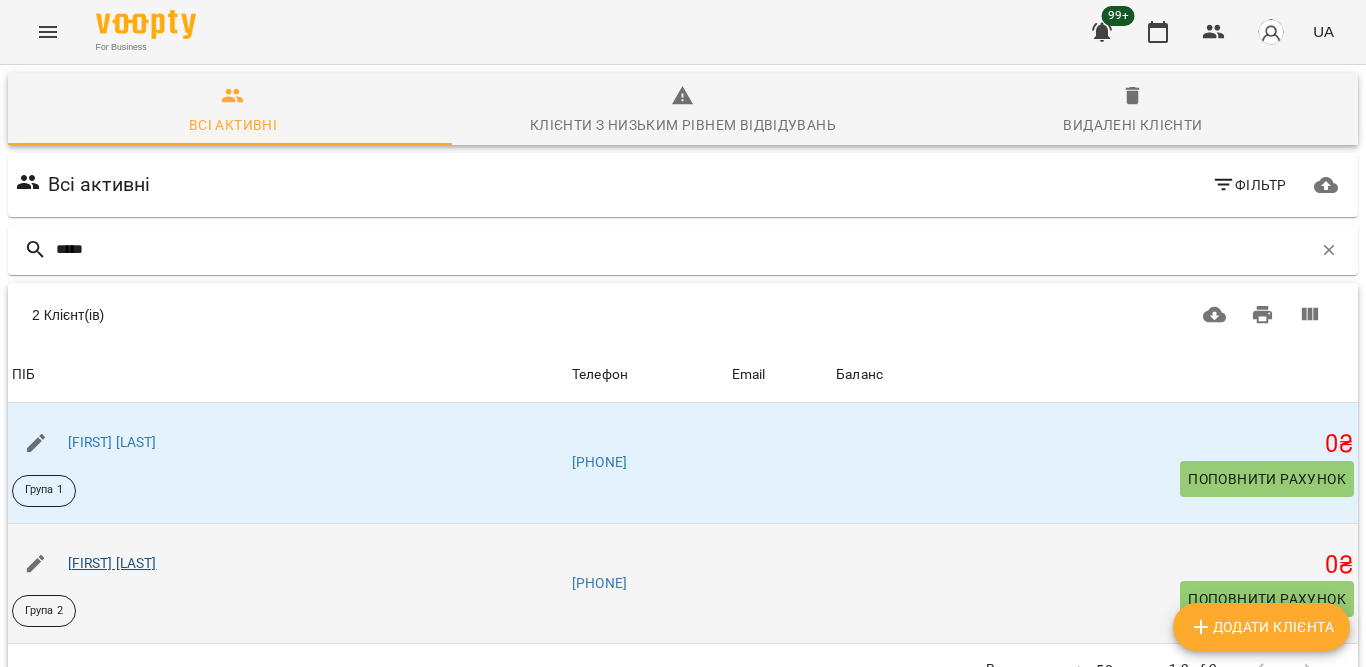 type on "*****" 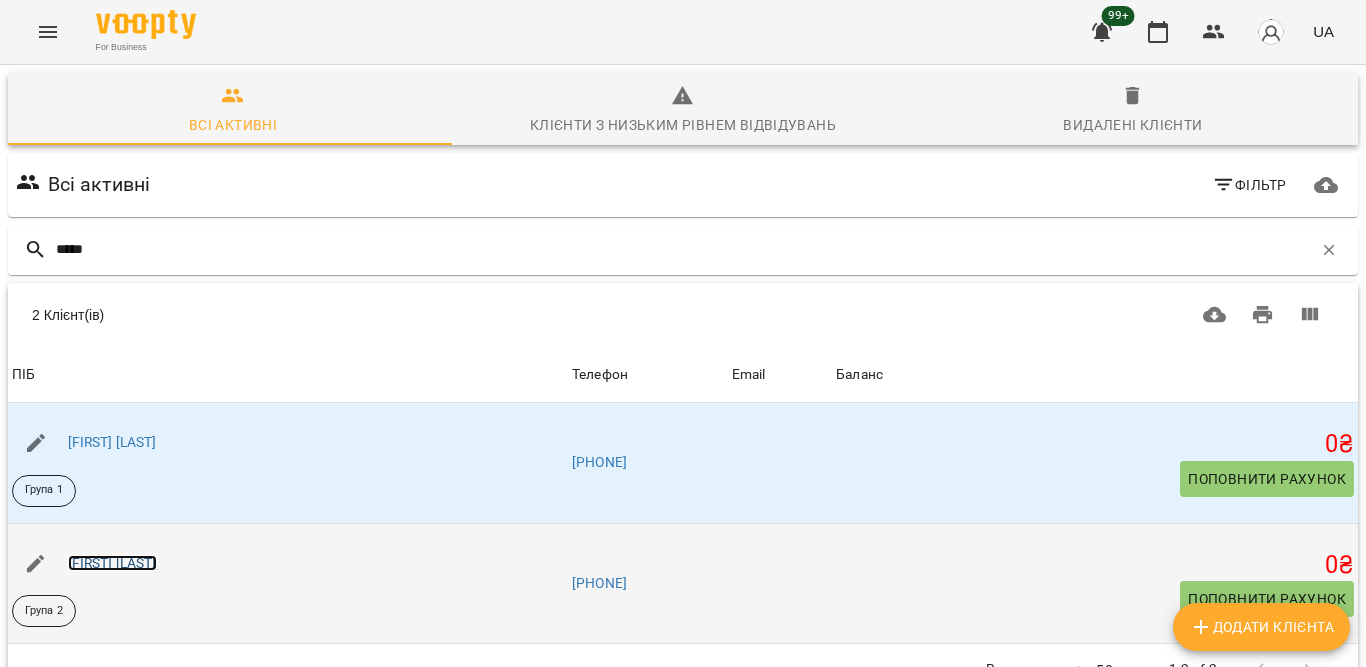 click on "Водько Оксана" at bounding box center [112, 563] 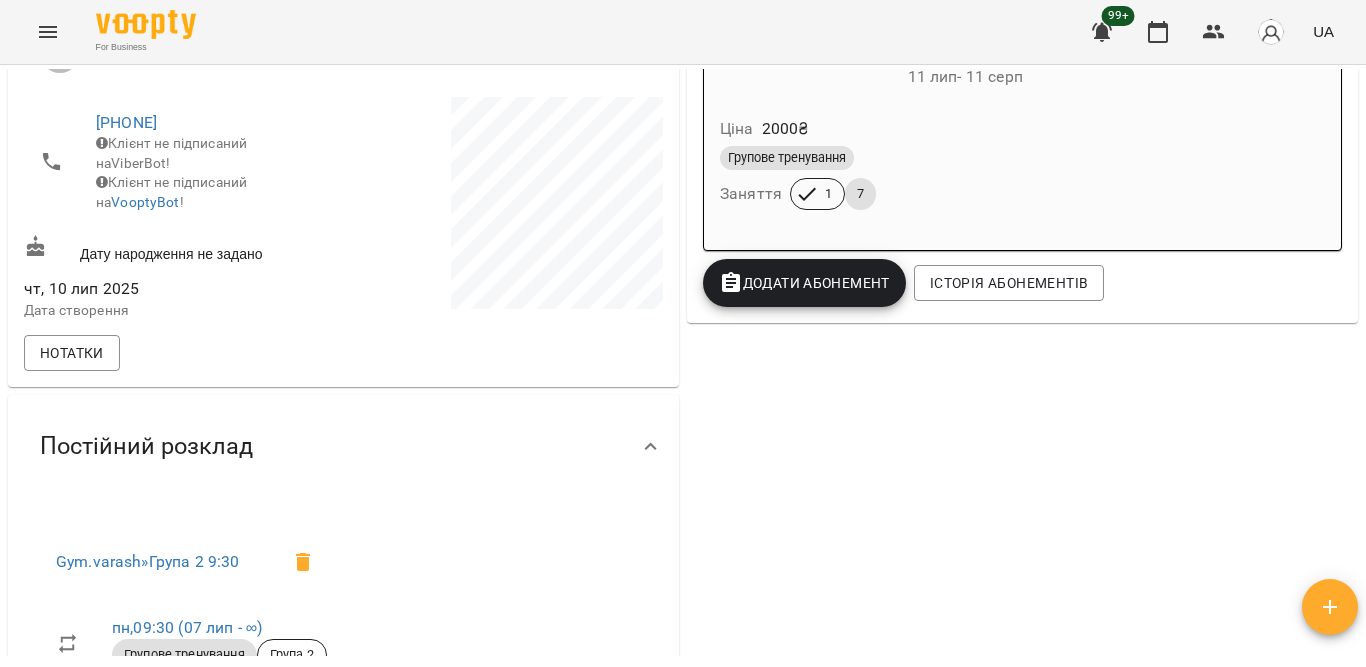 scroll, scrollTop: 400, scrollLeft: 0, axis: vertical 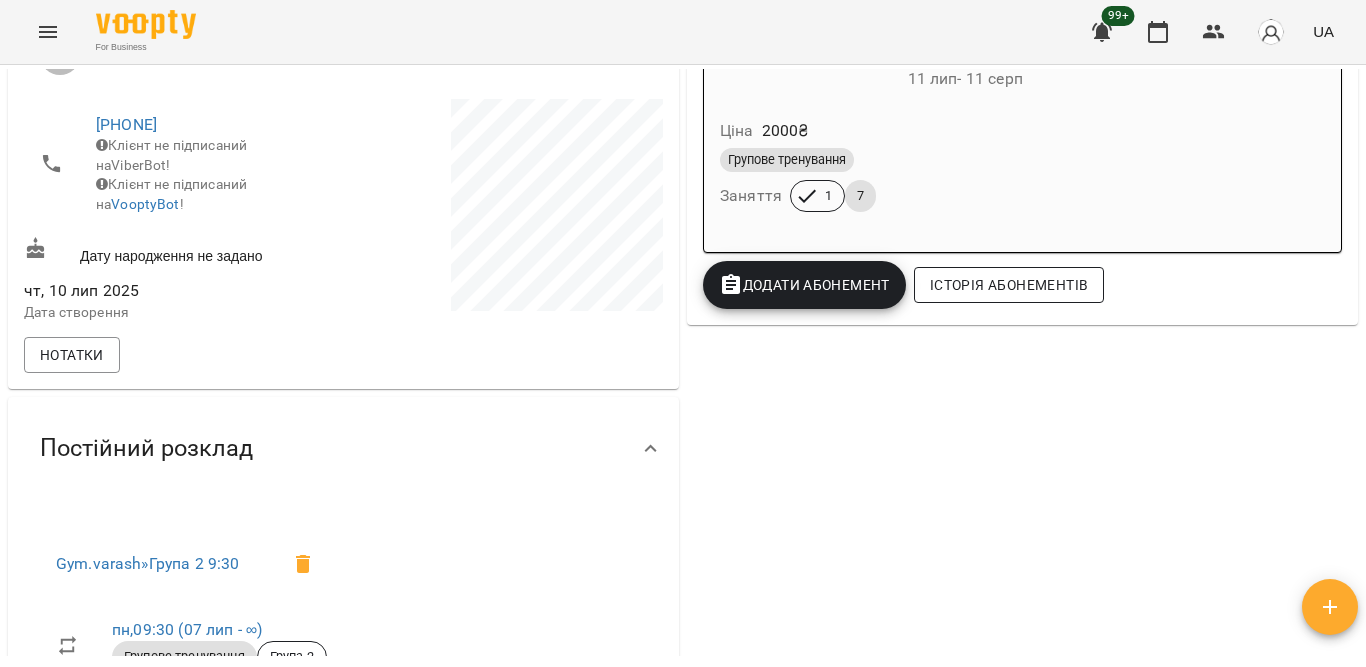 click on "Історія абонементів" at bounding box center (1009, 285) 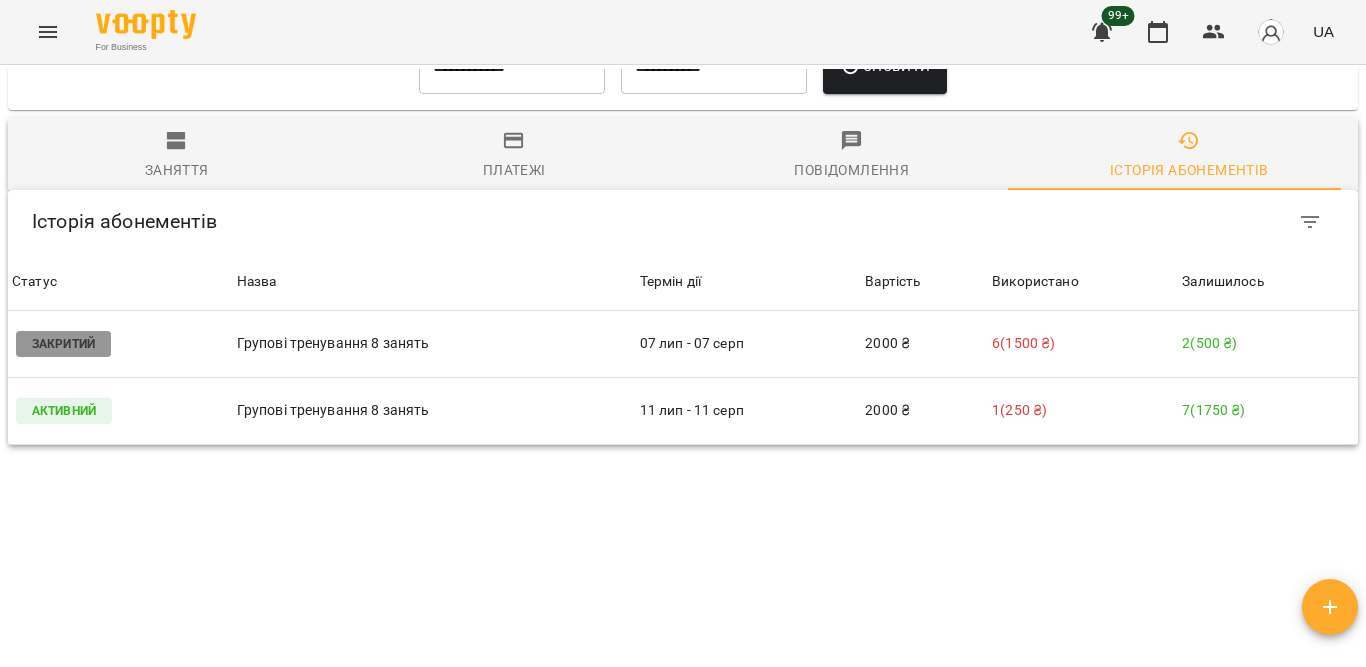 scroll, scrollTop: 1408, scrollLeft: 0, axis: vertical 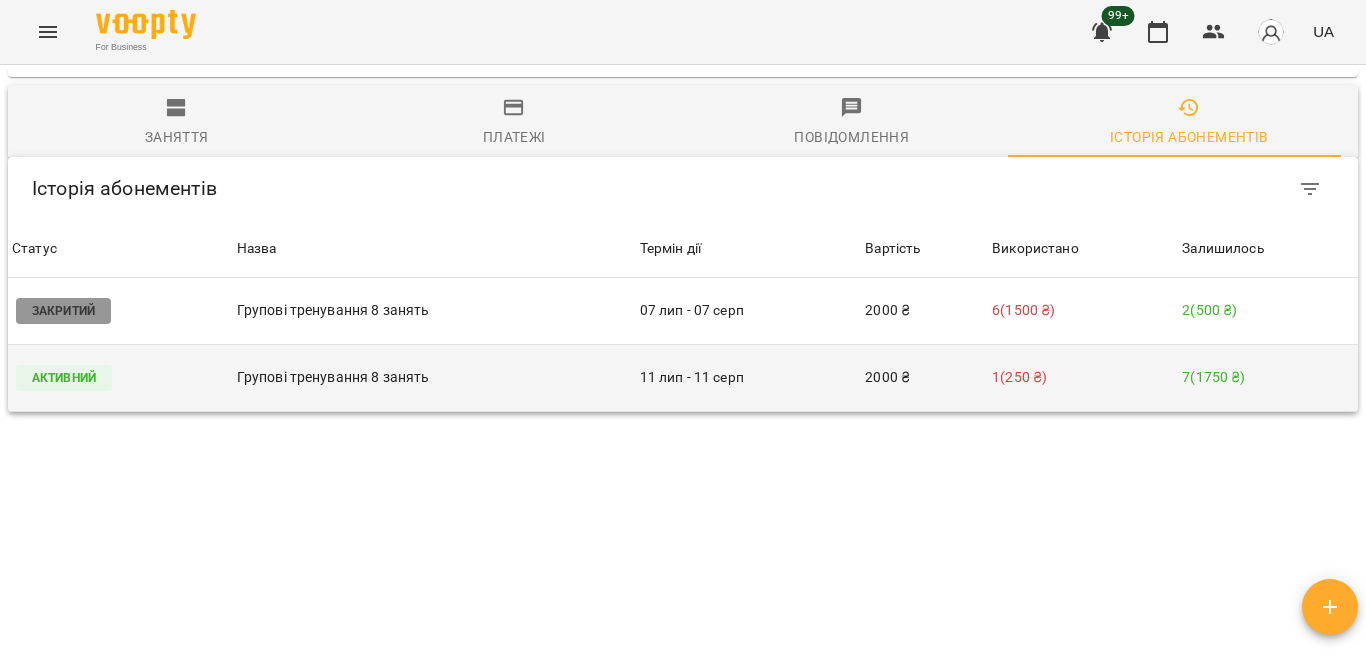 click on "11 лип - 11 серп" at bounding box center (749, 377) 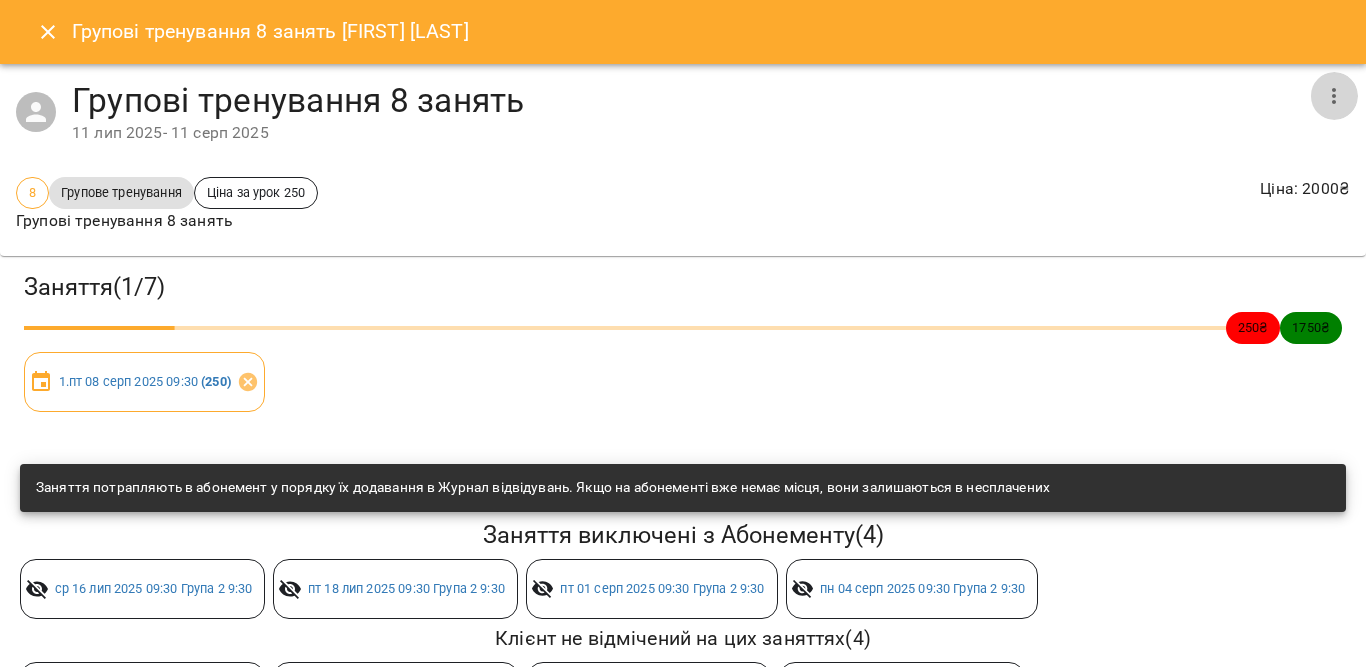 click 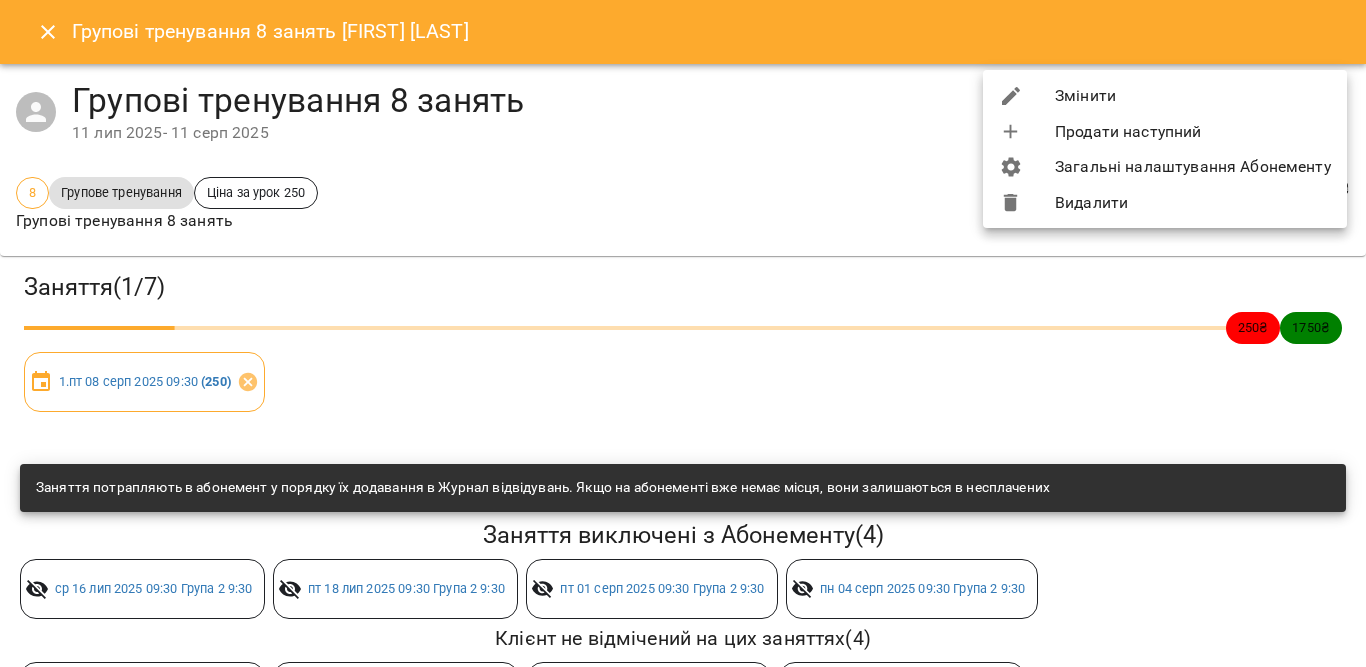 click on "Видалити" at bounding box center (1165, 203) 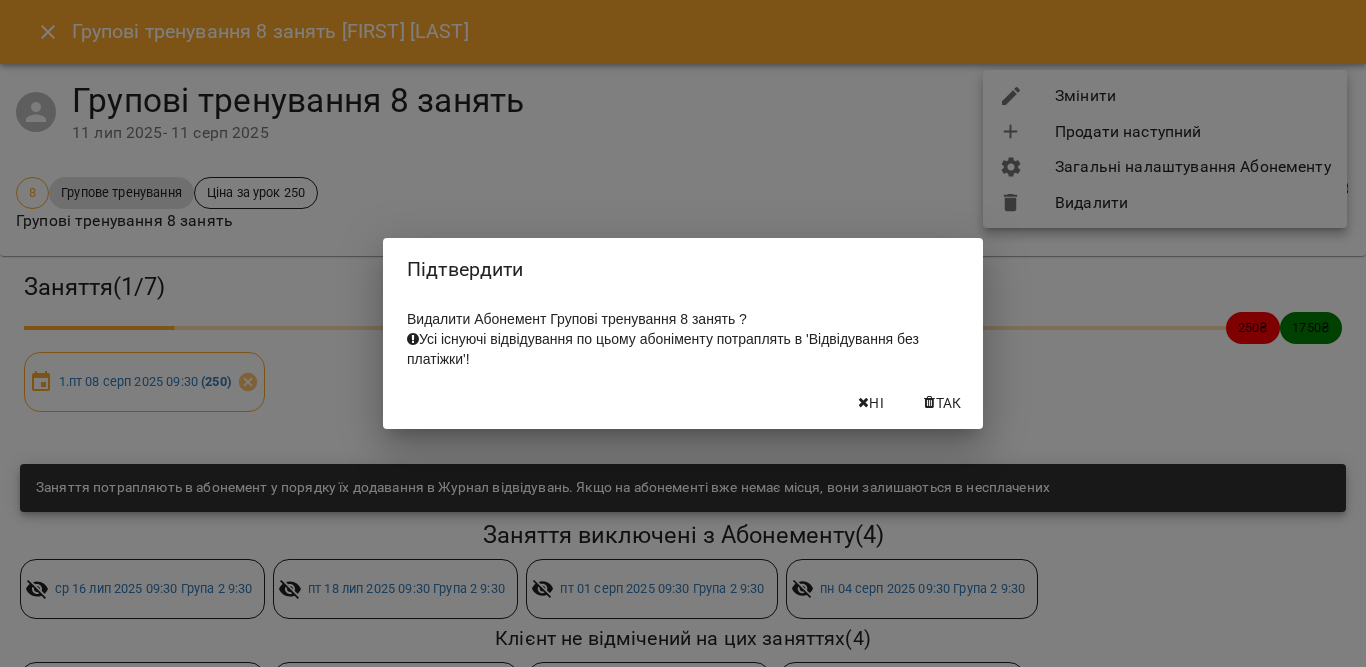 click on "Так" at bounding box center [949, 403] 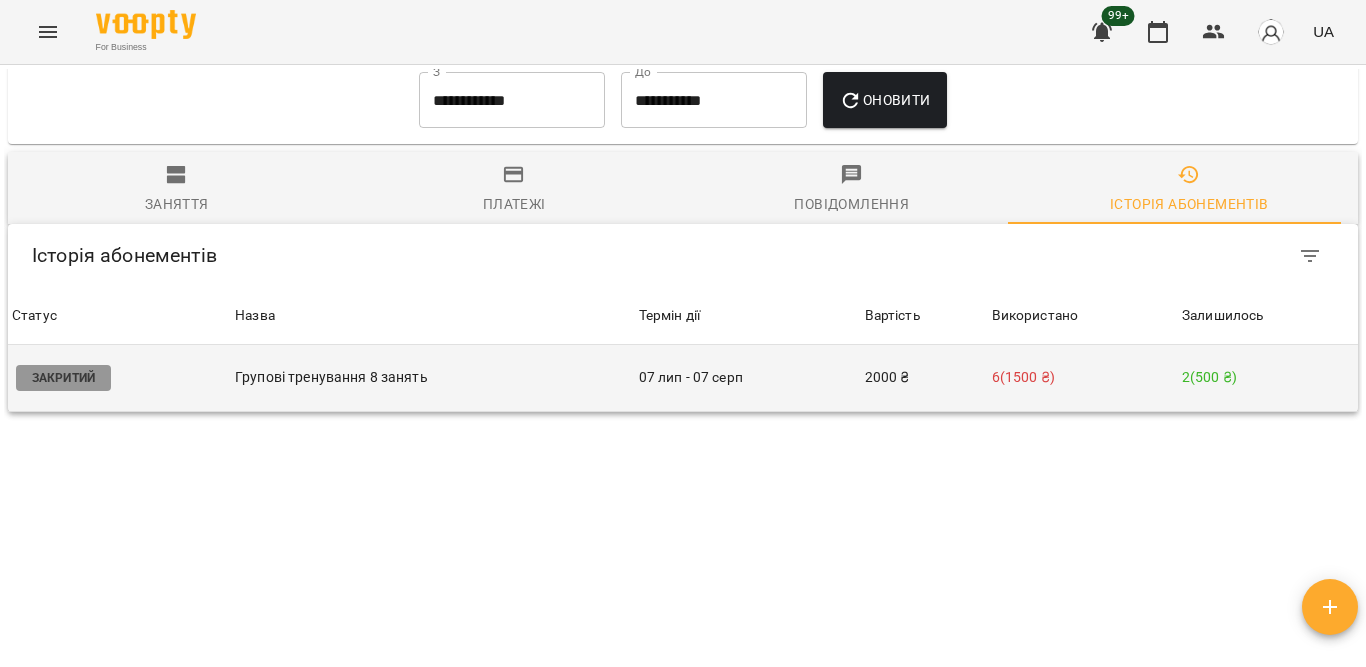 scroll, scrollTop: 1341, scrollLeft: 0, axis: vertical 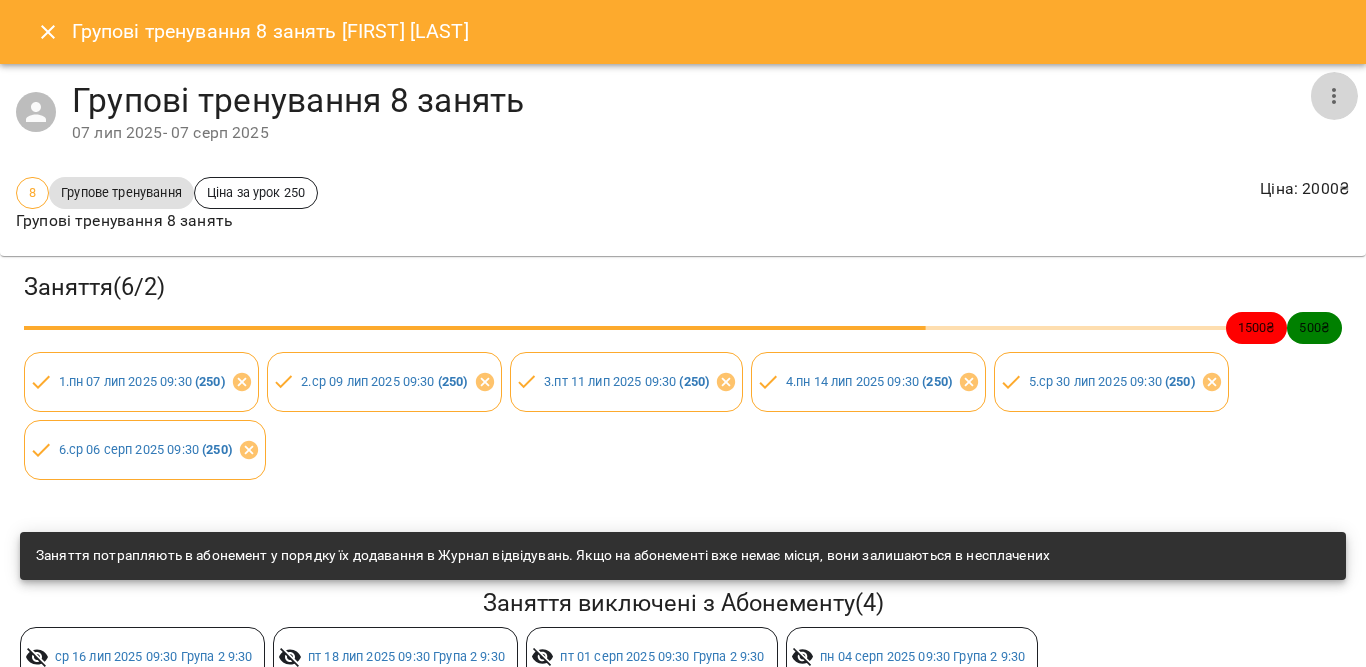 click at bounding box center [1334, 96] 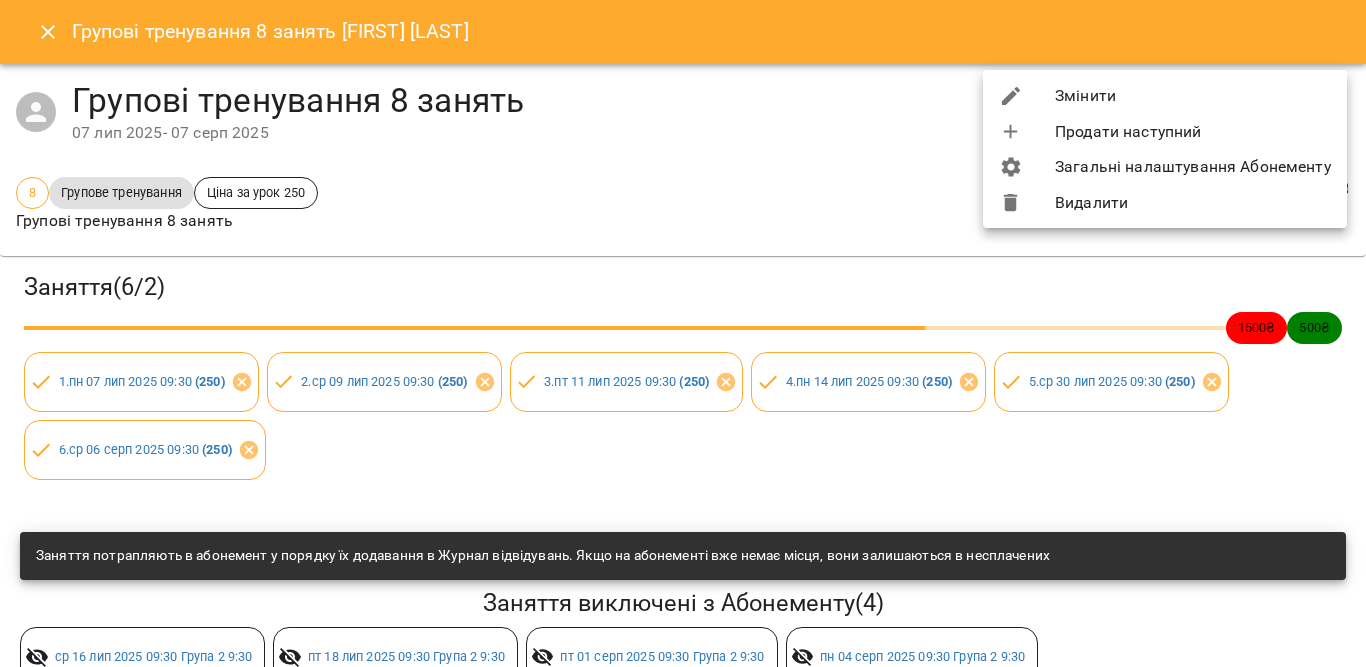 click on "Змінити" at bounding box center (1165, 96) 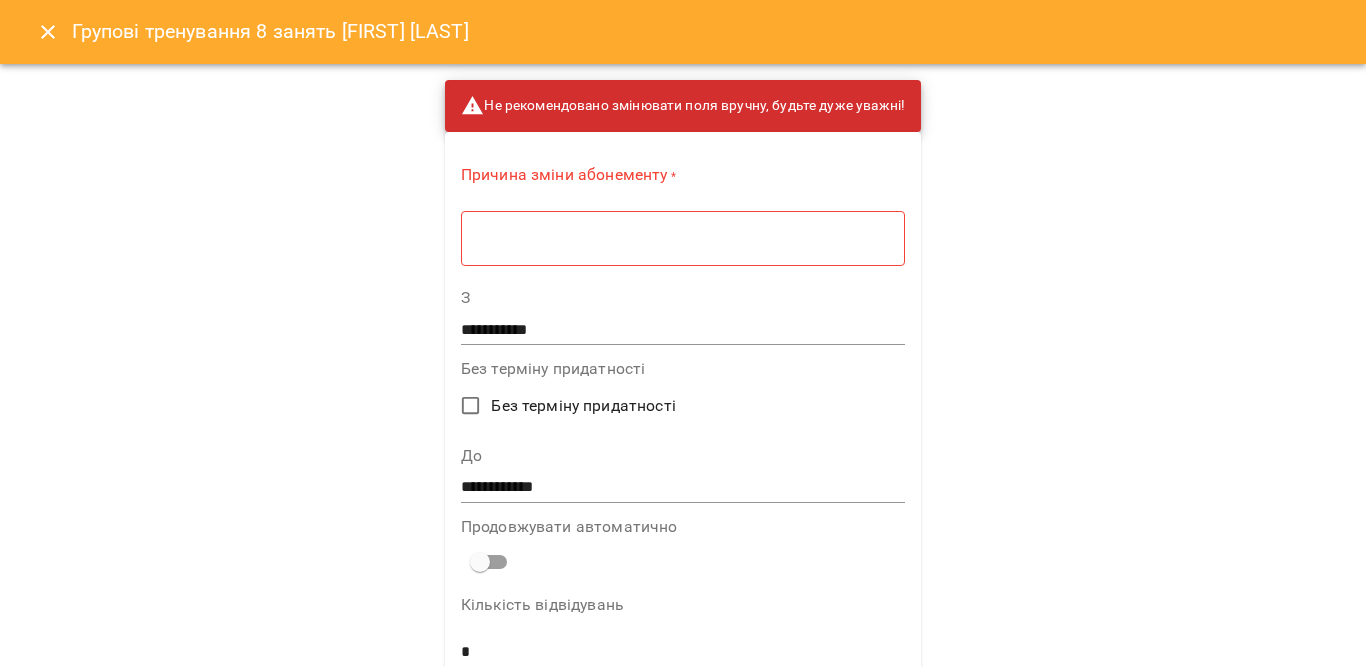 click at bounding box center (683, 238) 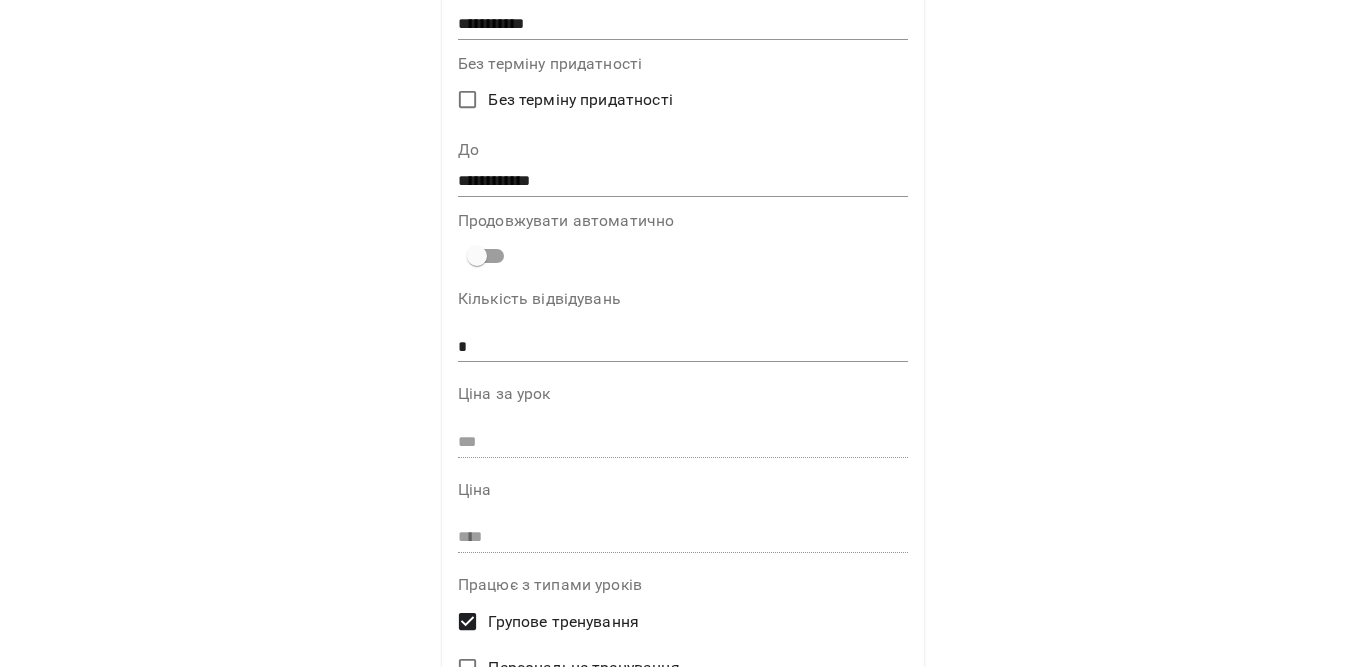 scroll, scrollTop: 300, scrollLeft: 0, axis: vertical 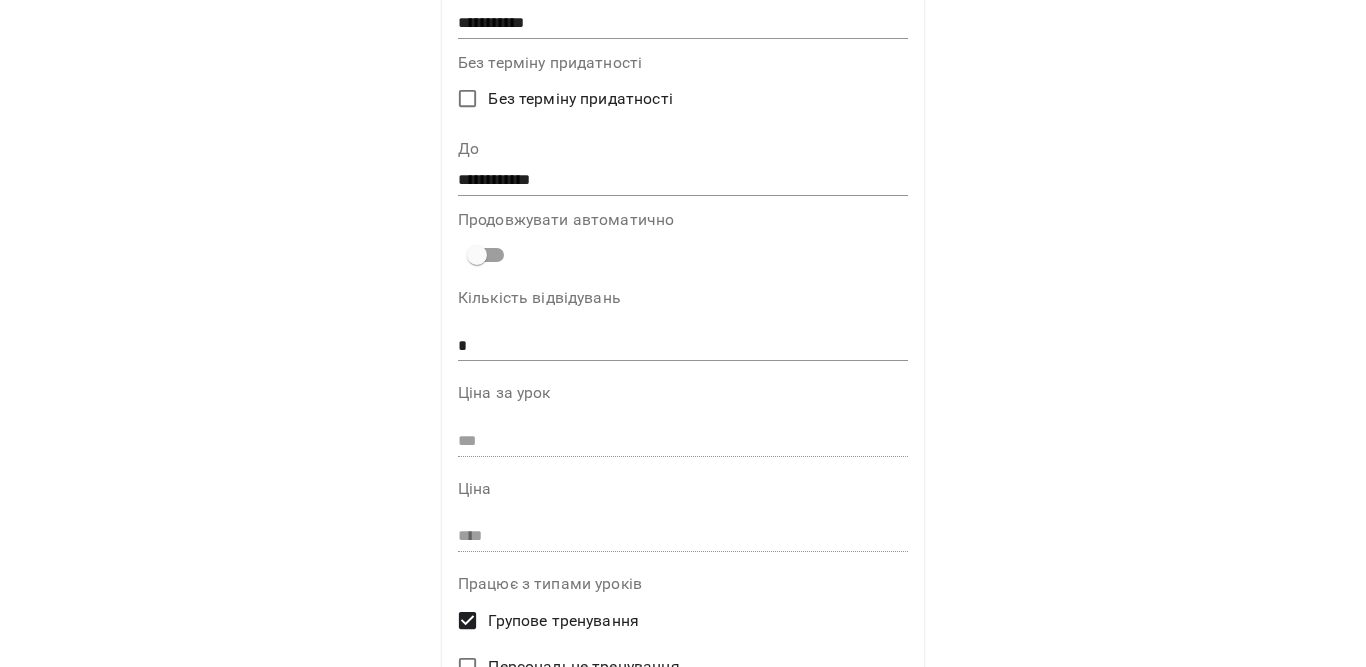 type on "*" 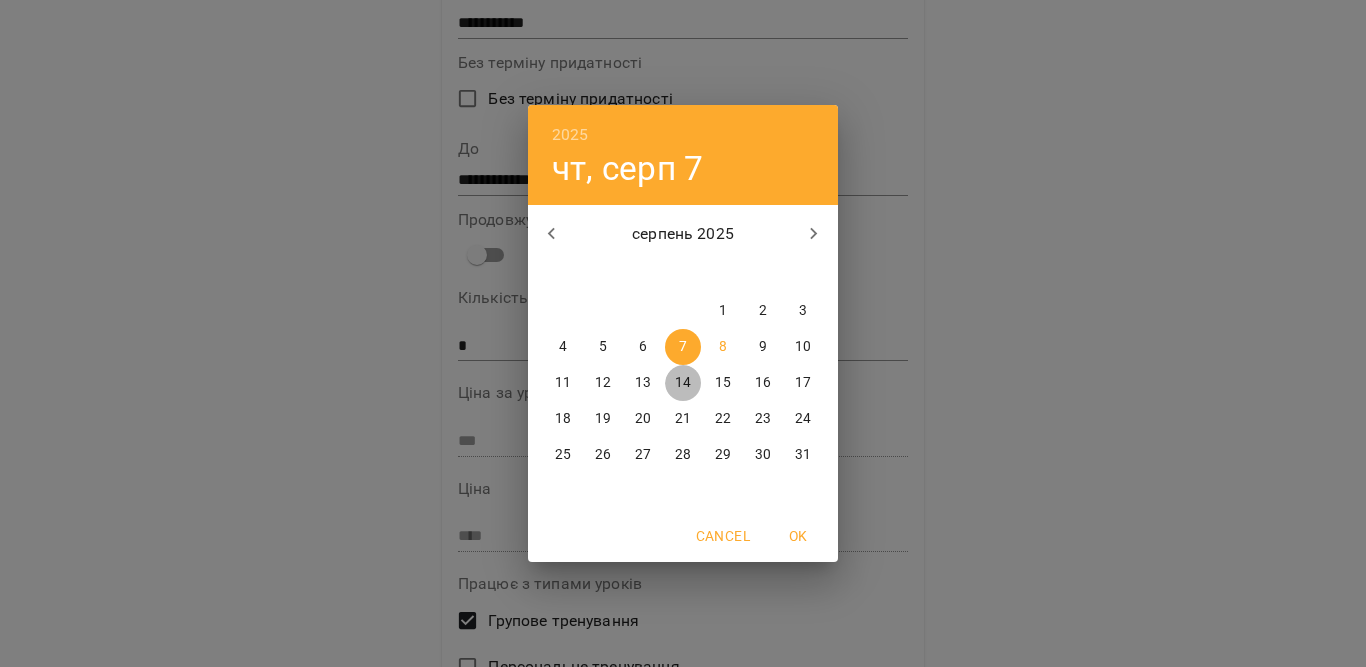 click on "14" at bounding box center (683, 383) 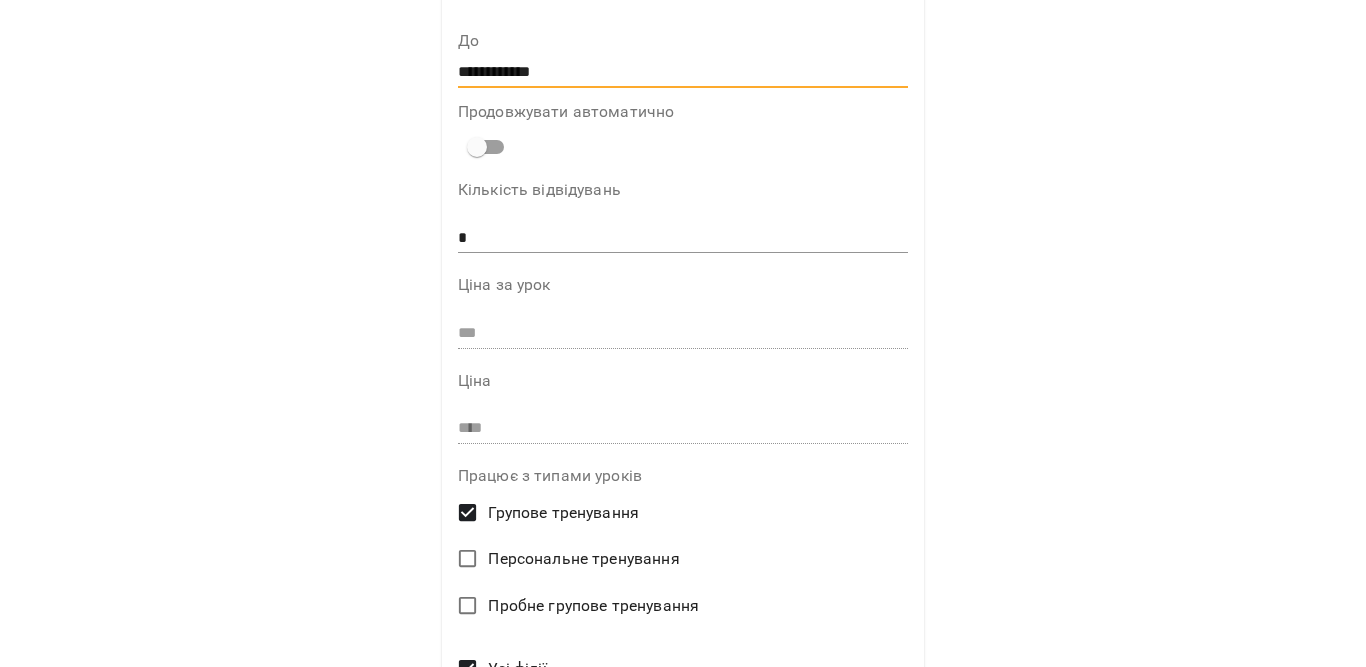 scroll, scrollTop: 605, scrollLeft: 0, axis: vertical 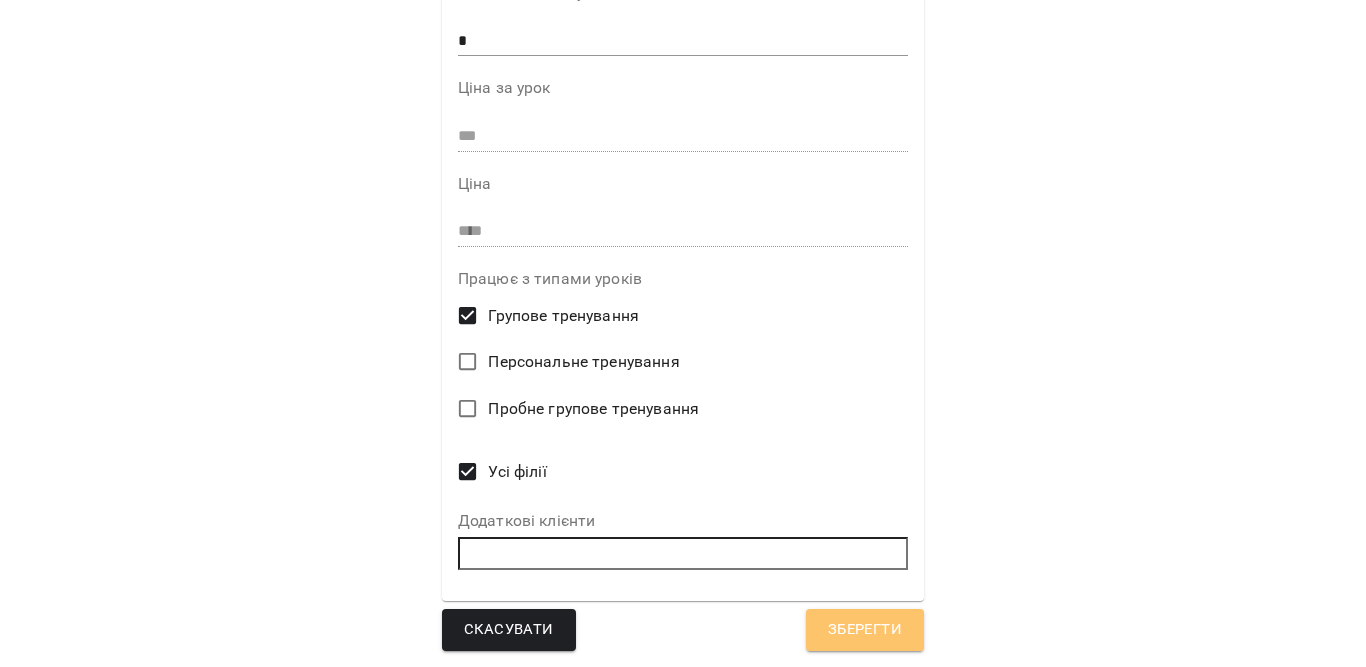 click on "Зберегти" at bounding box center [865, 630] 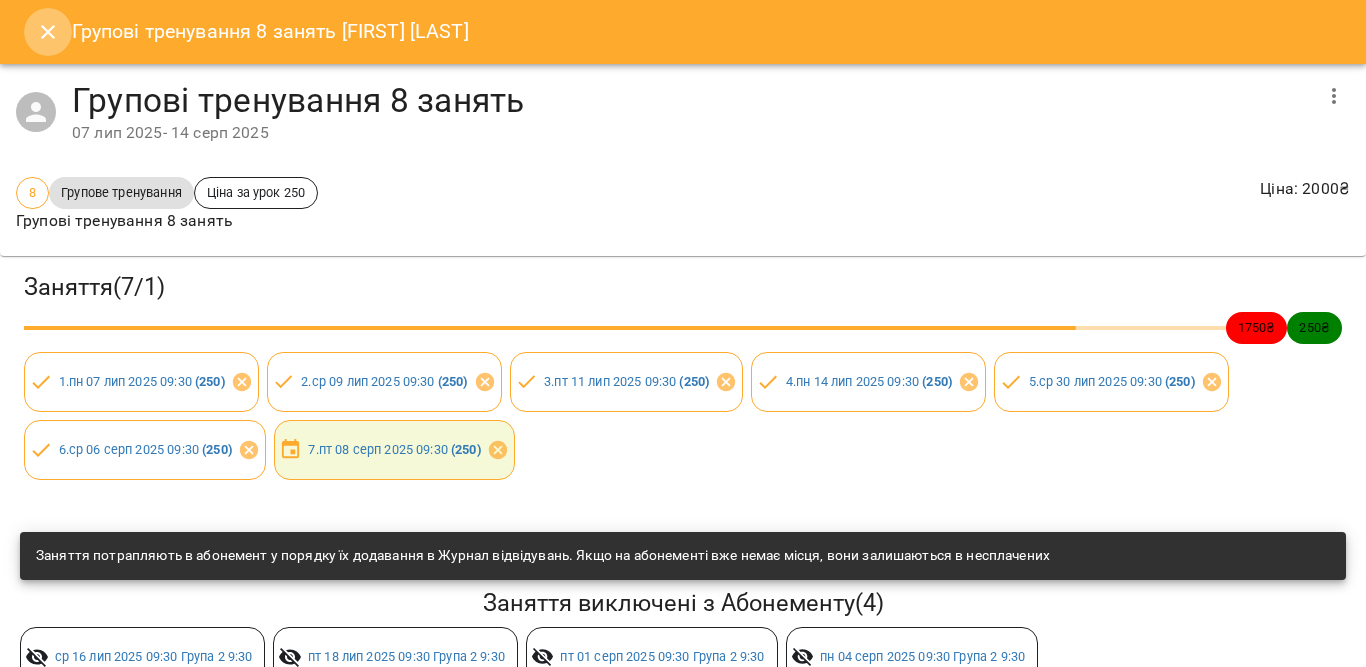 click 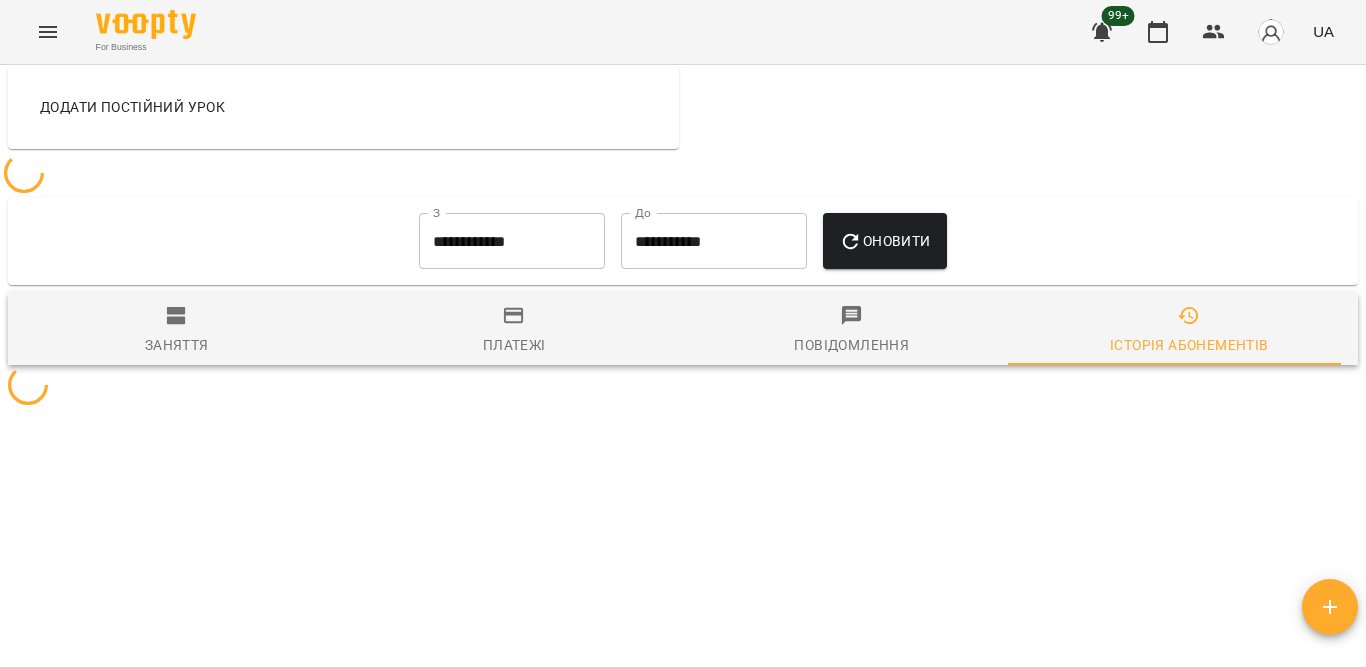 scroll, scrollTop: 1200, scrollLeft: 0, axis: vertical 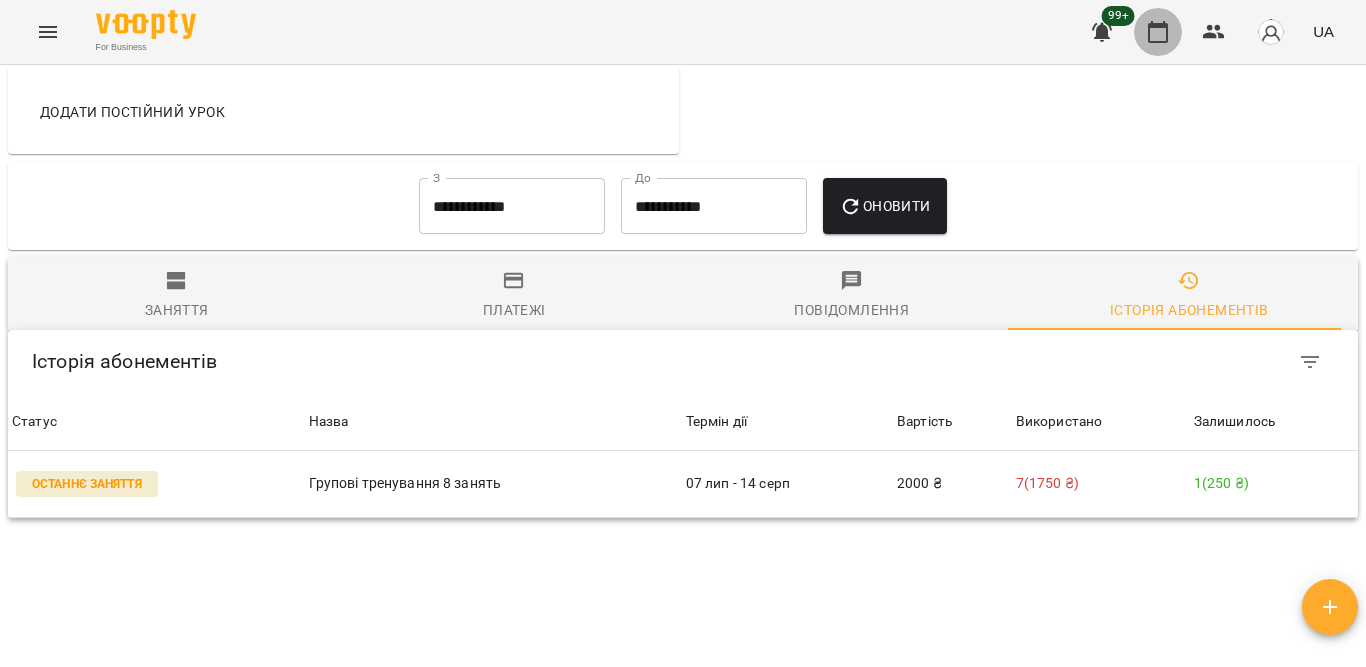 click 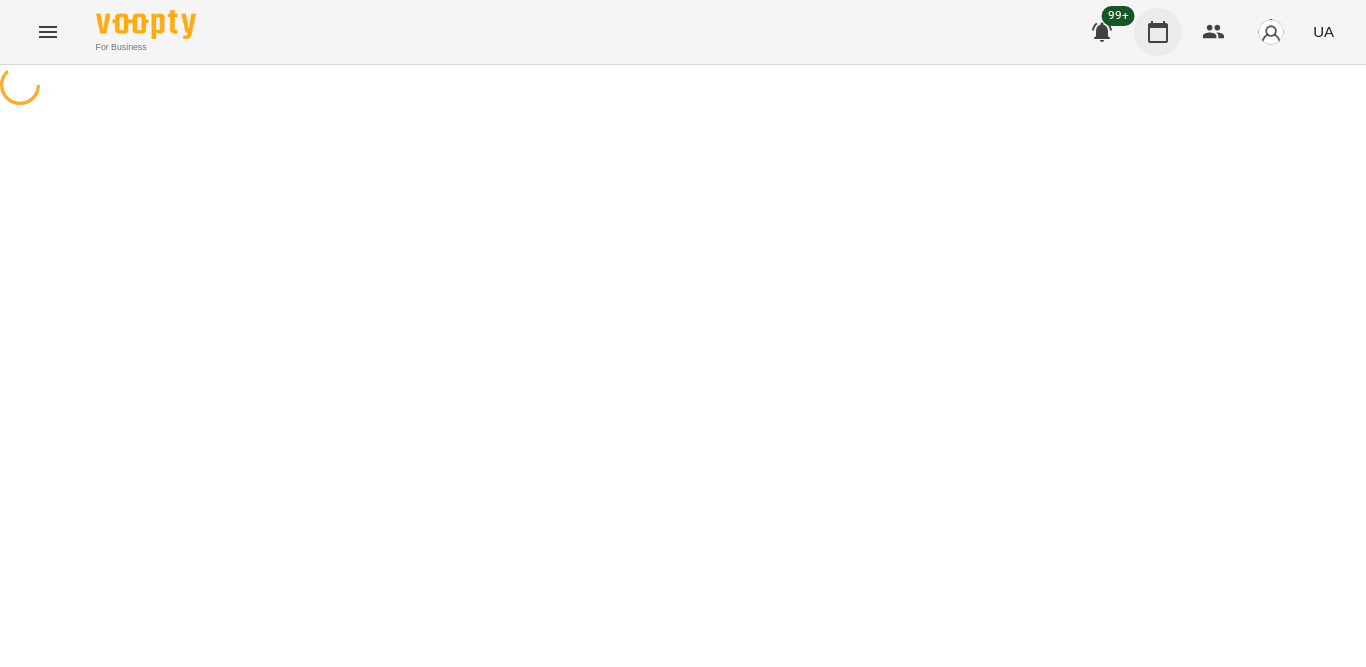 scroll, scrollTop: 0, scrollLeft: 0, axis: both 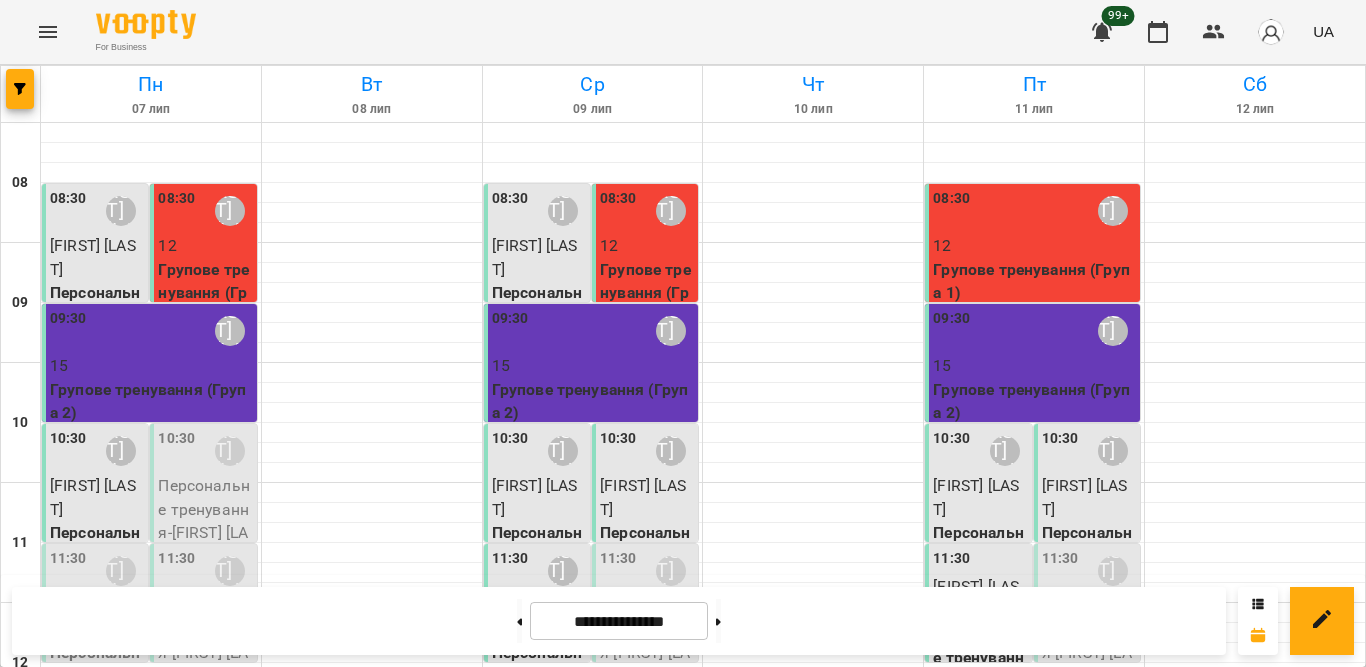 click on "09:30 Тетяна Орешко-Кушнір" at bounding box center [1034, 331] 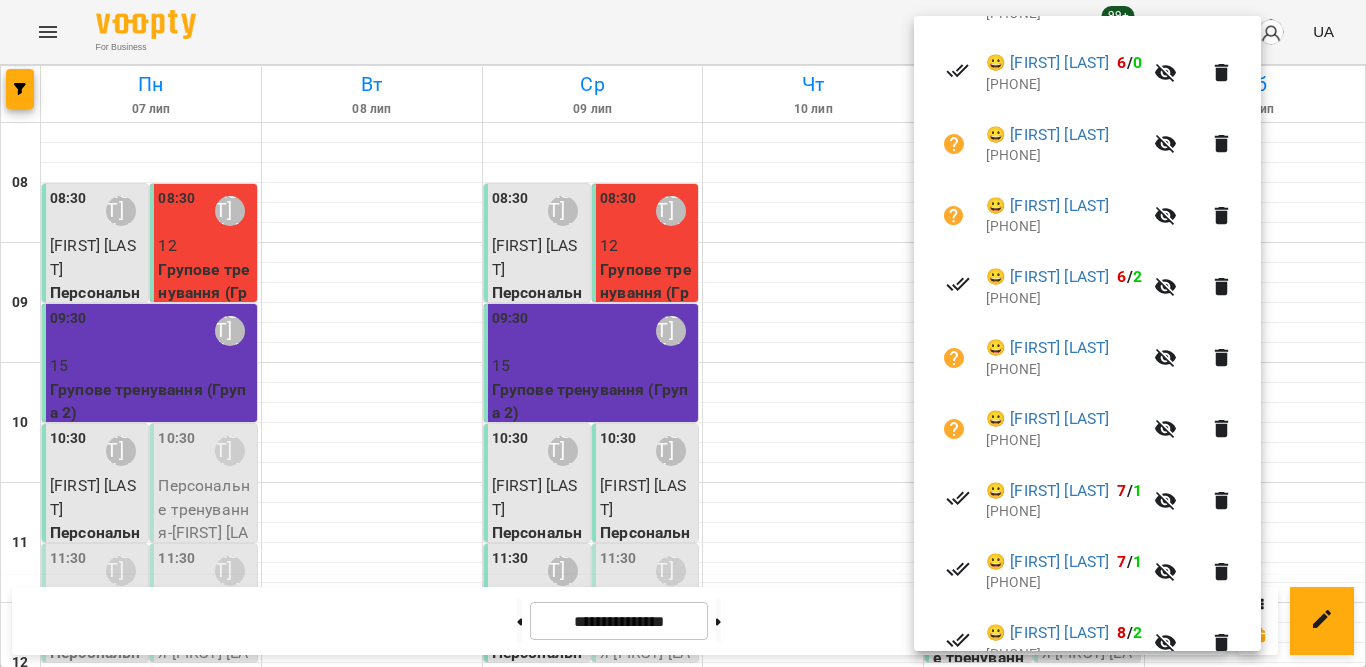 scroll, scrollTop: 600, scrollLeft: 0, axis: vertical 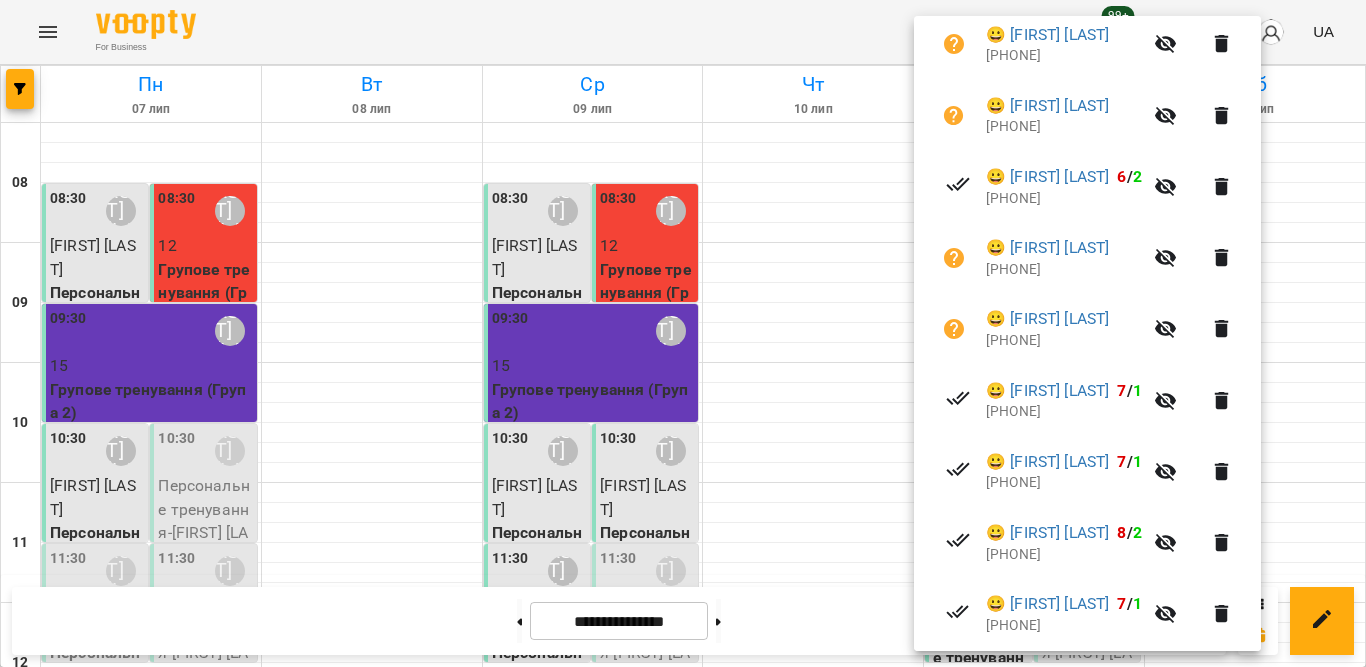 click at bounding box center (683, 333) 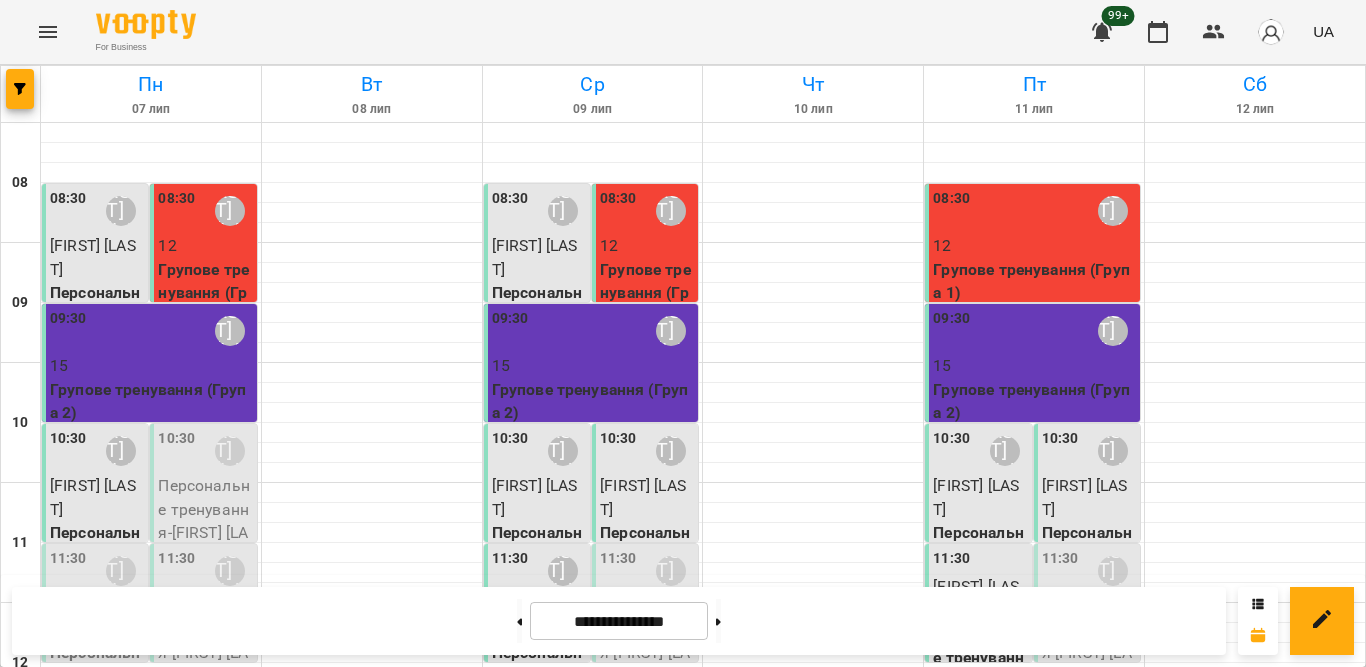scroll, scrollTop: 986, scrollLeft: 0, axis: vertical 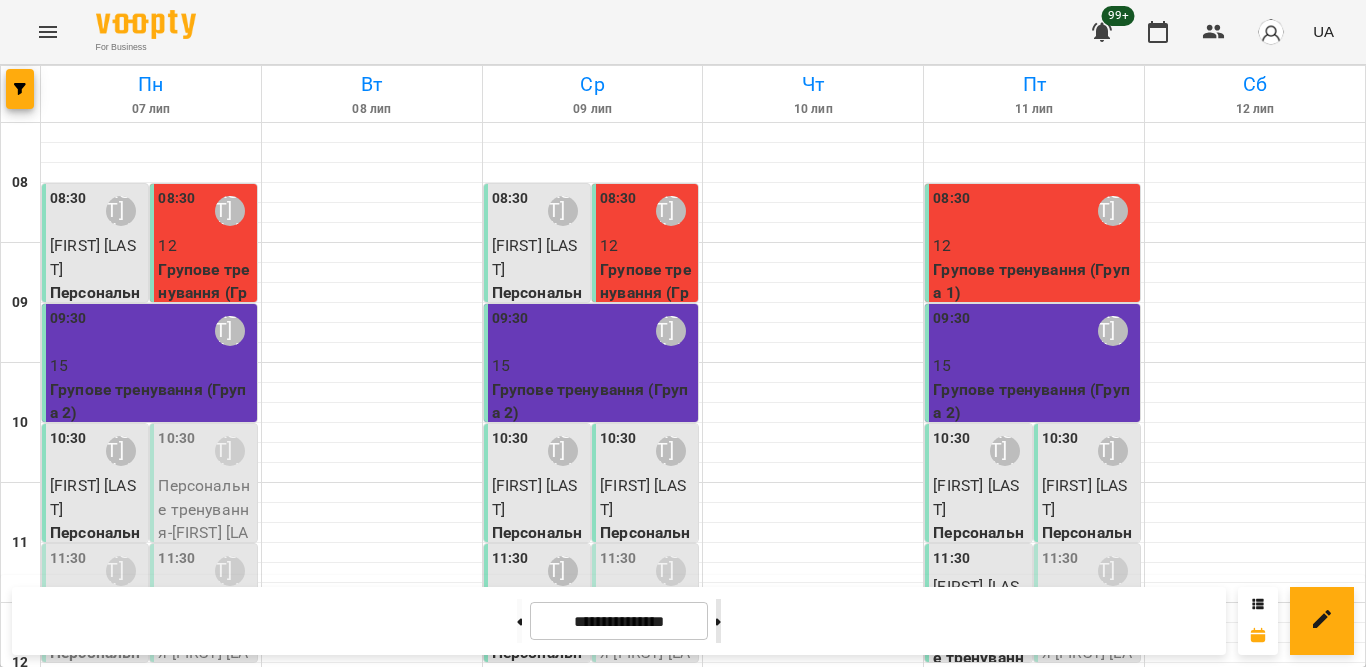 click at bounding box center [718, 621] 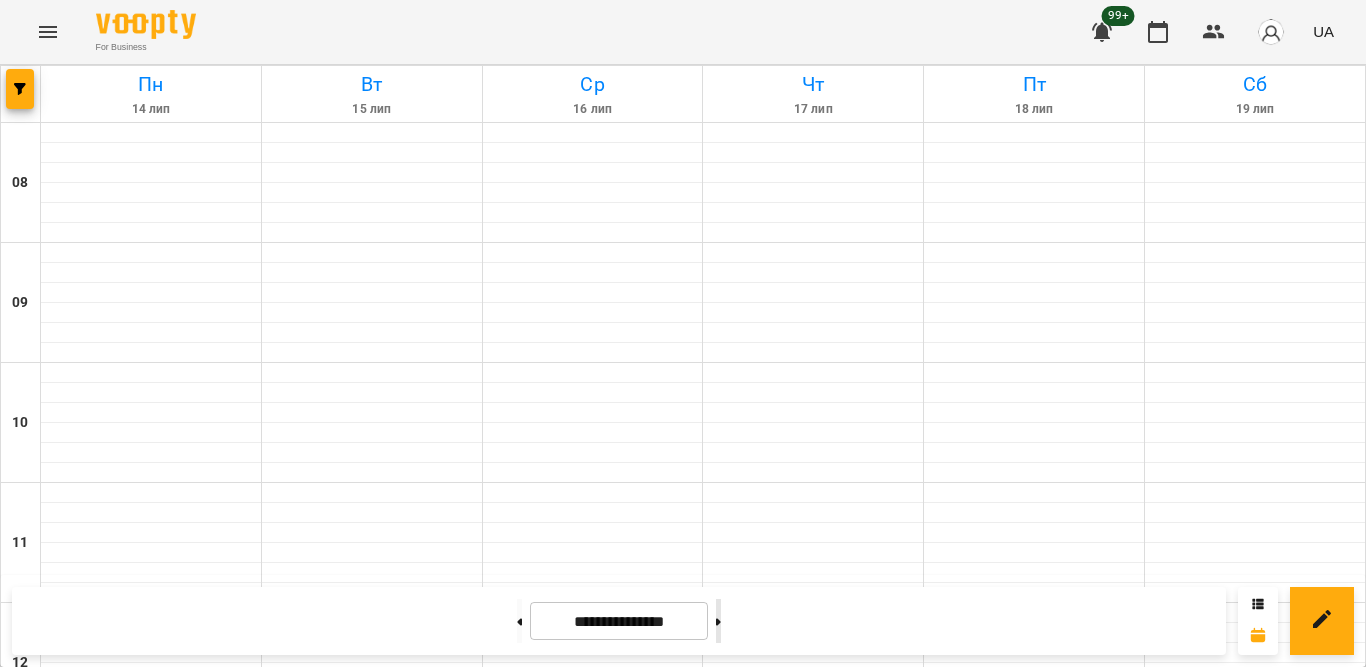 click at bounding box center (718, 621) 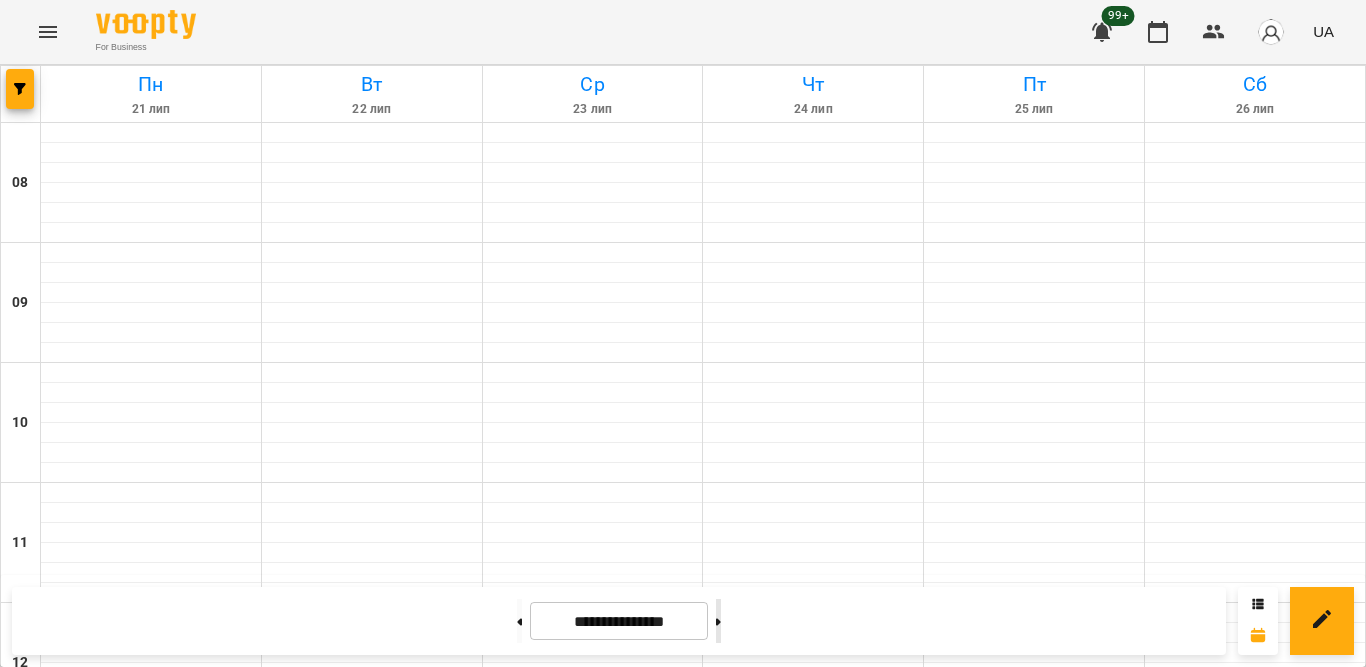 click at bounding box center (718, 621) 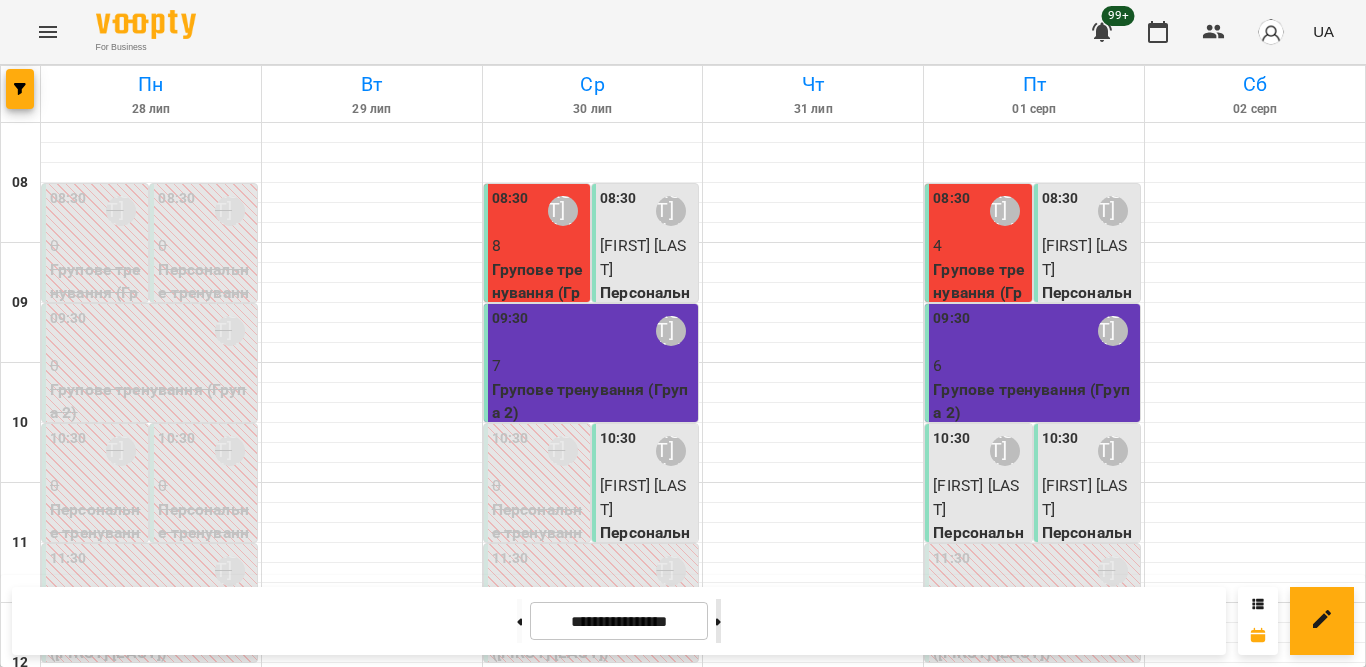 click at bounding box center [718, 621] 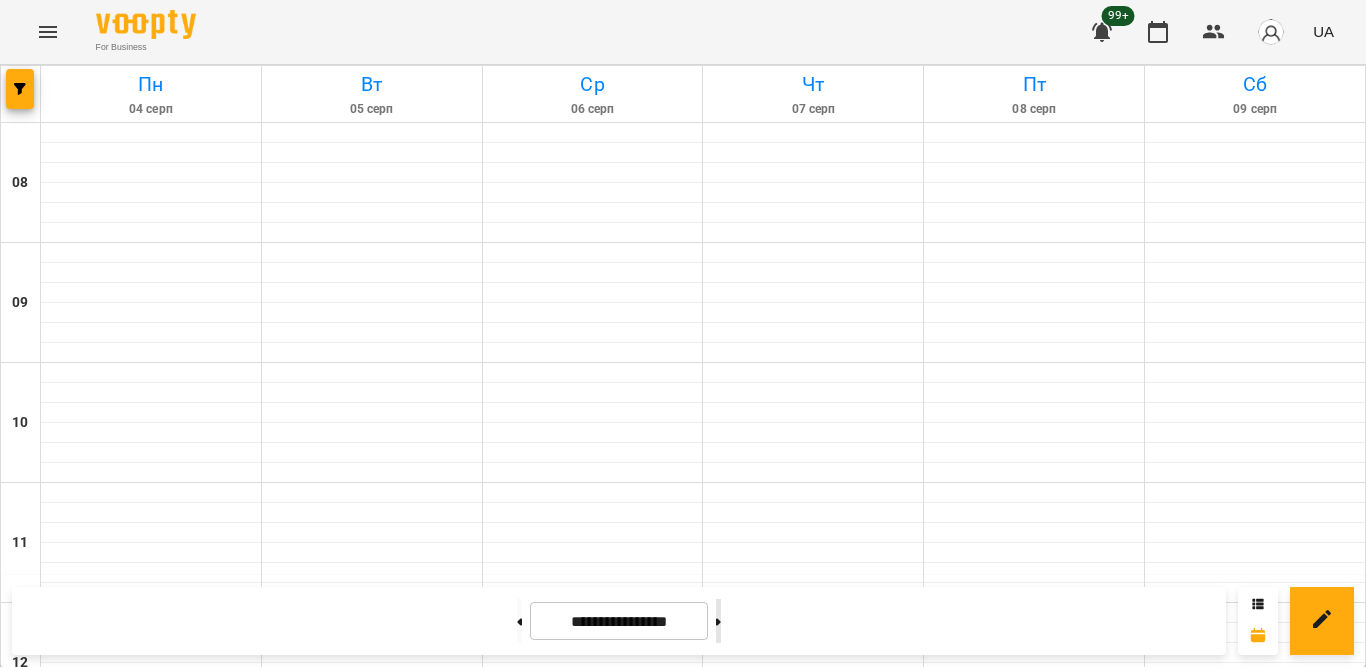 type on "**********" 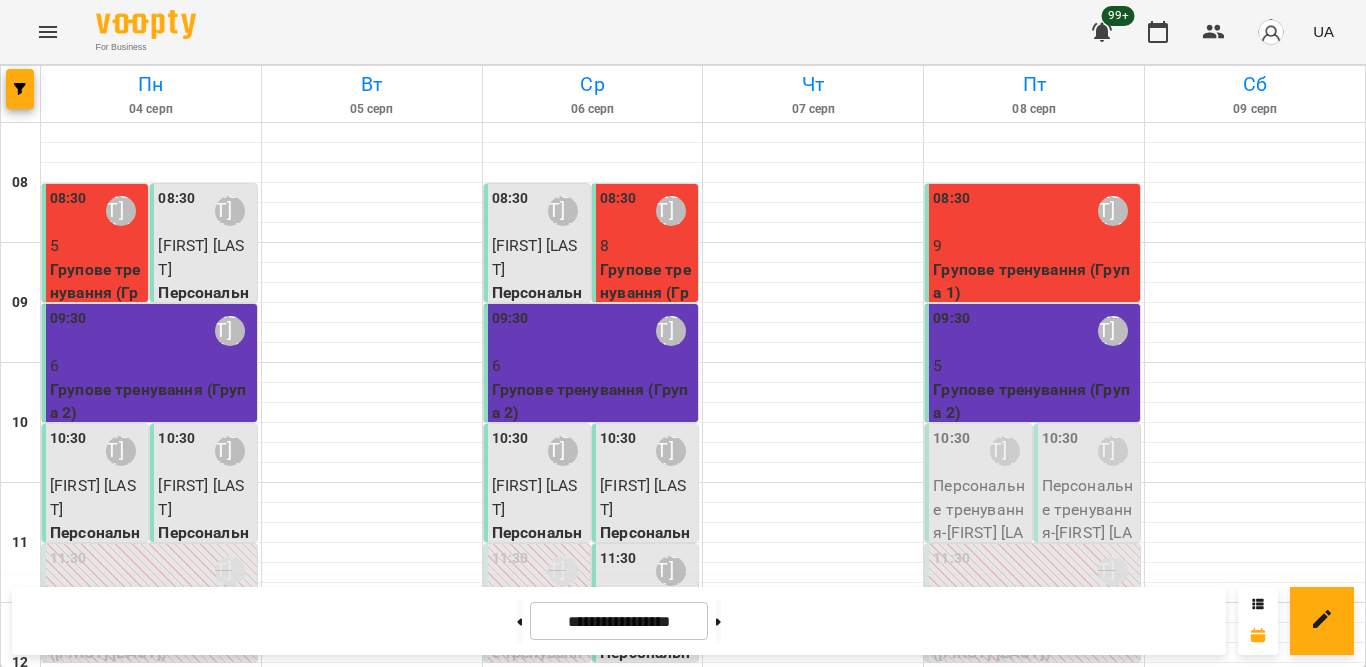 scroll, scrollTop: 86, scrollLeft: 0, axis: vertical 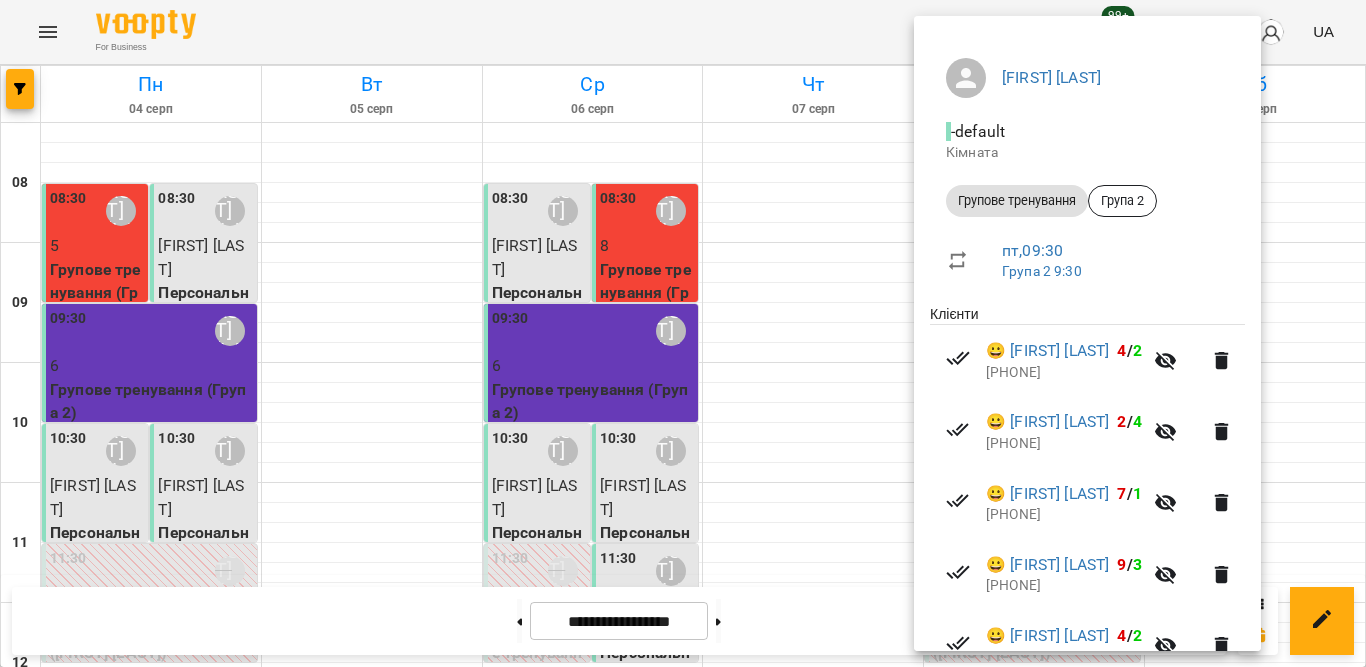 click at bounding box center (683, 333) 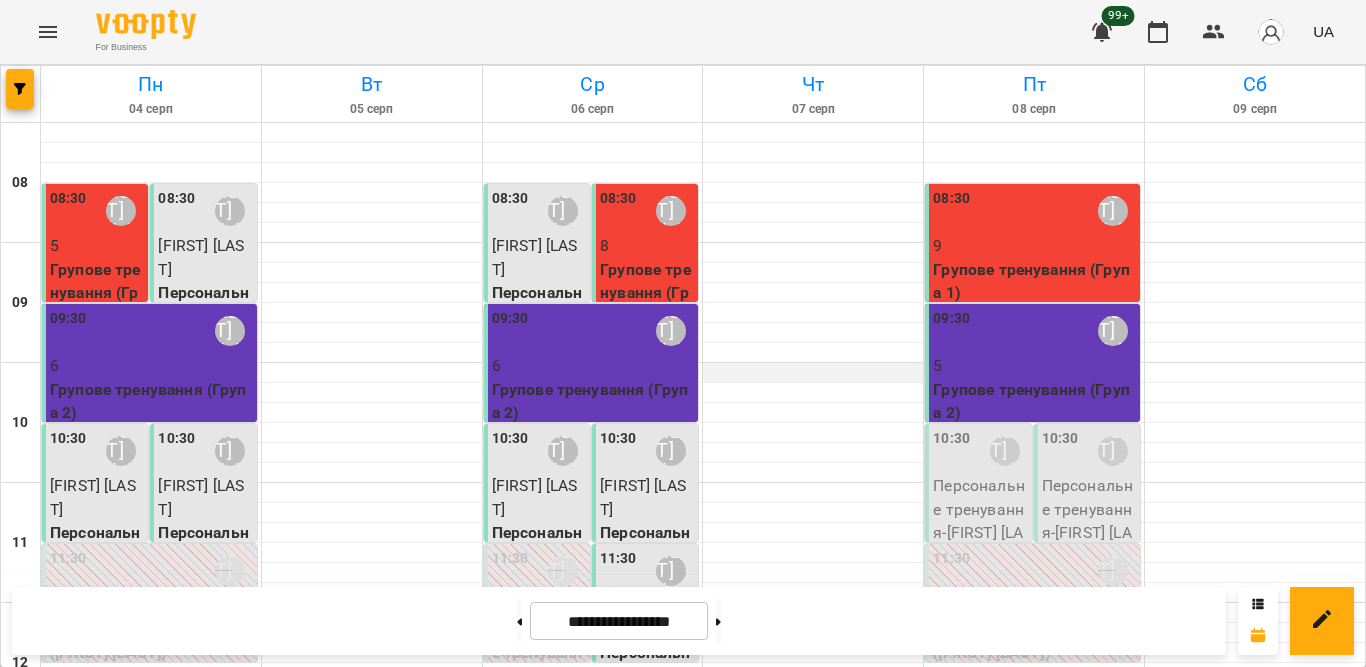 scroll, scrollTop: 0, scrollLeft: 0, axis: both 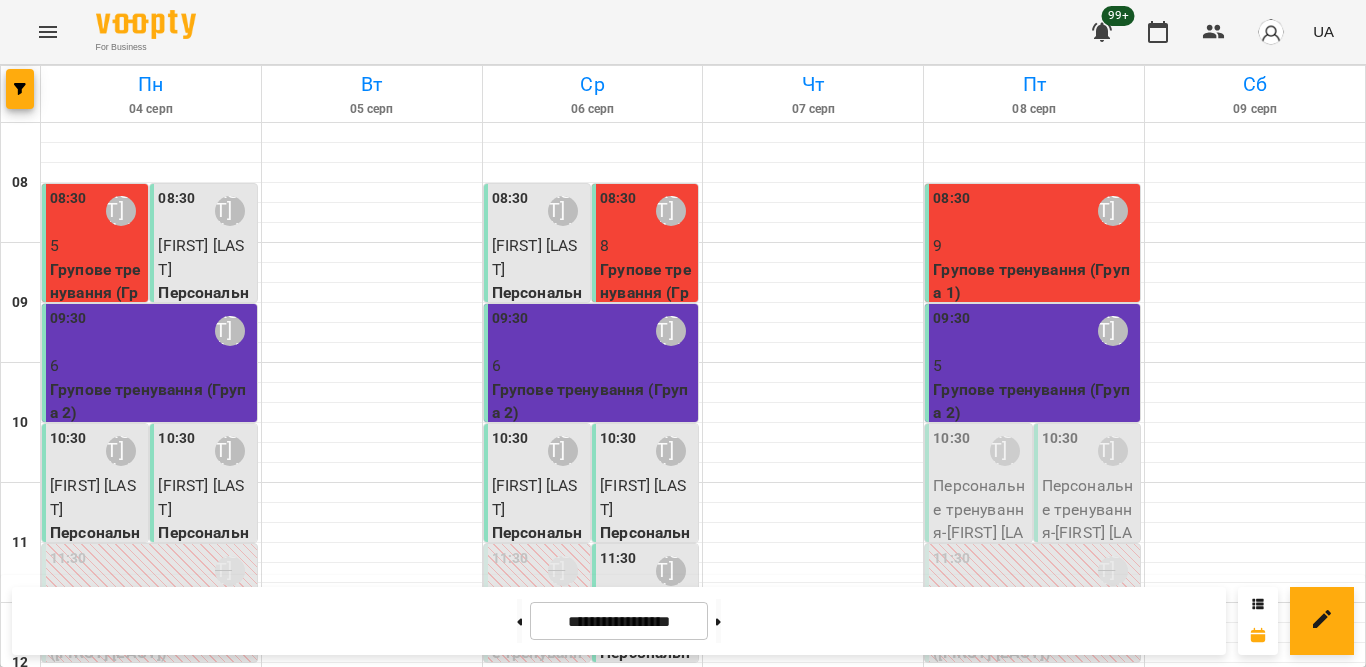click on "9" at bounding box center [1034, 246] 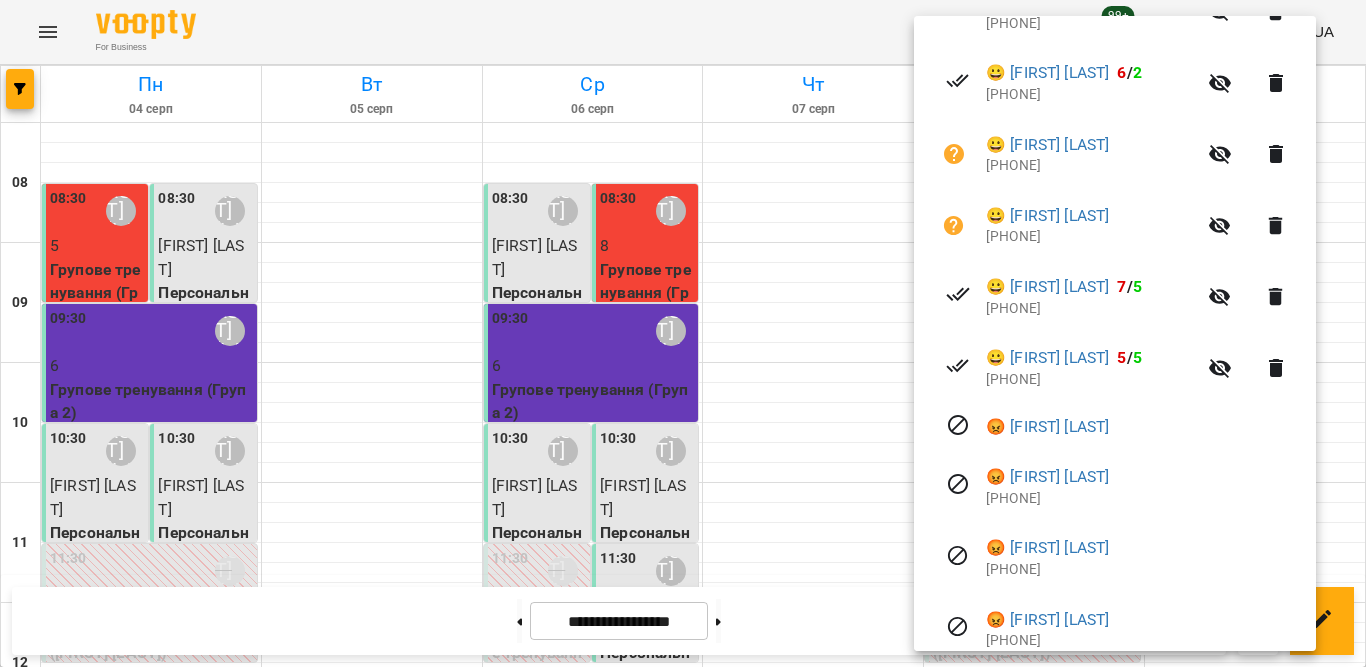 scroll, scrollTop: 700, scrollLeft: 0, axis: vertical 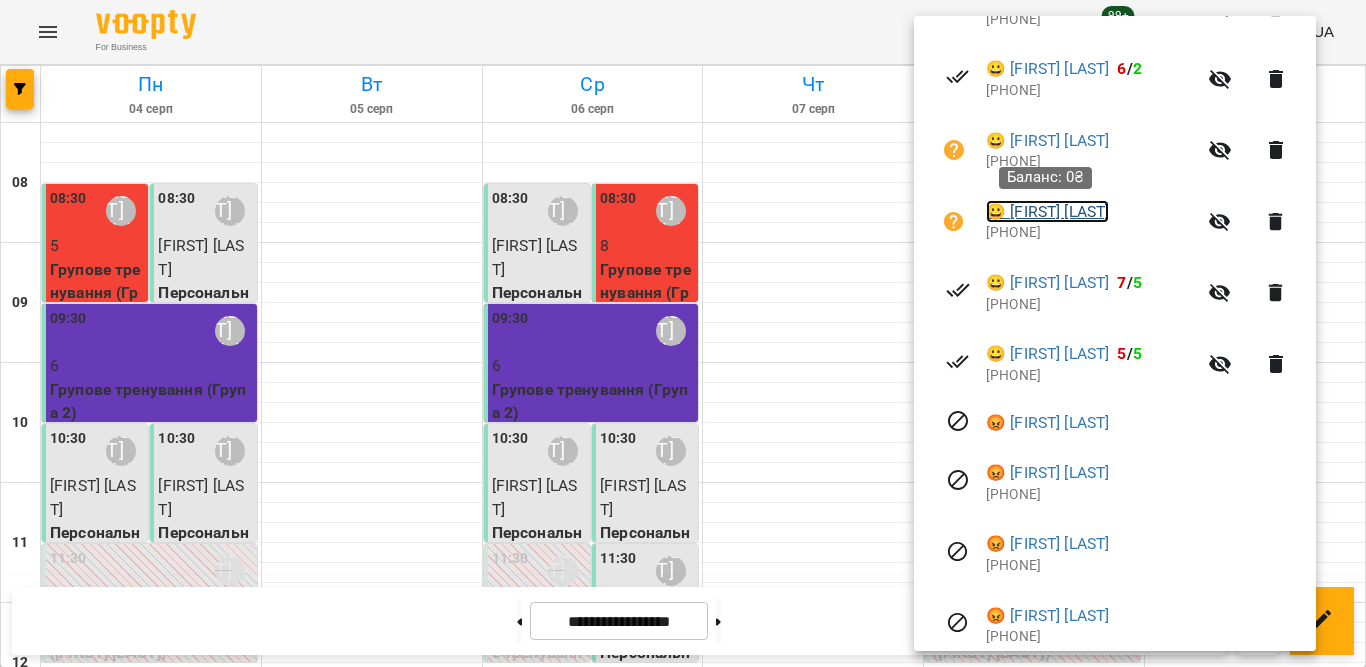 click on "😀   Ольга Гнатик" at bounding box center [1047, 212] 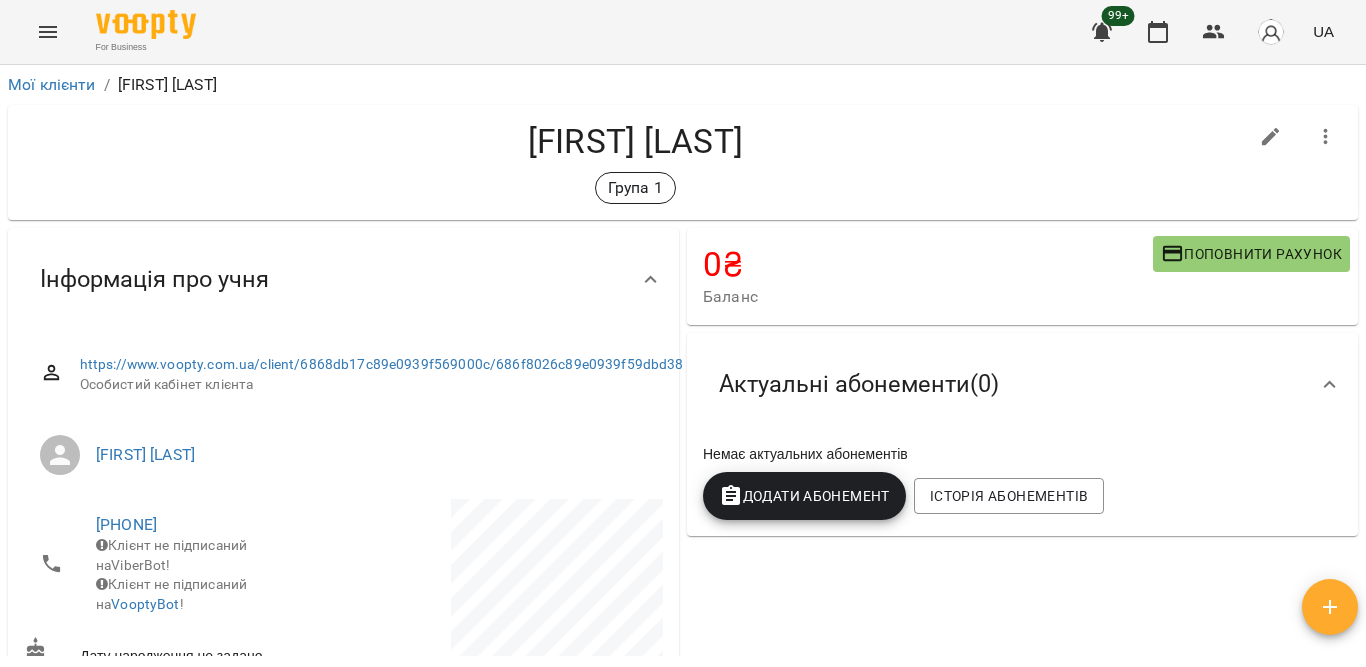 click on "Актуальні абонементи ( 0 )" at bounding box center (1004, 384) 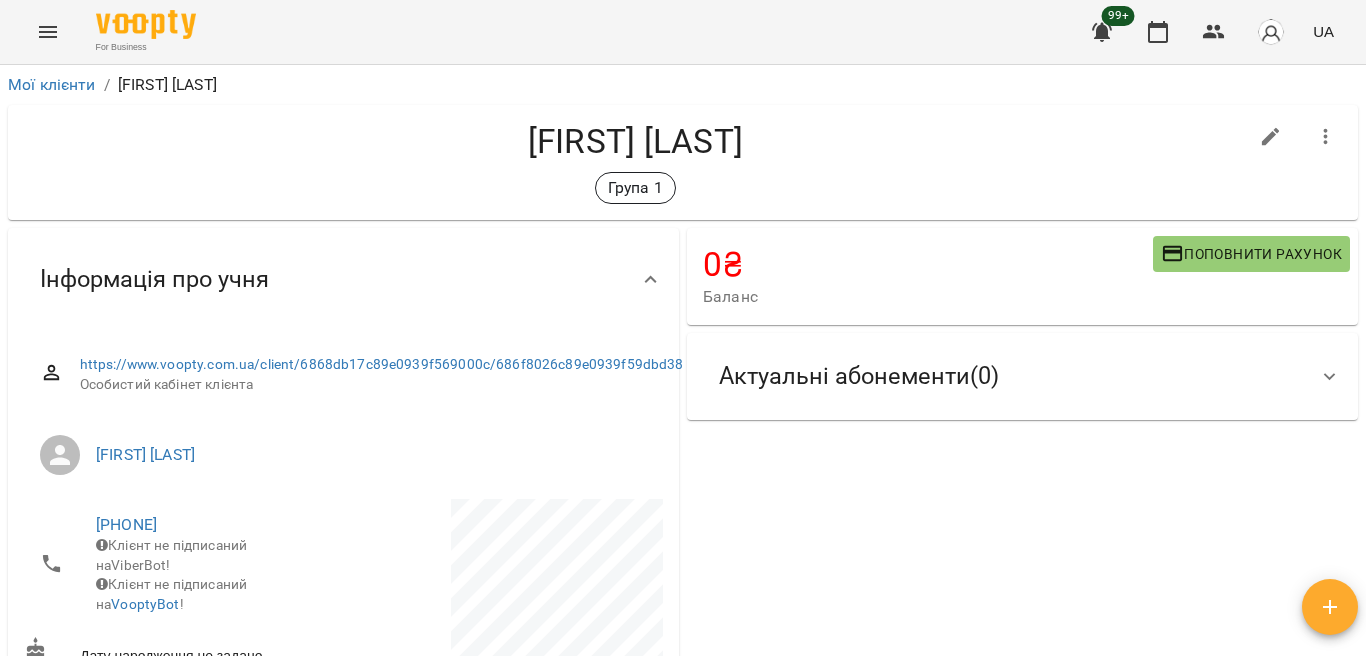 click on "Актуальні абонементи ( 0 )" at bounding box center (1004, 376) 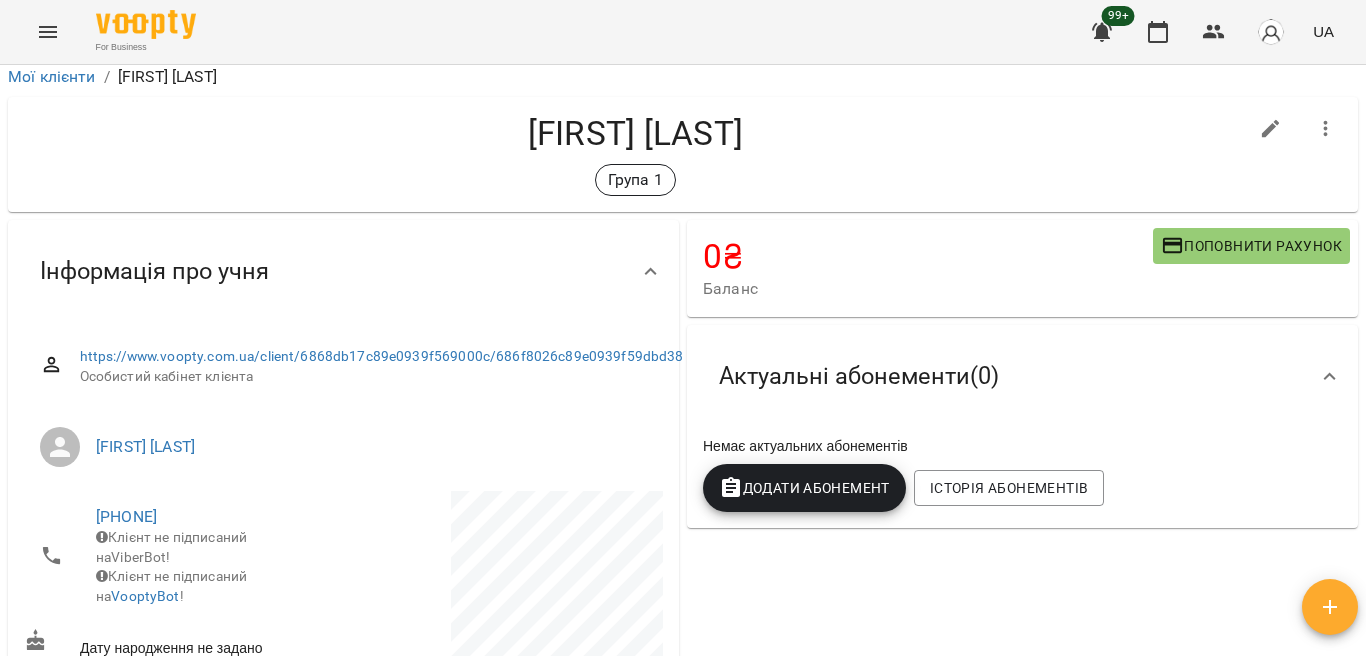scroll, scrollTop: 0, scrollLeft: 0, axis: both 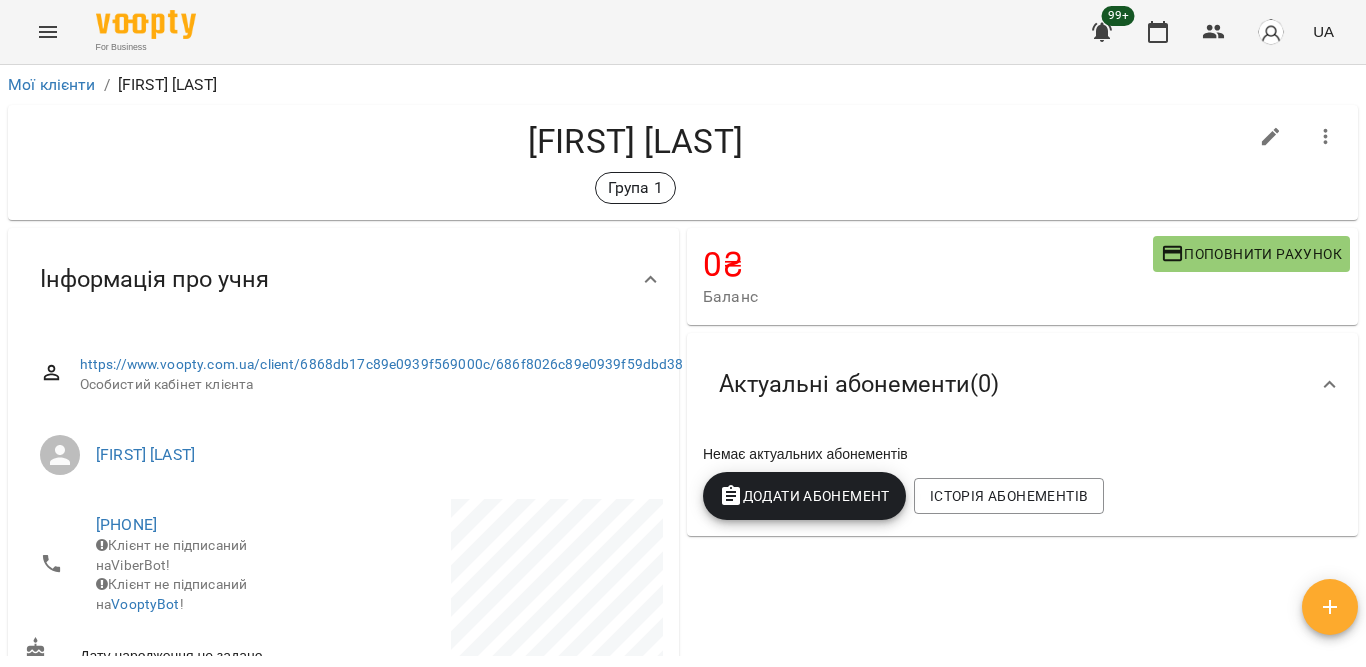click 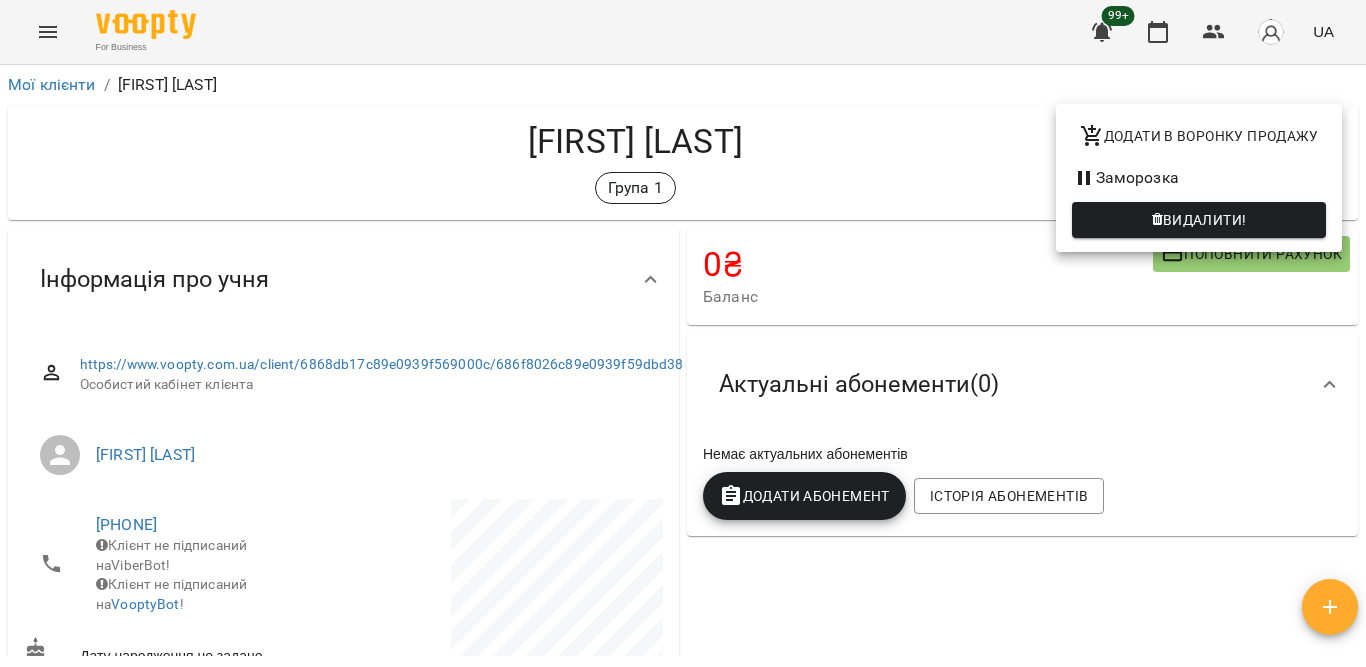 click at bounding box center (683, 333) 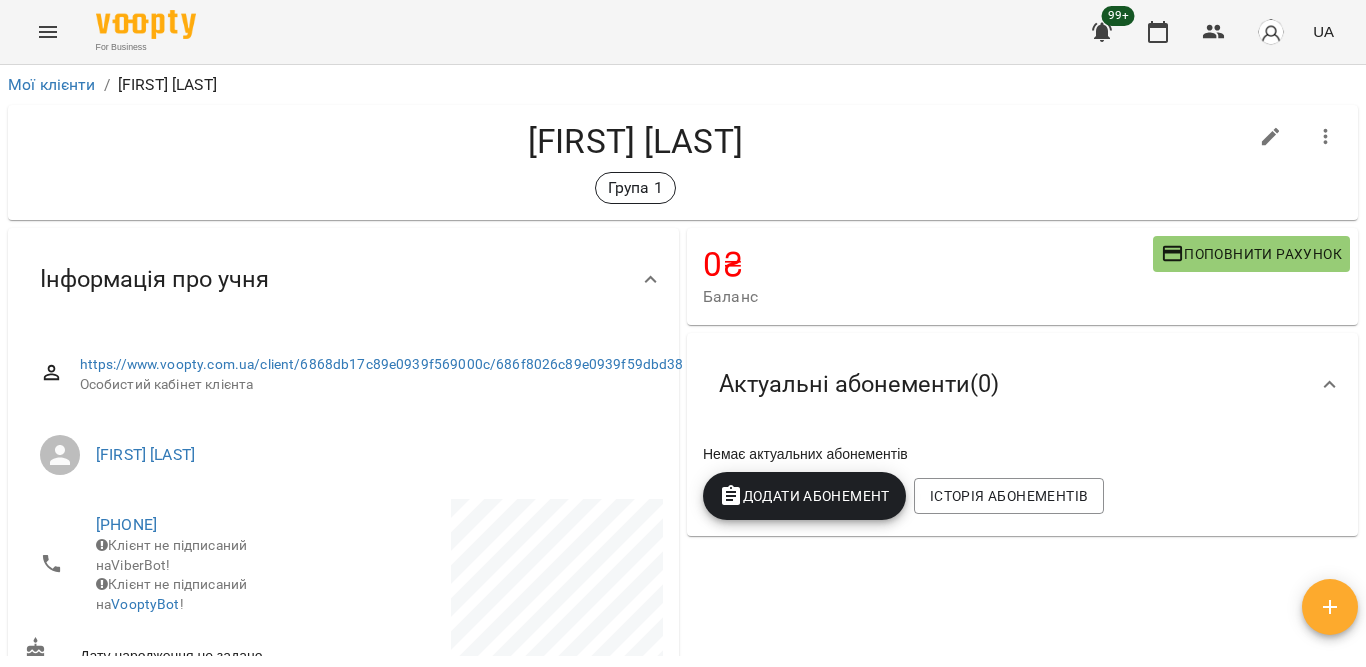 click 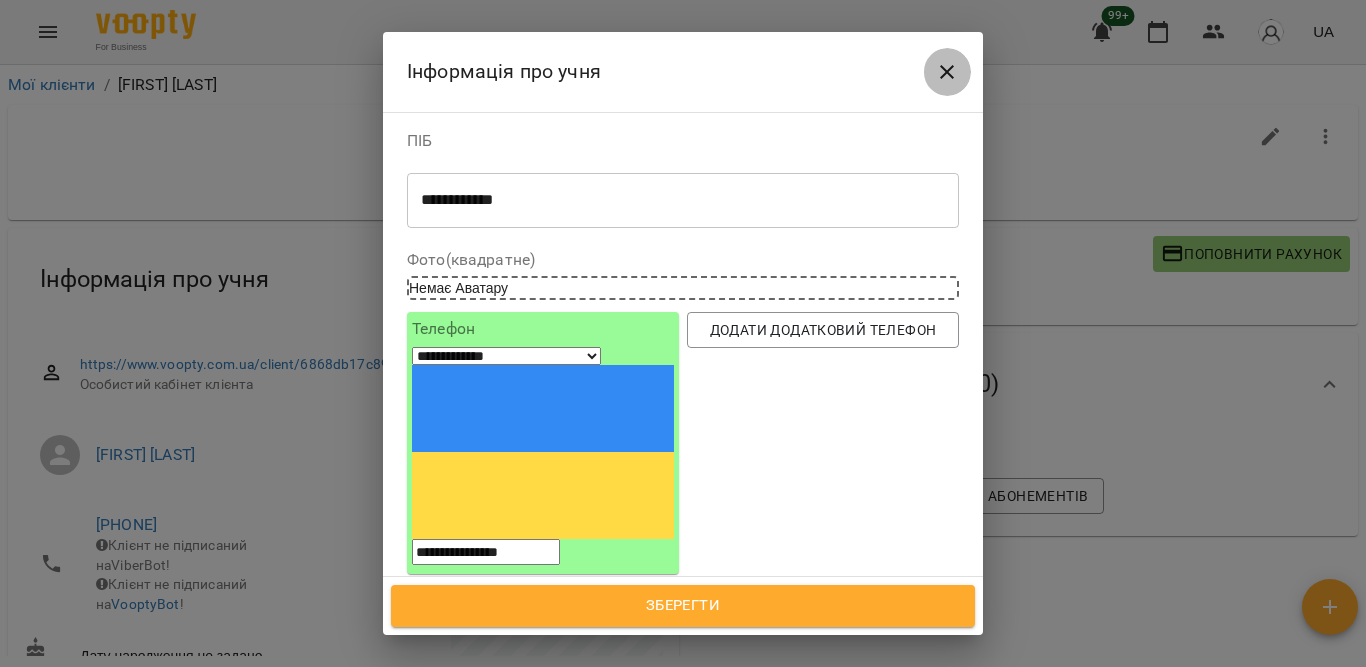 click 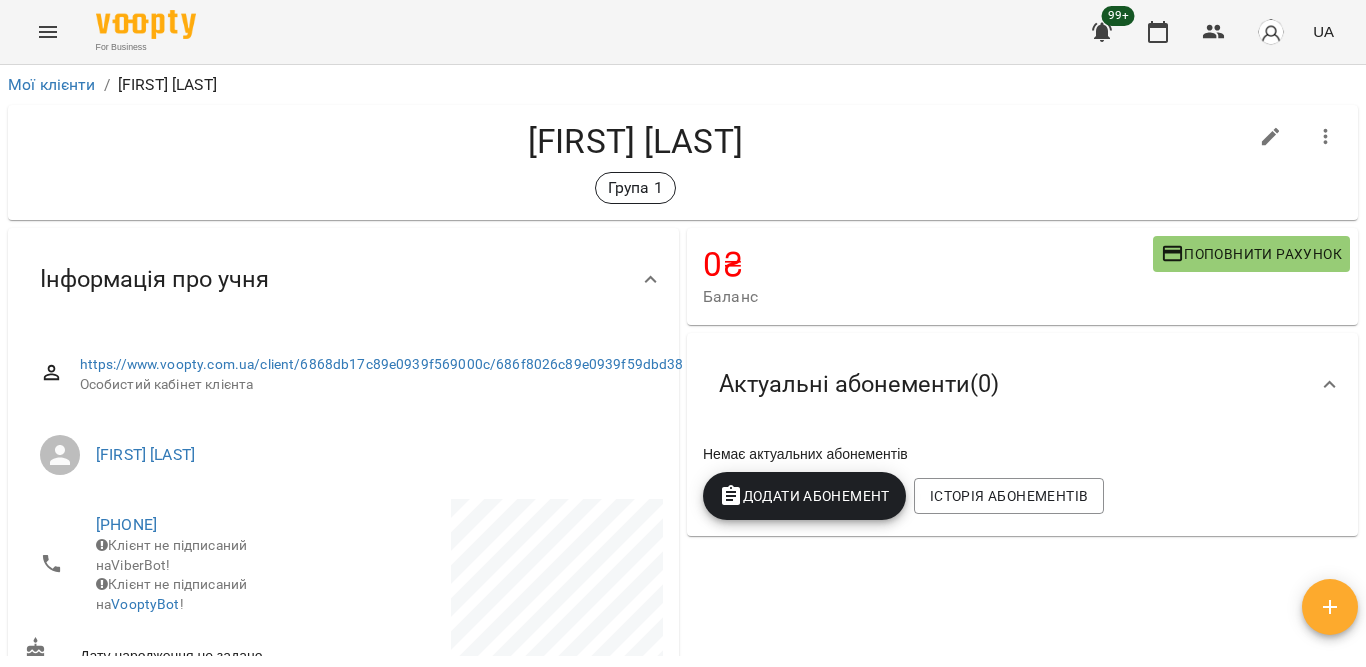 click on "Актуальні абонементи ( 0 )" at bounding box center (1022, 384) 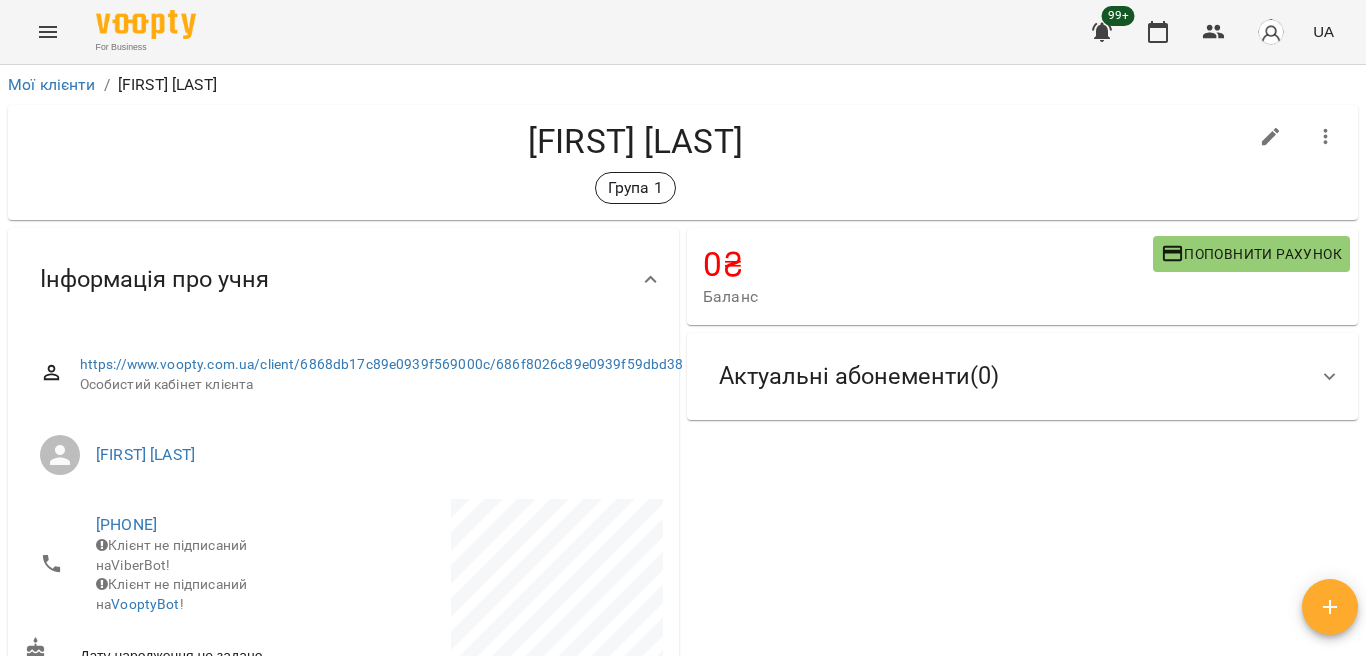 click on "Актуальні абонементи ( 0 )" at bounding box center [1004, 376] 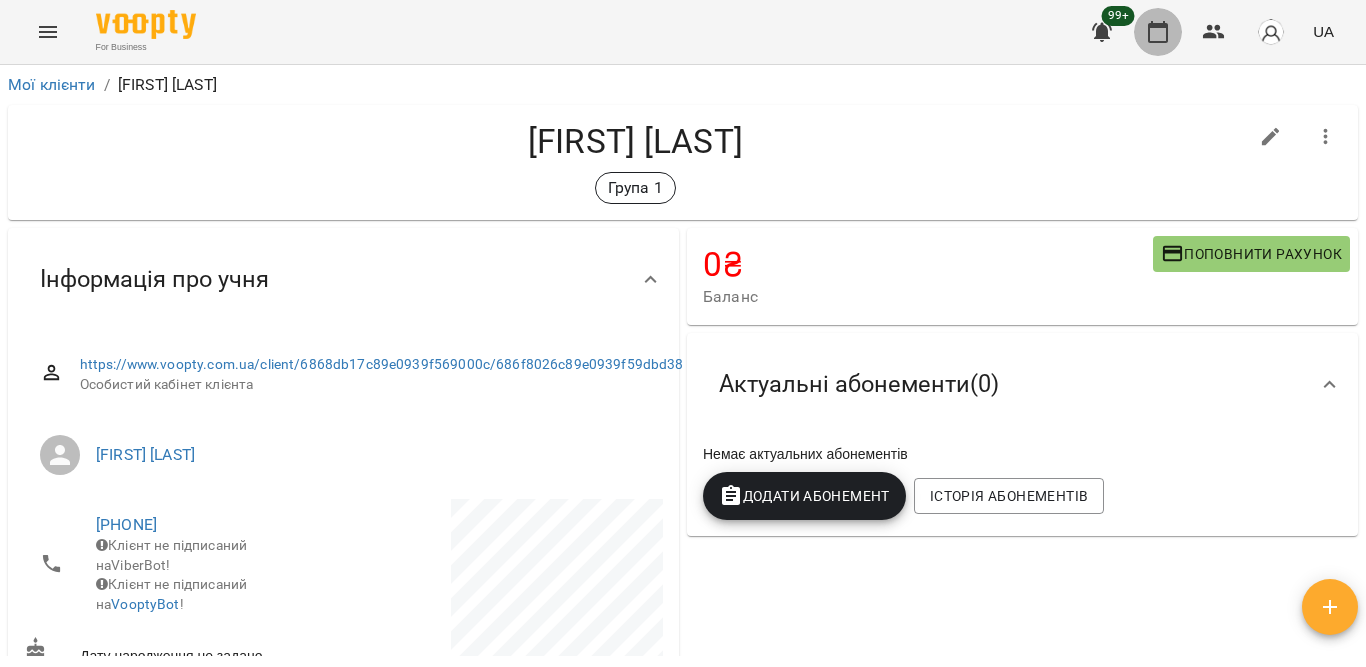 click 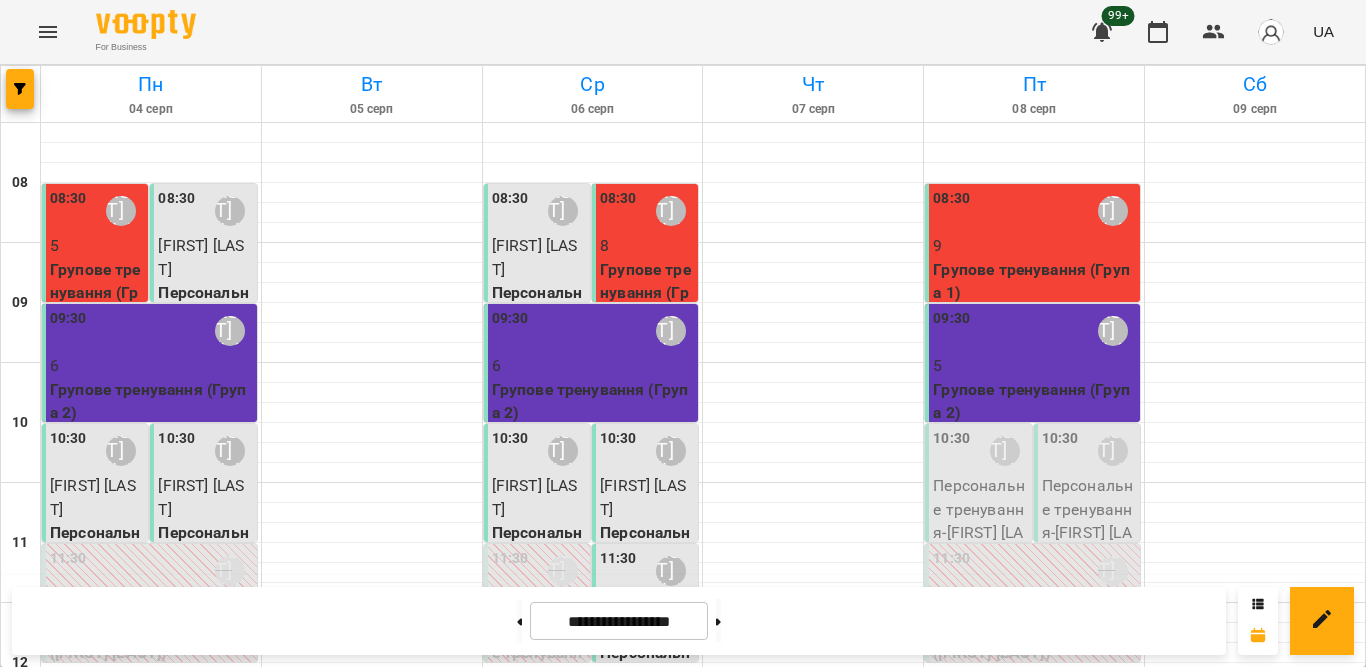 click on "6" at bounding box center (593, 366) 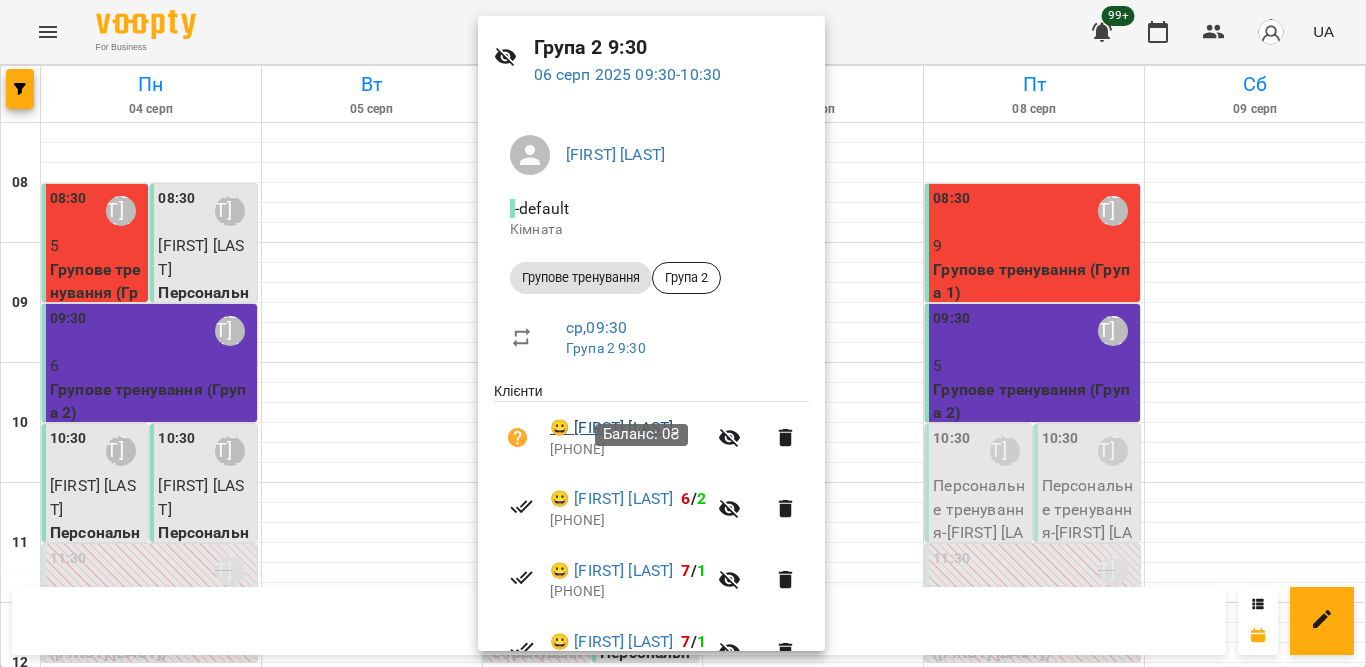 scroll, scrollTop: 100, scrollLeft: 0, axis: vertical 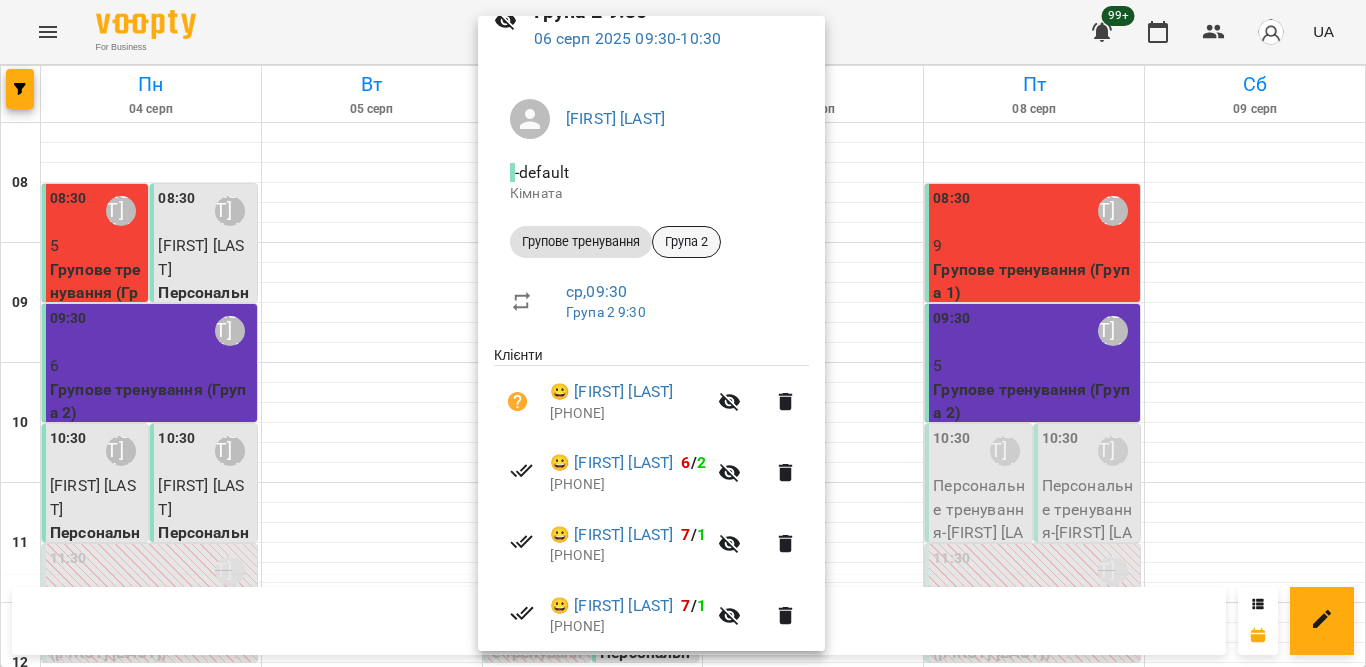 click on "Група 2" at bounding box center [686, 242] 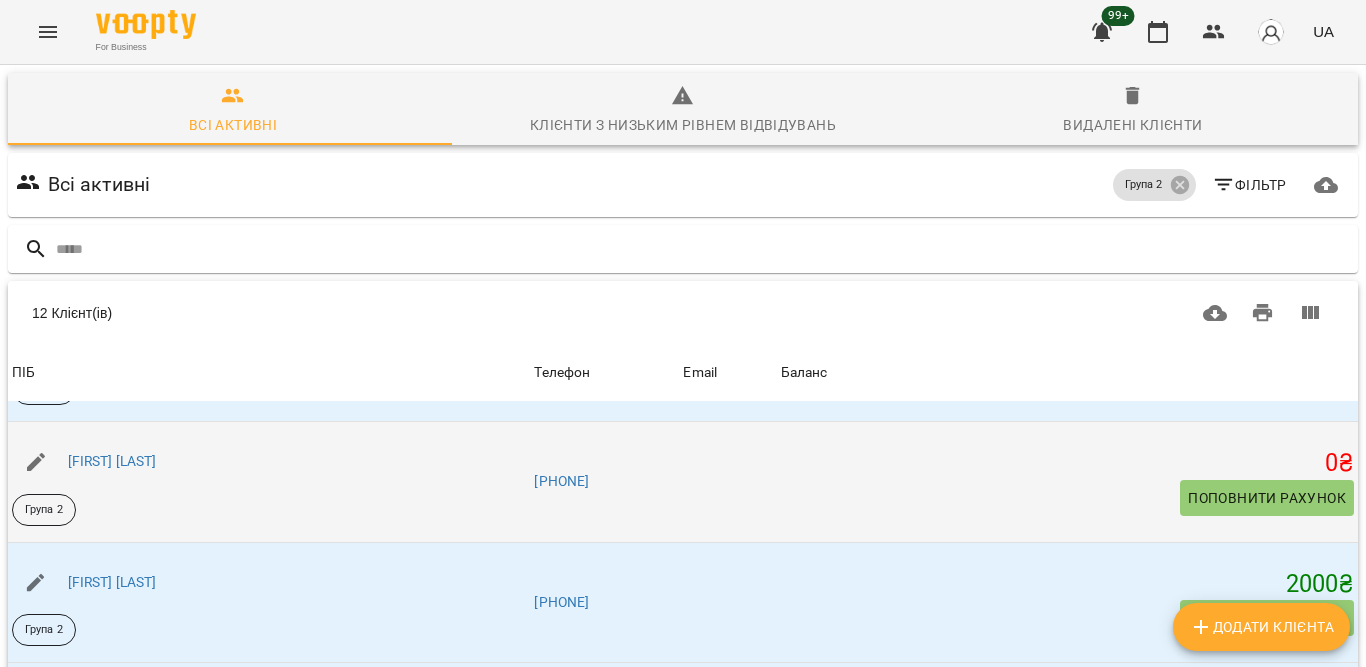 scroll, scrollTop: 200, scrollLeft: 0, axis: vertical 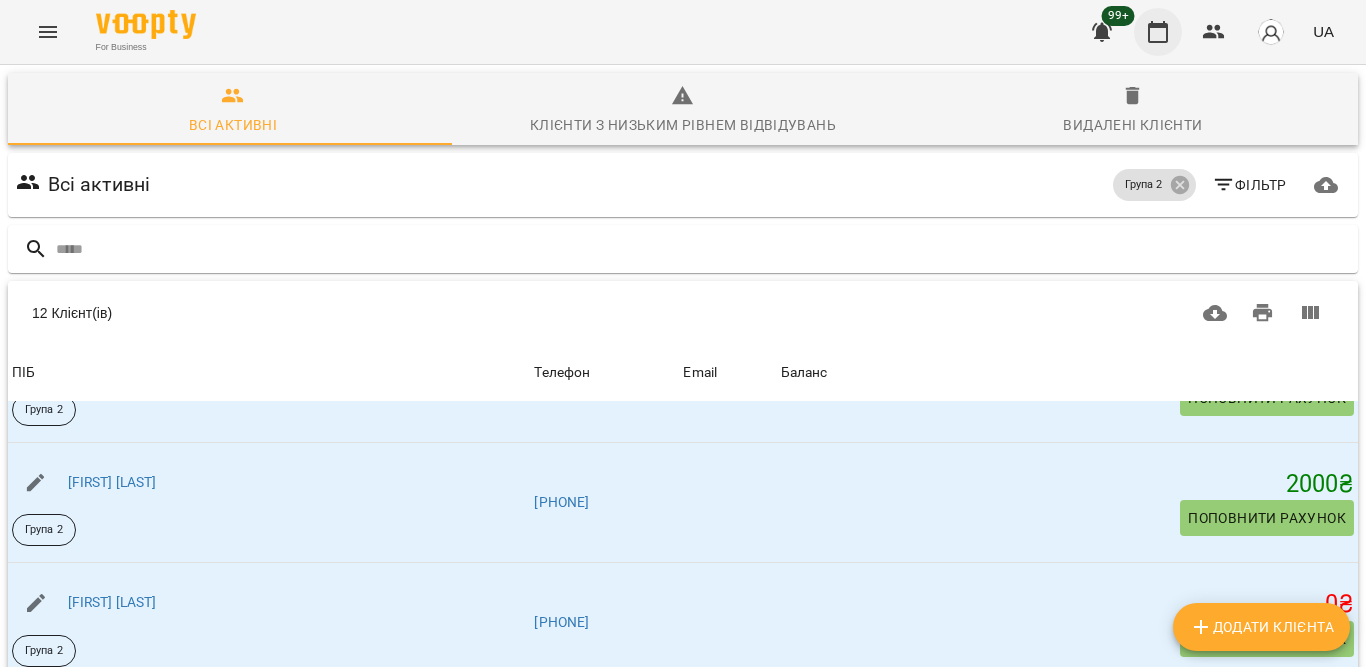 click at bounding box center (1158, 32) 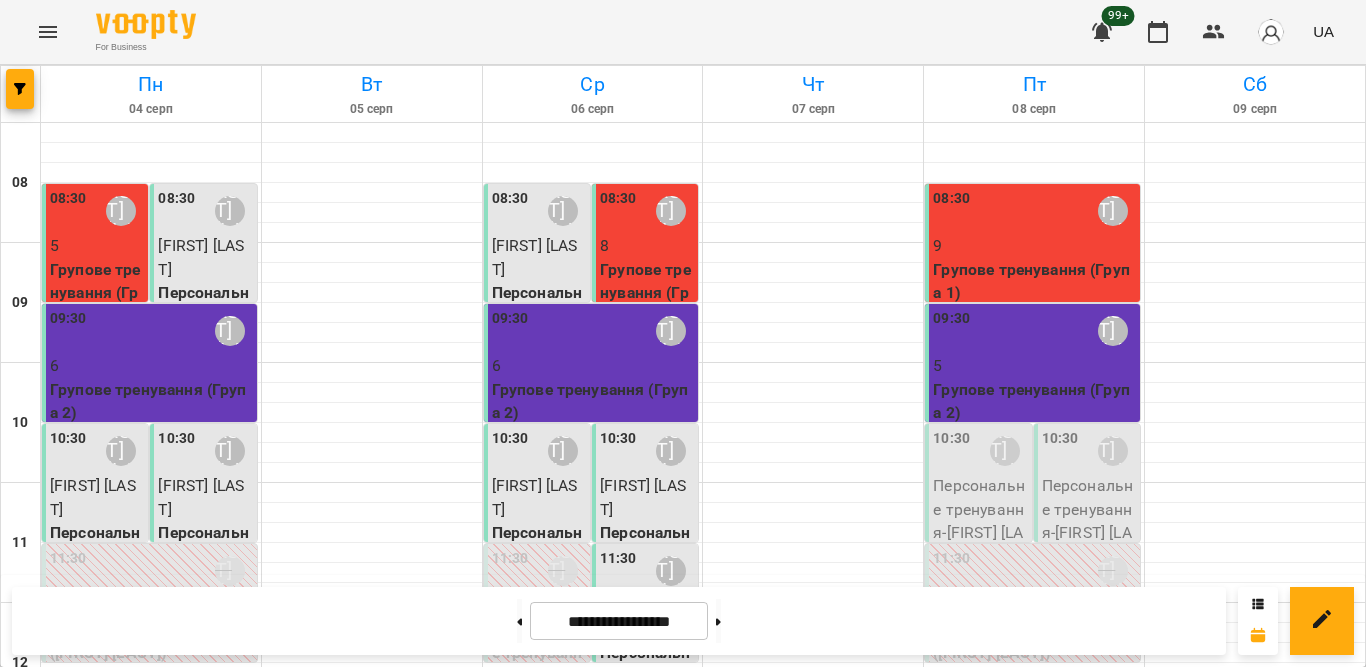 click on "9" at bounding box center (1034, 246) 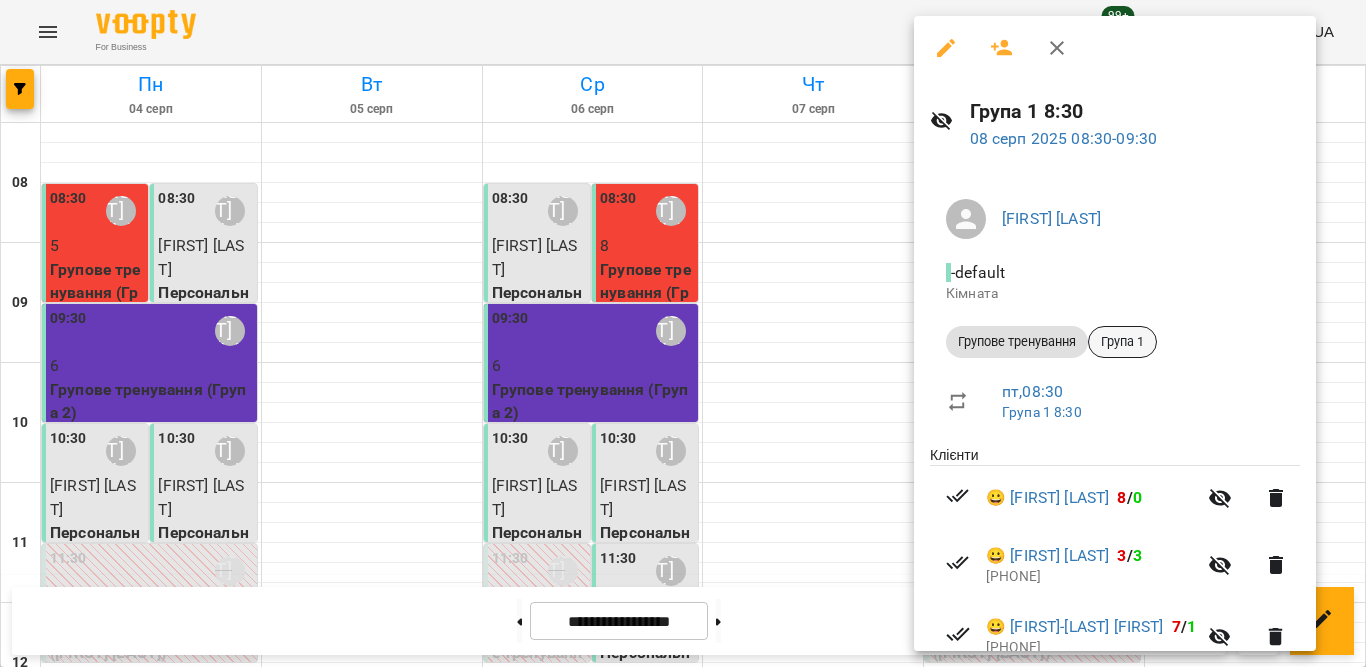 click on "Група 1" at bounding box center (1122, 342) 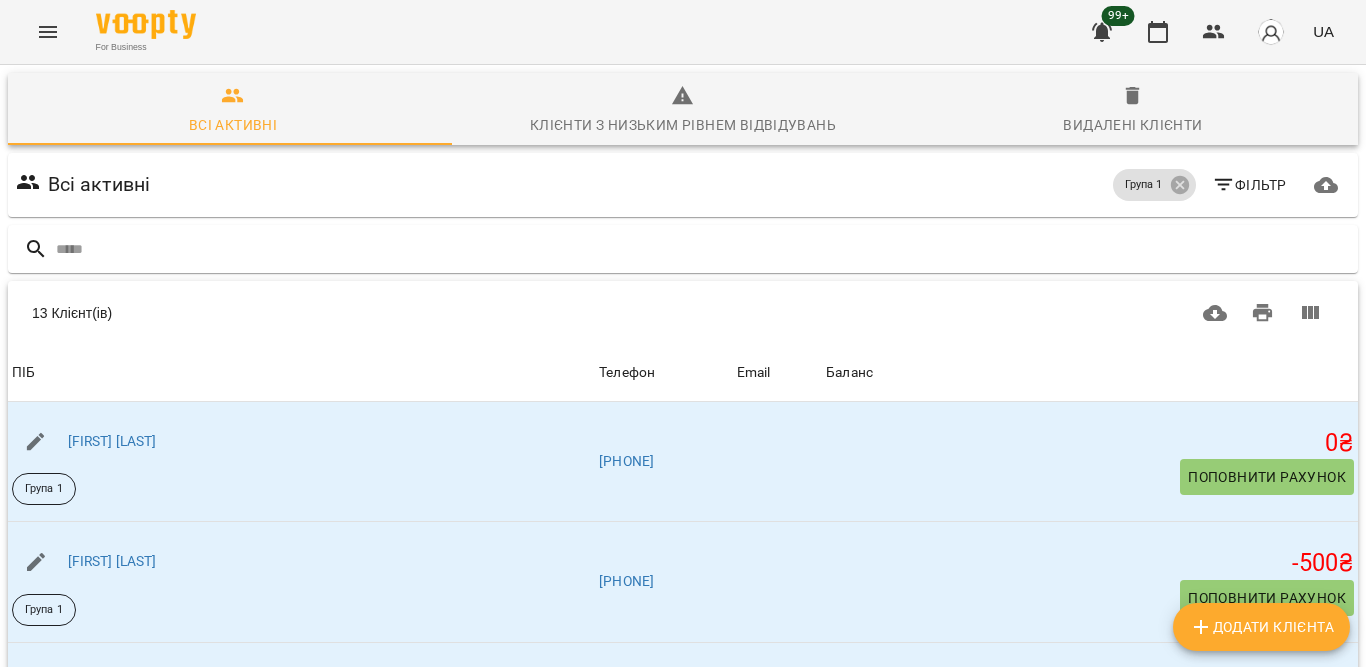 scroll, scrollTop: 300, scrollLeft: 0, axis: vertical 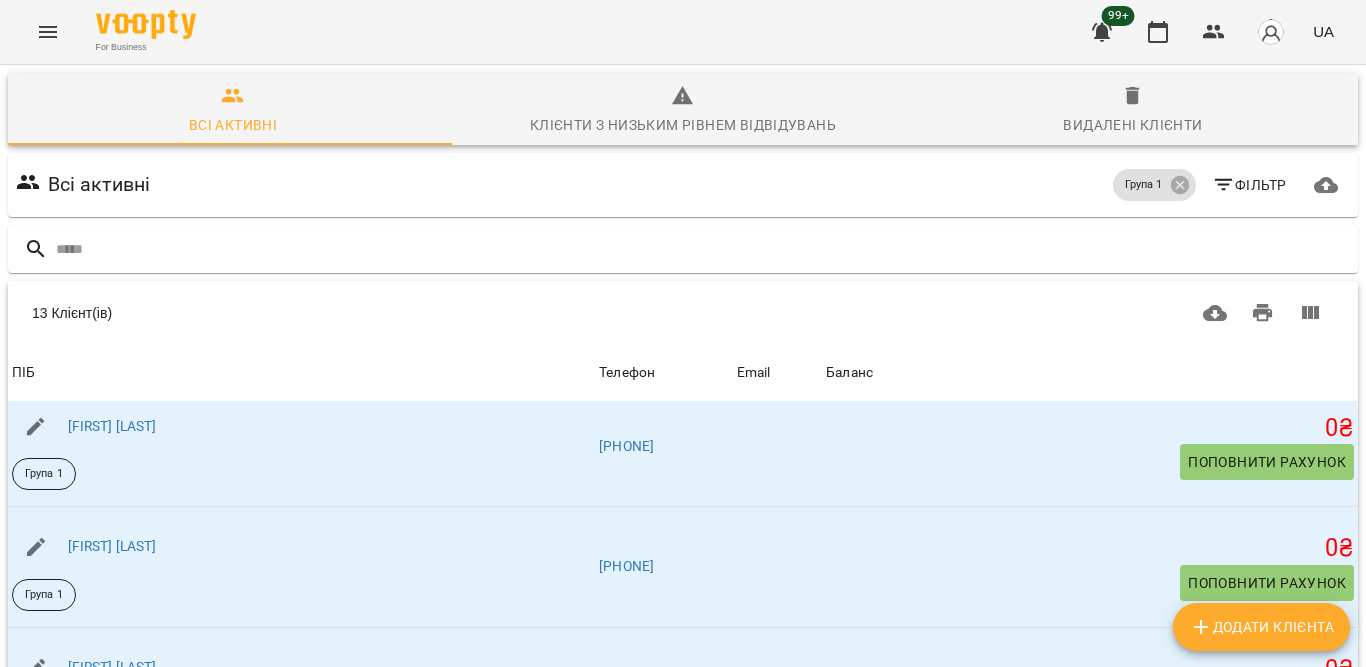 click on "Чубко Ольга" at bounding box center [112, 787] 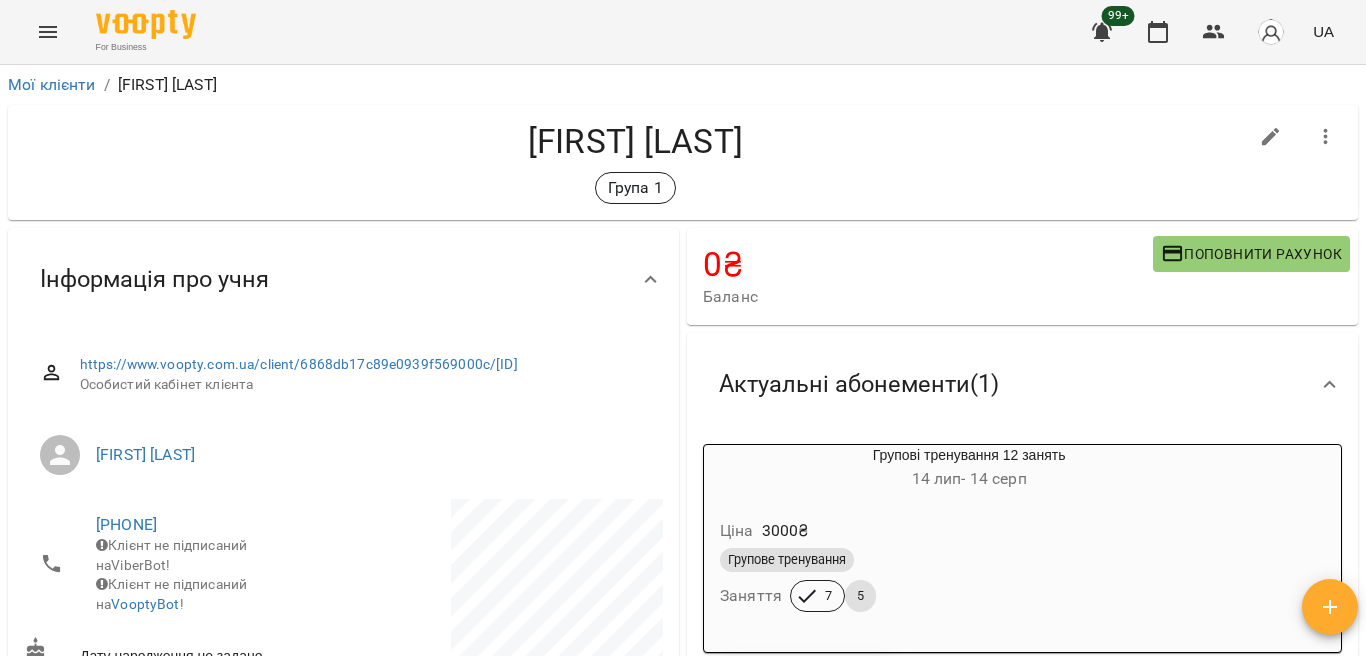 click 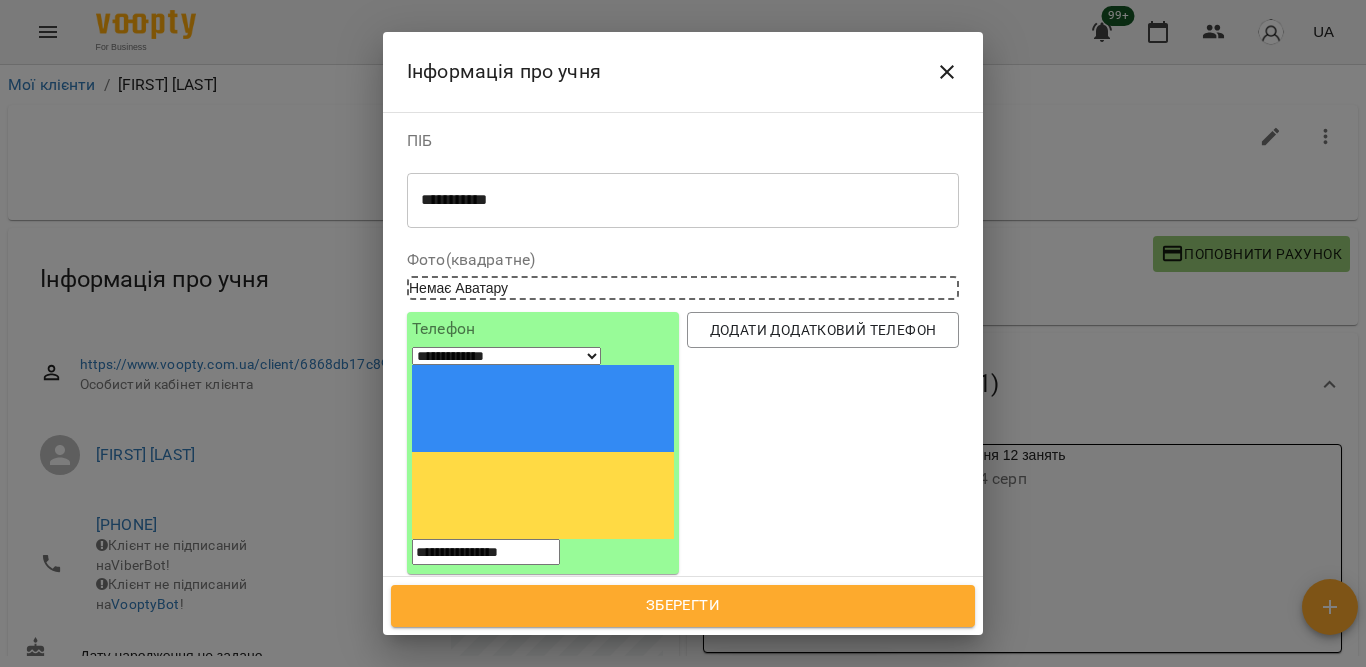 click on "**********" at bounding box center (674, 200) 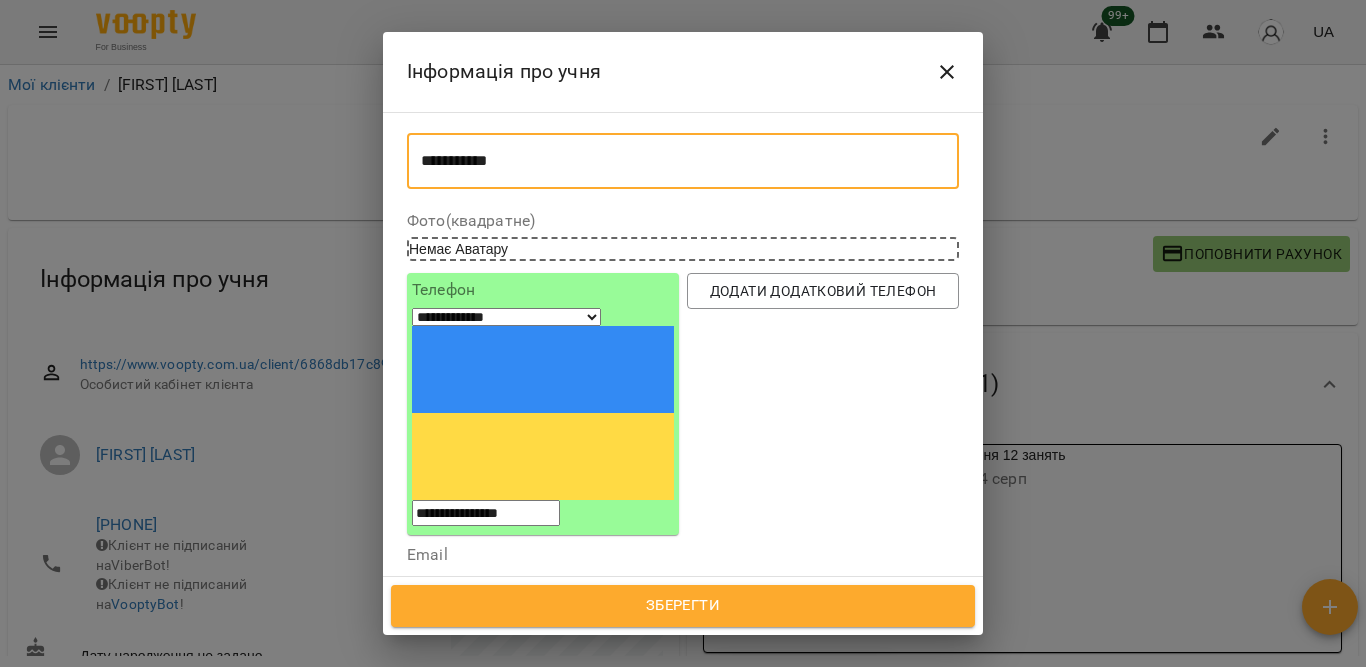 scroll, scrollTop: 0, scrollLeft: 0, axis: both 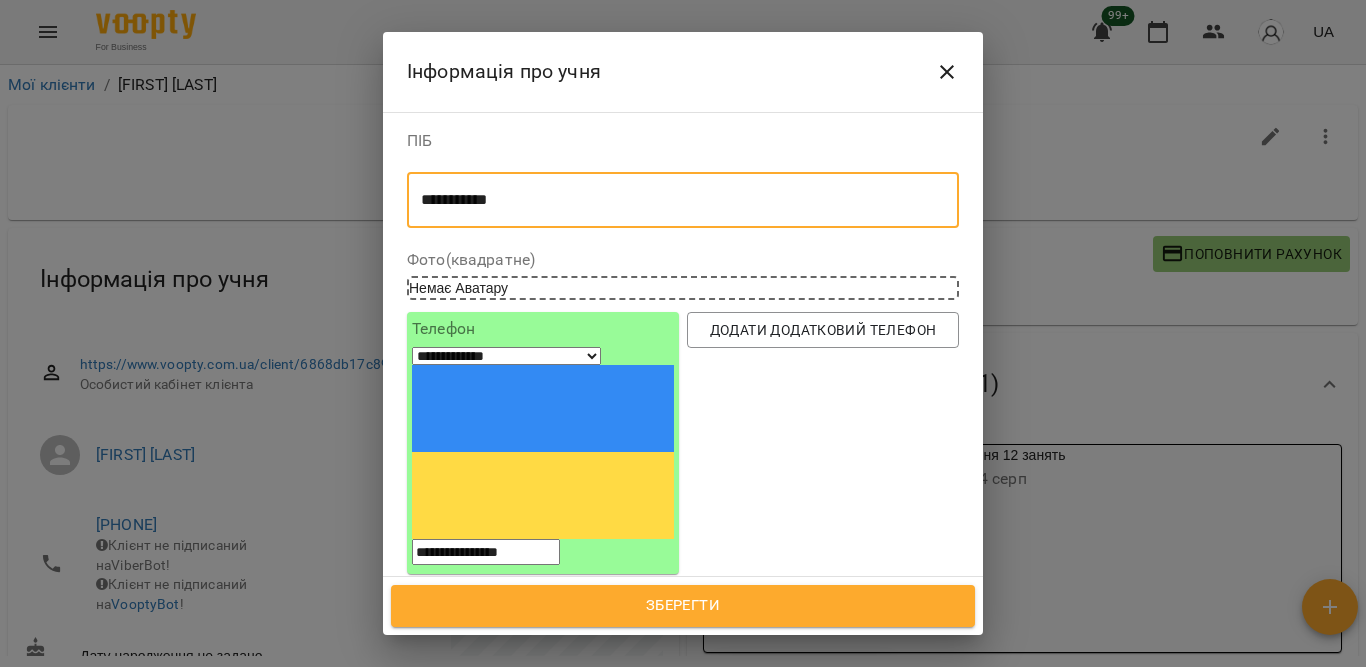 click 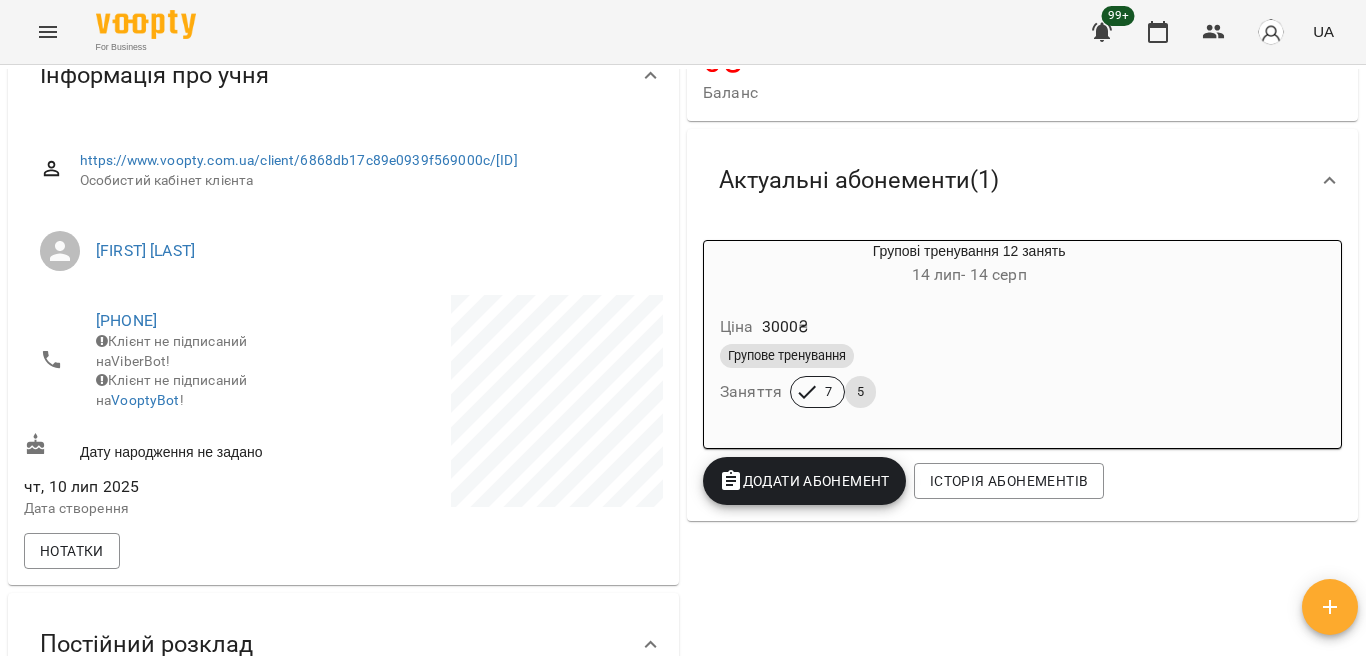 scroll, scrollTop: 200, scrollLeft: 0, axis: vertical 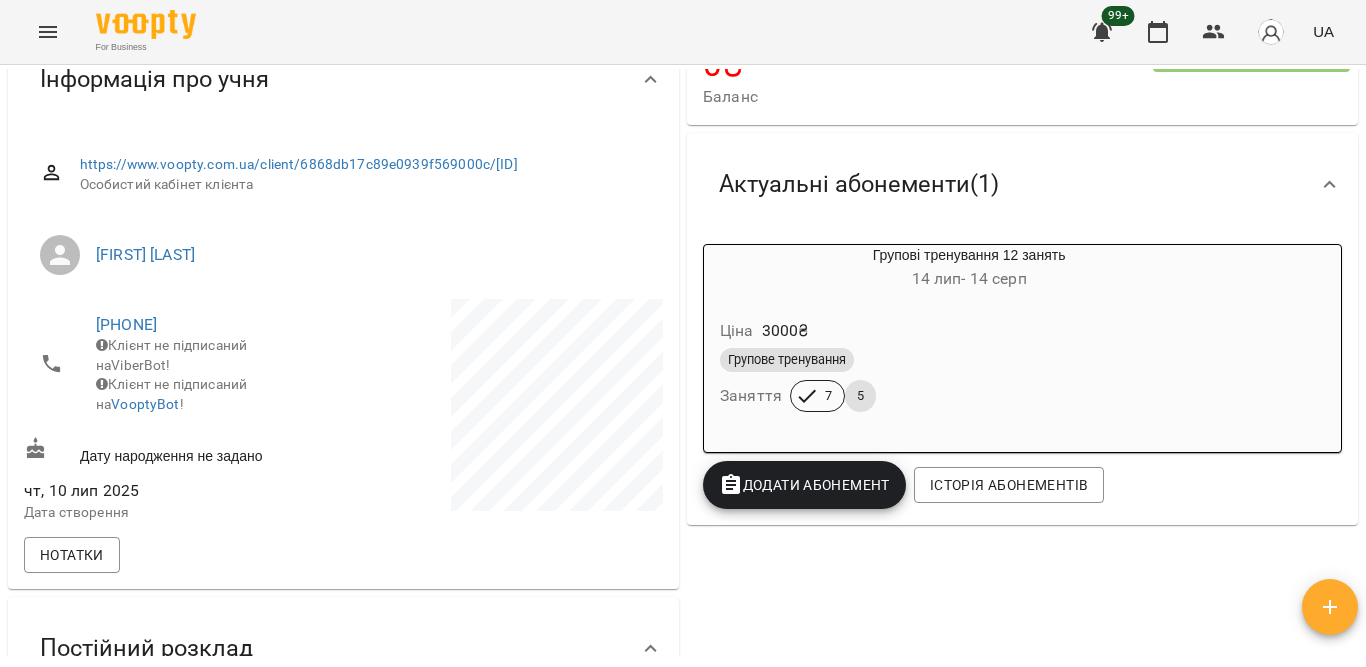 click on "Групове тренування" at bounding box center (969, 360) 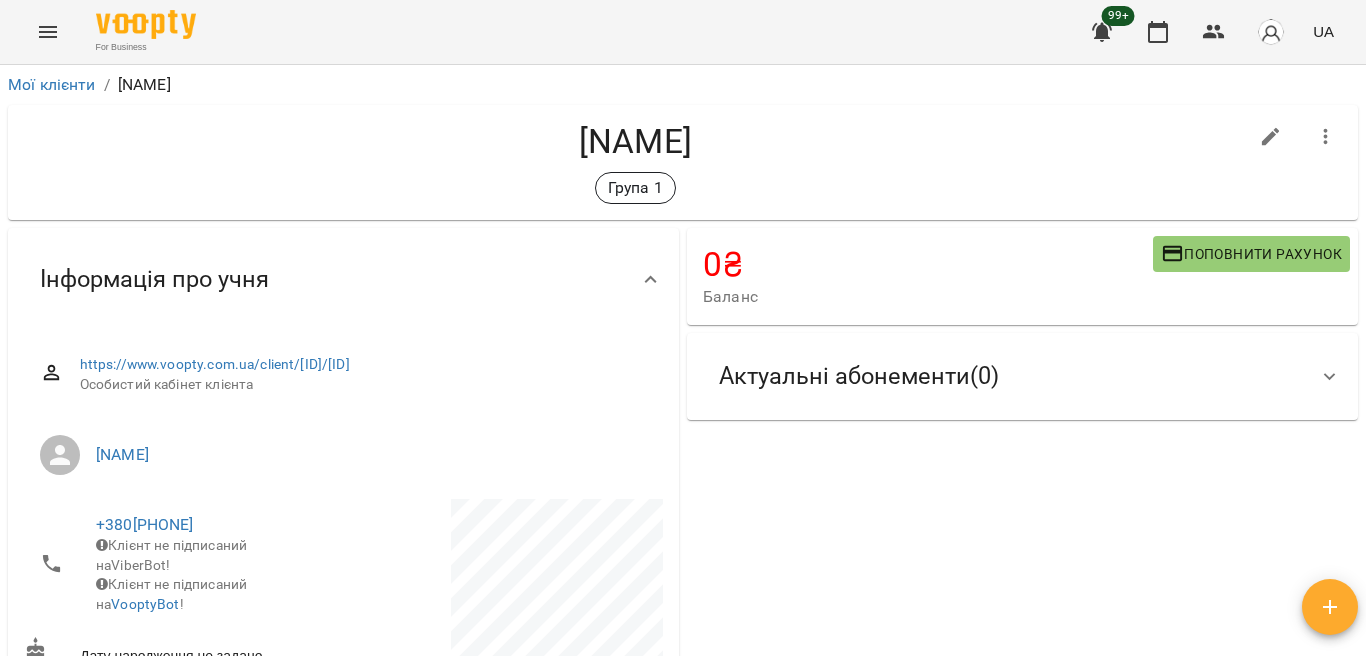 scroll, scrollTop: 0, scrollLeft: 0, axis: both 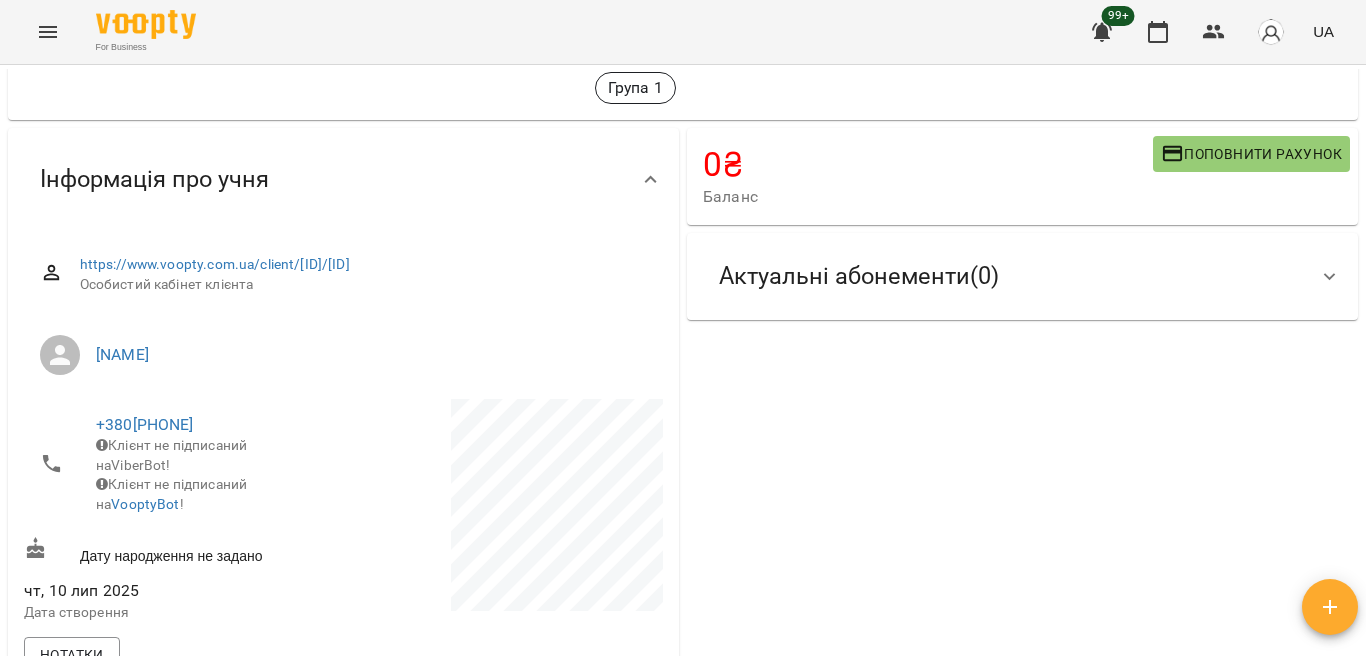 click 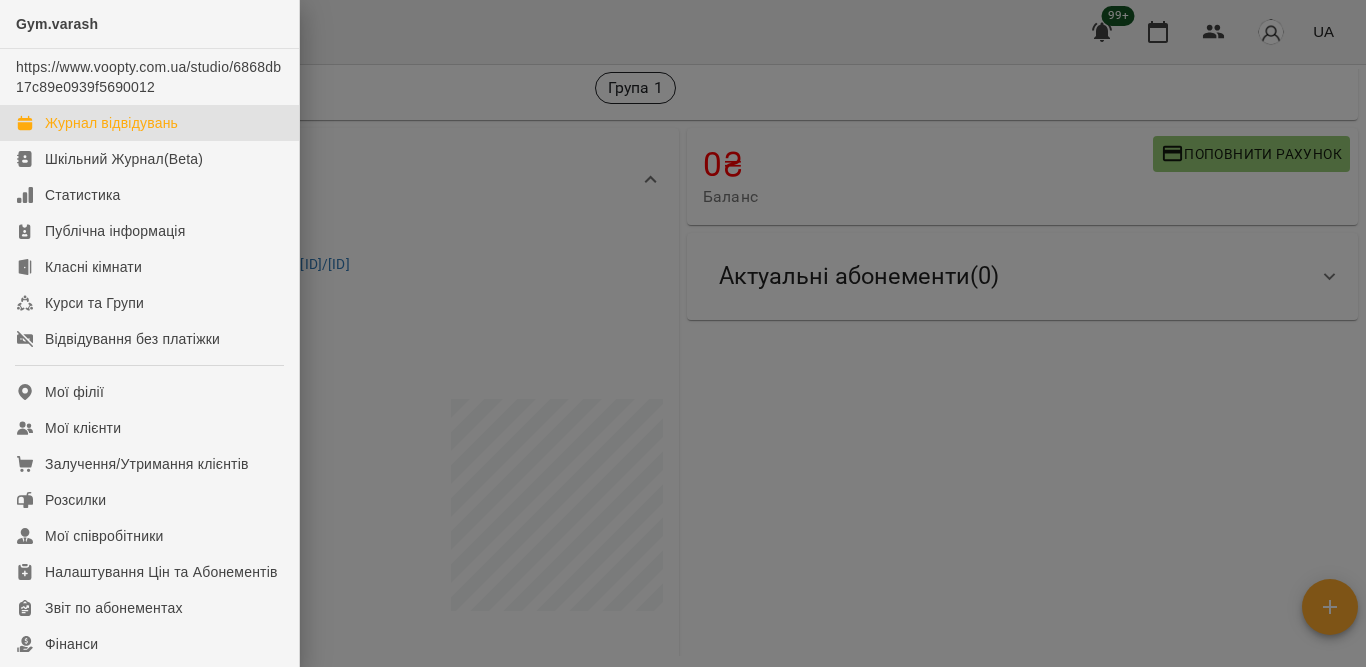 click on "Журнал відвідувань" at bounding box center (111, 123) 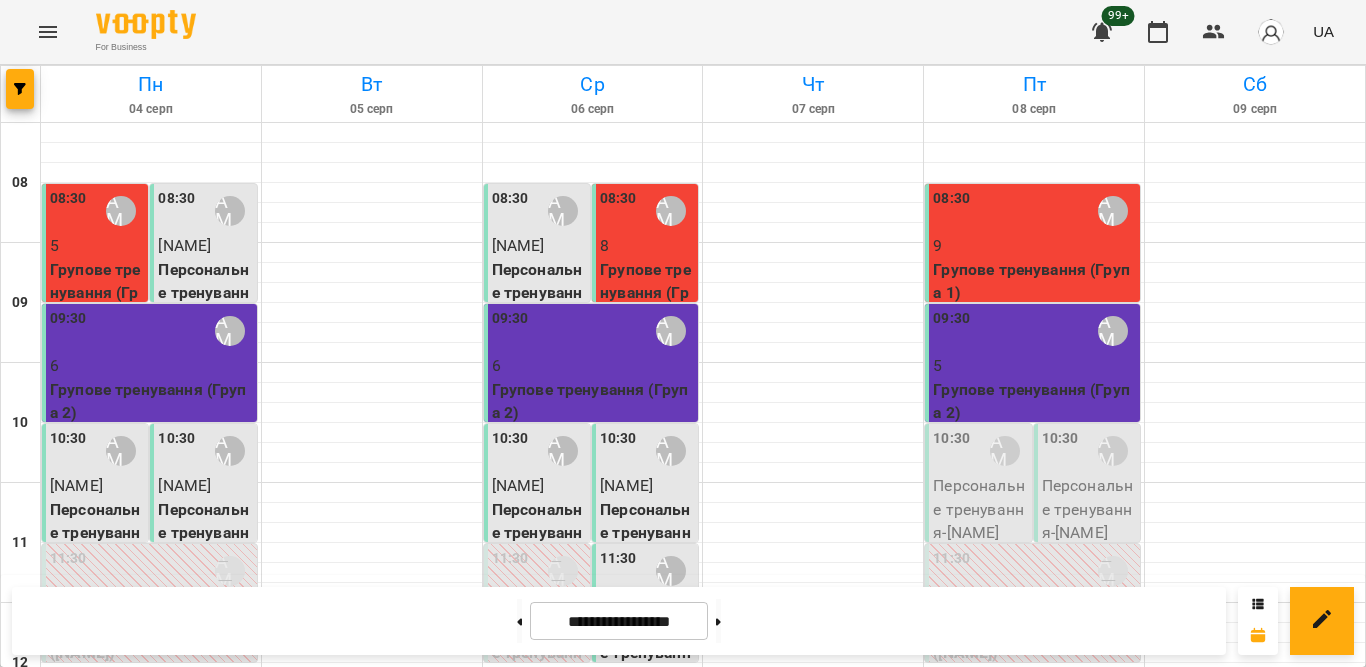 click on "[TIME] [NAME]" at bounding box center [1034, 331] 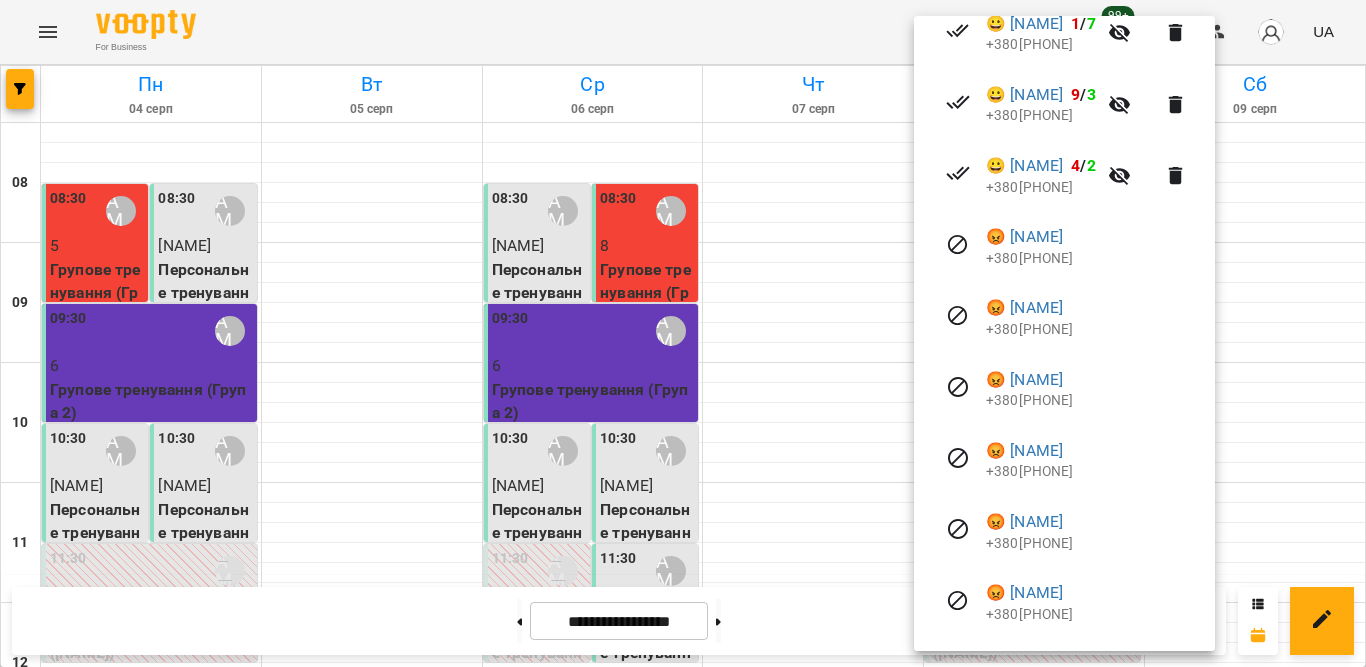 scroll, scrollTop: 541, scrollLeft: 0, axis: vertical 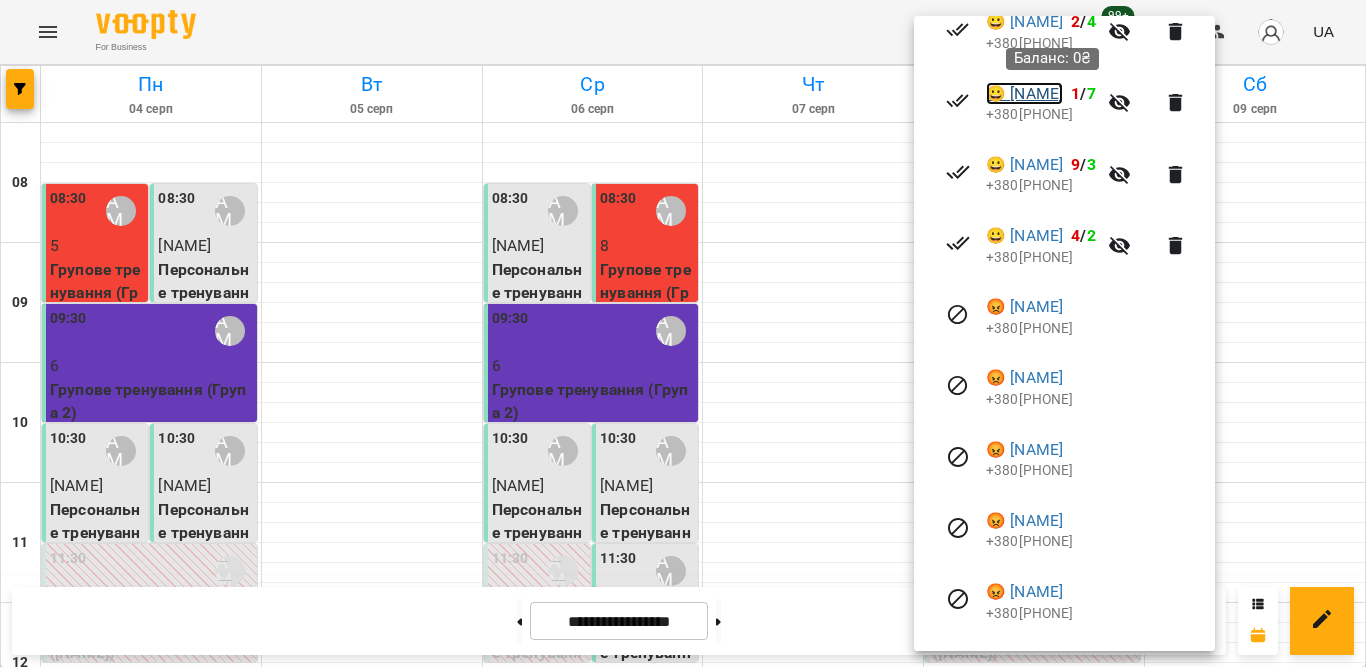 click on "😀   [NAME]" at bounding box center [1024, 94] 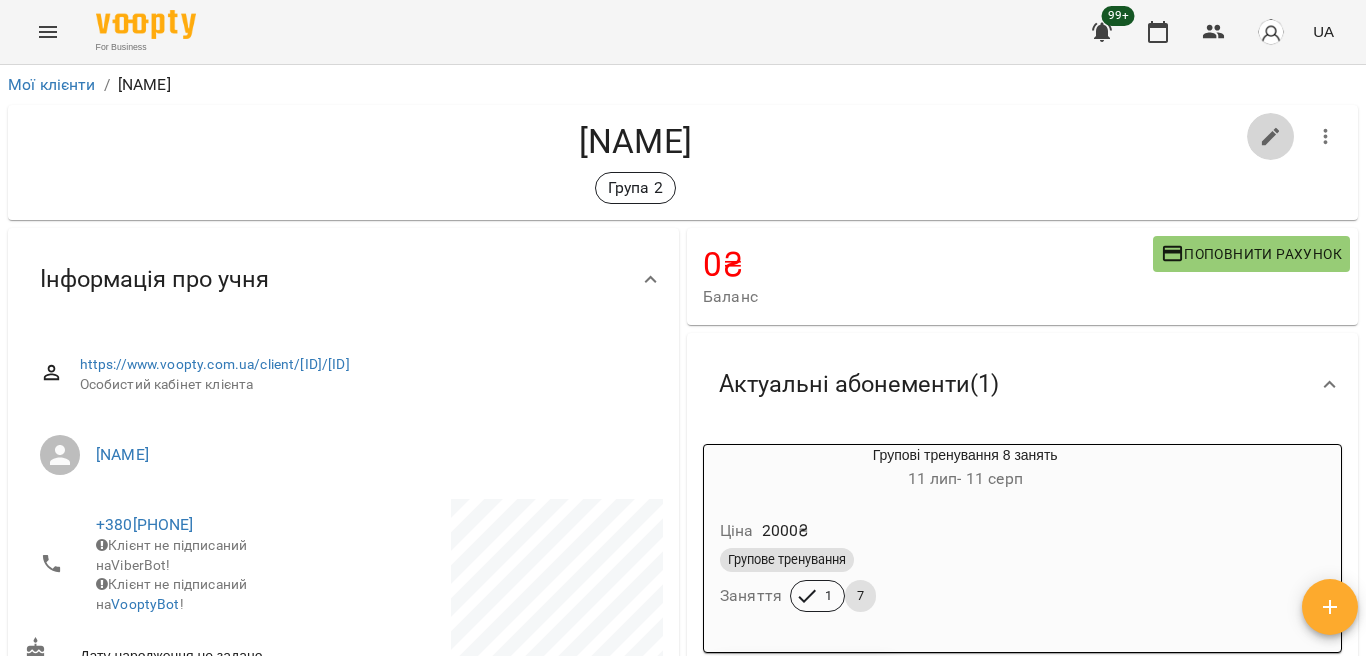 click 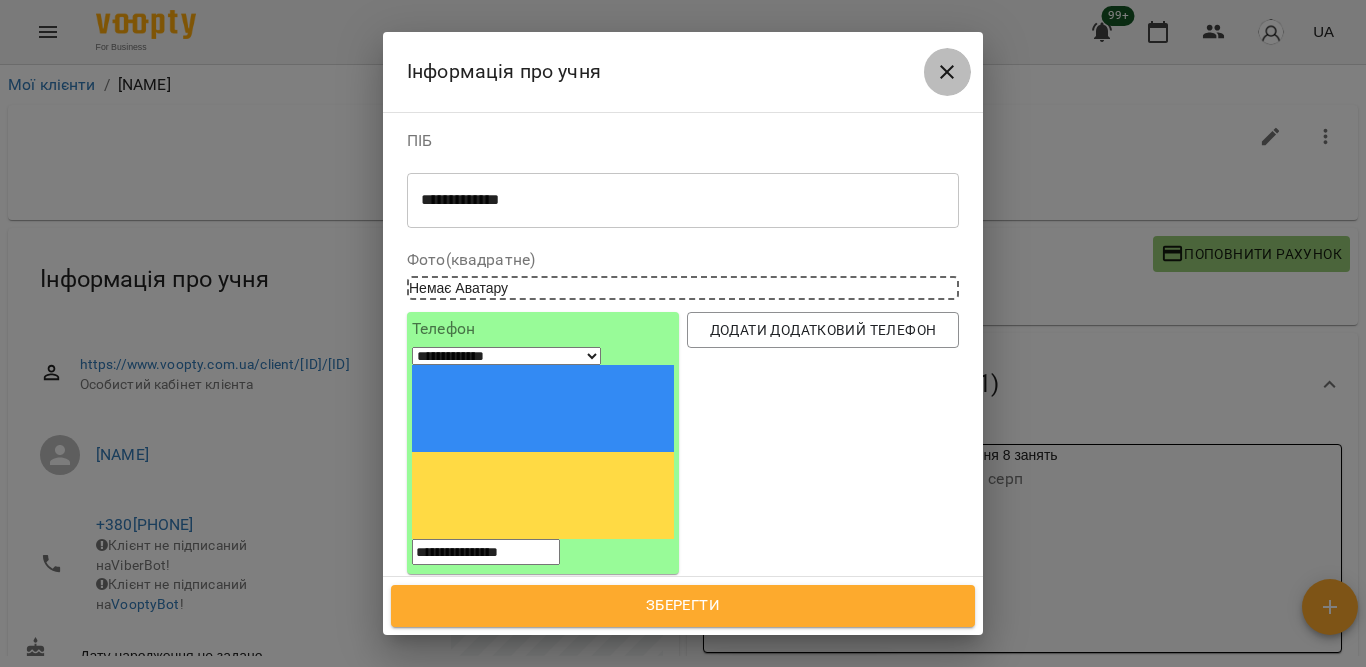 click 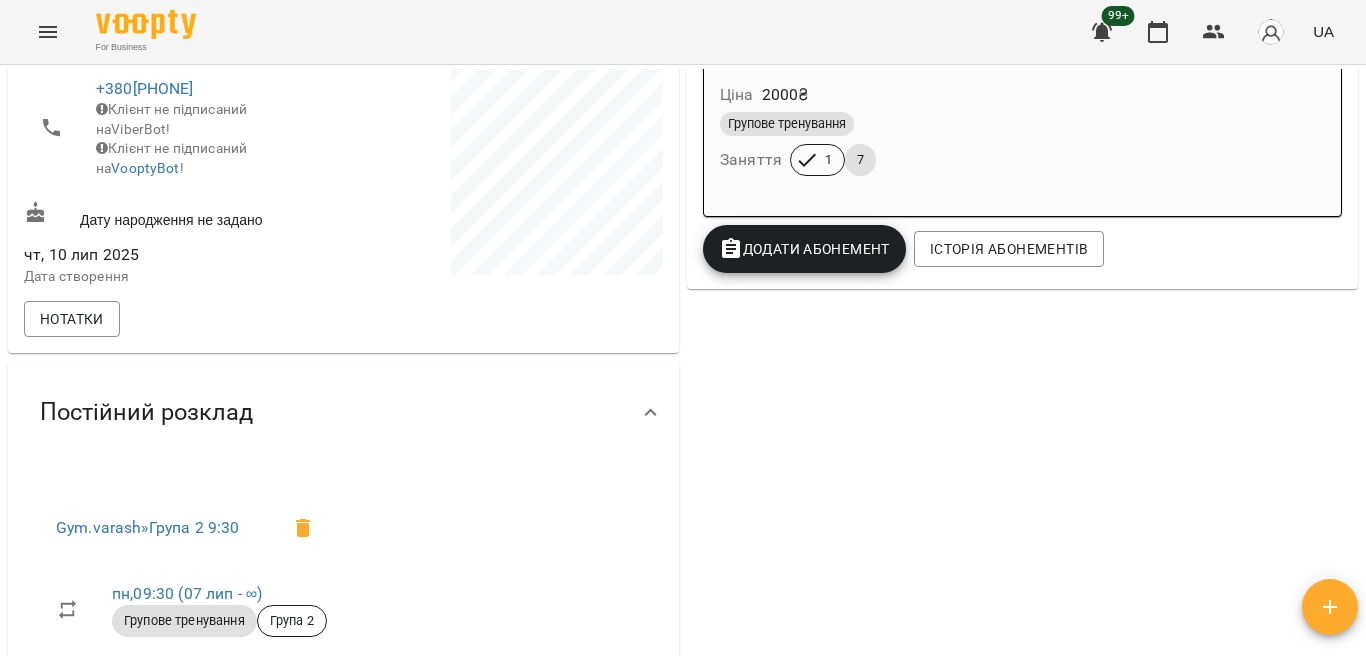 scroll, scrollTop: 400, scrollLeft: 0, axis: vertical 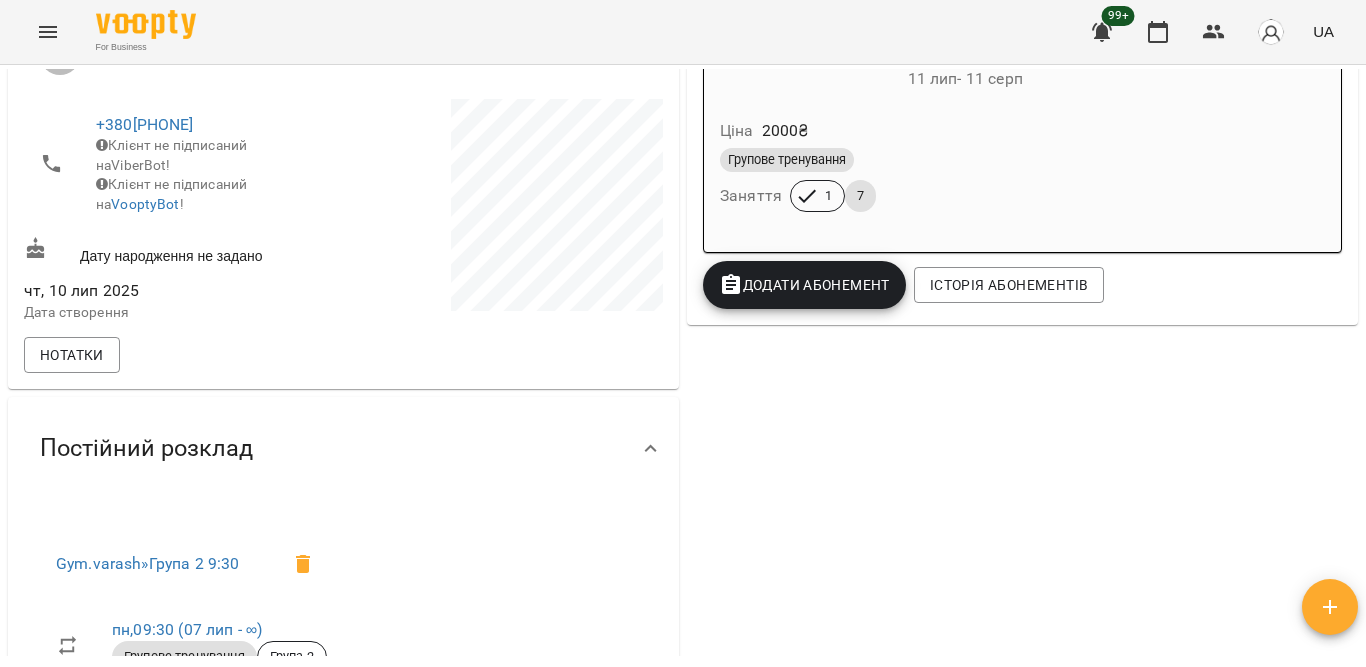 click on "Групове тренування Заняття 1 7" at bounding box center [965, 180] 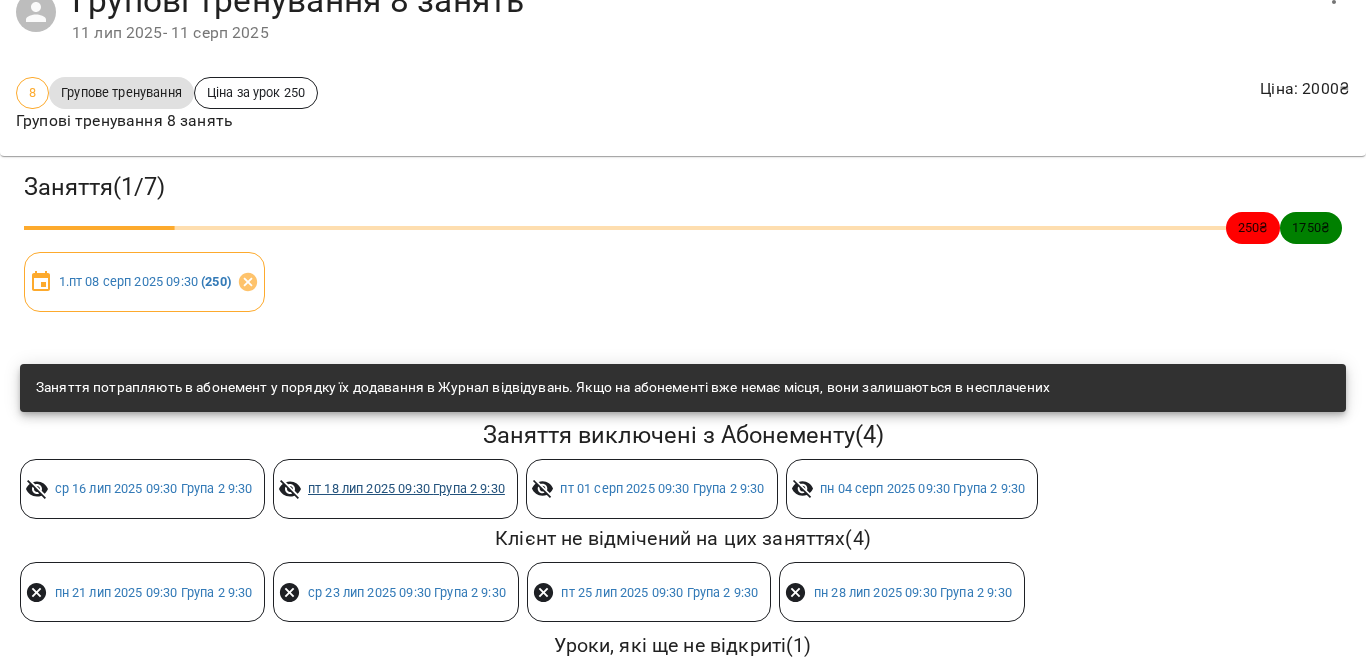 scroll, scrollTop: 180, scrollLeft: 0, axis: vertical 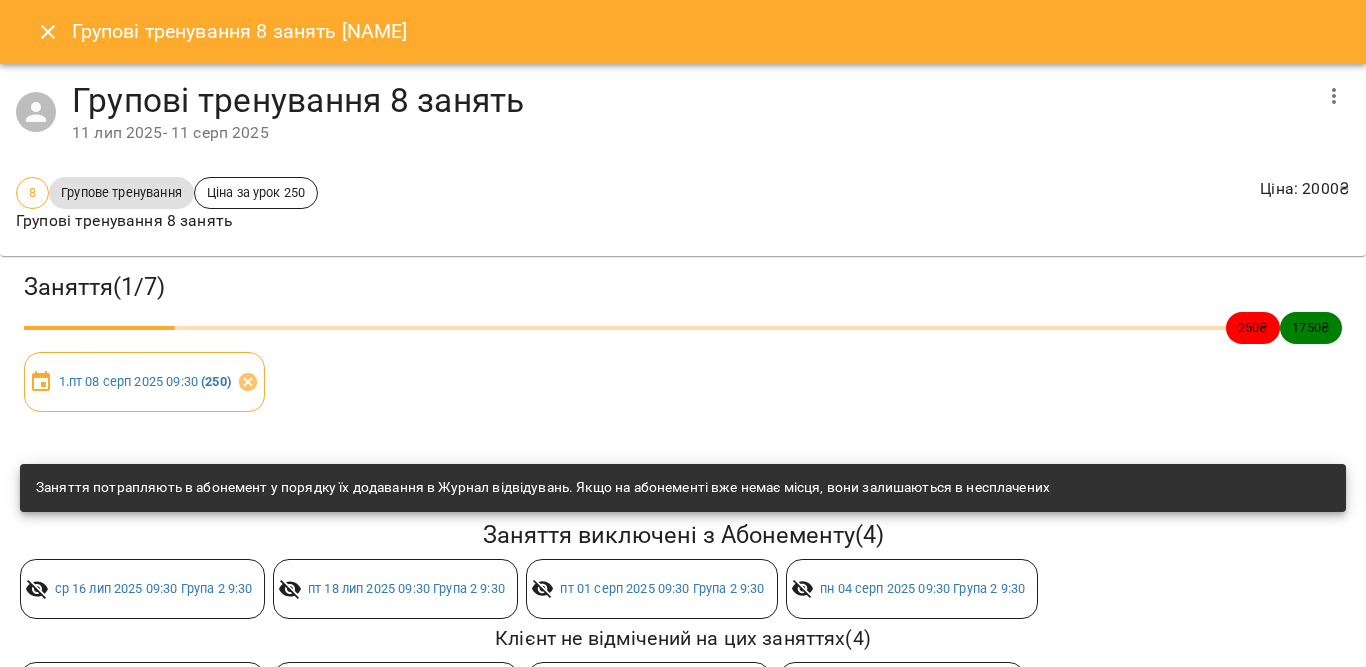 click 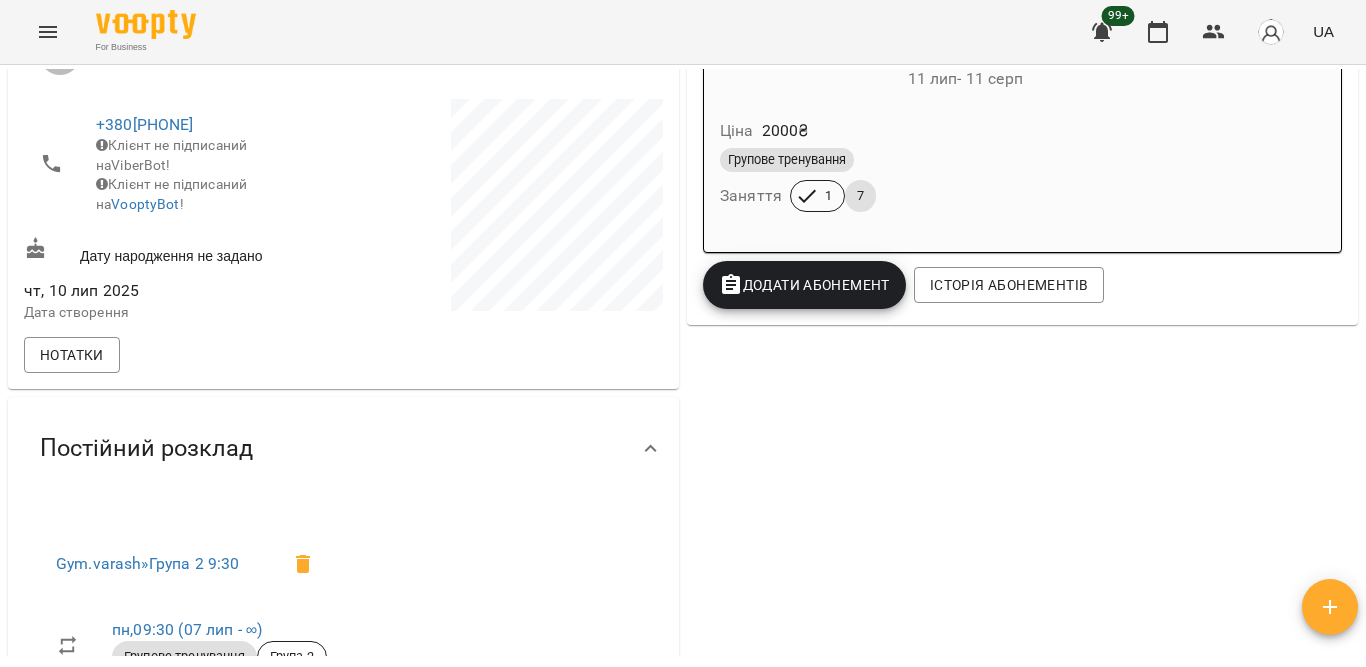 scroll, scrollTop: 376, scrollLeft: 0, axis: vertical 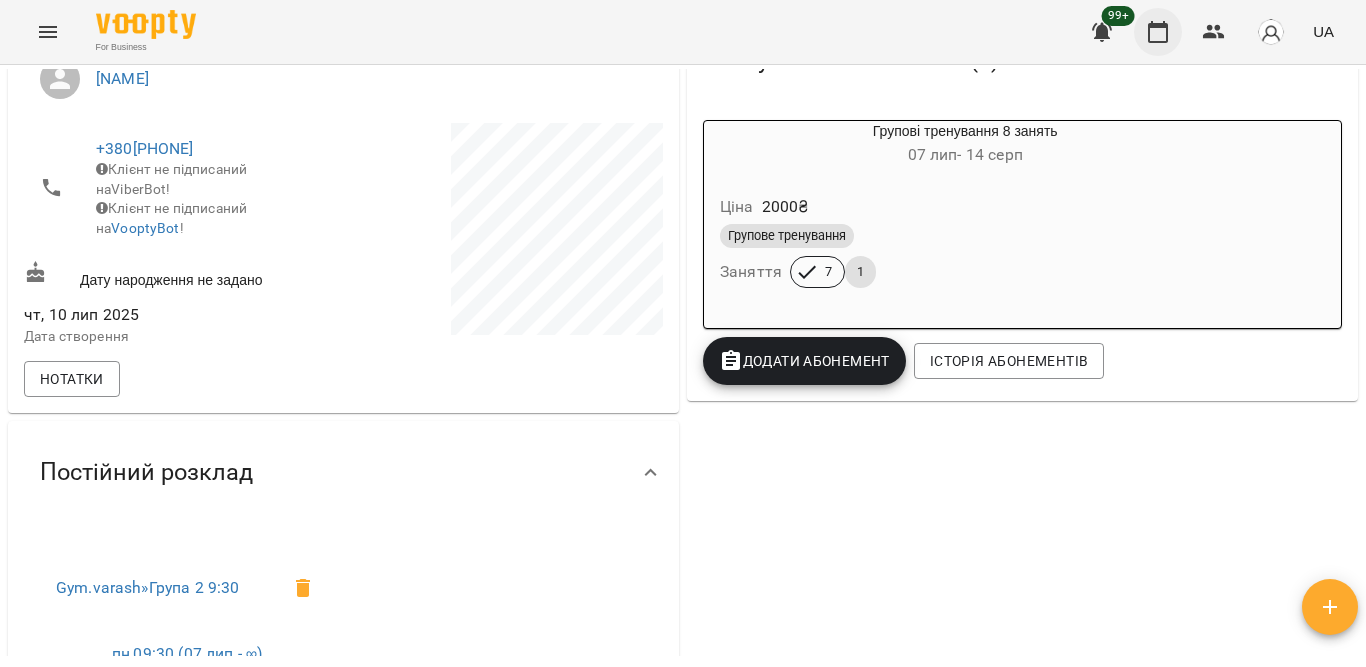 click 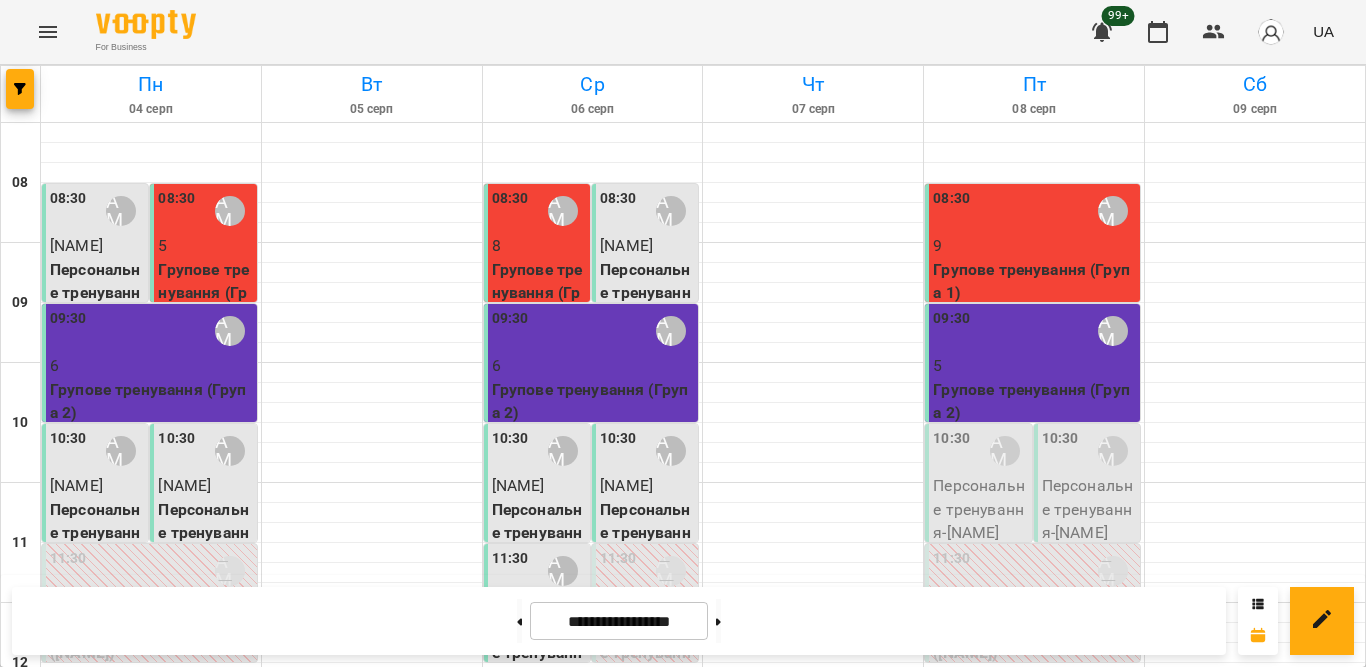 click 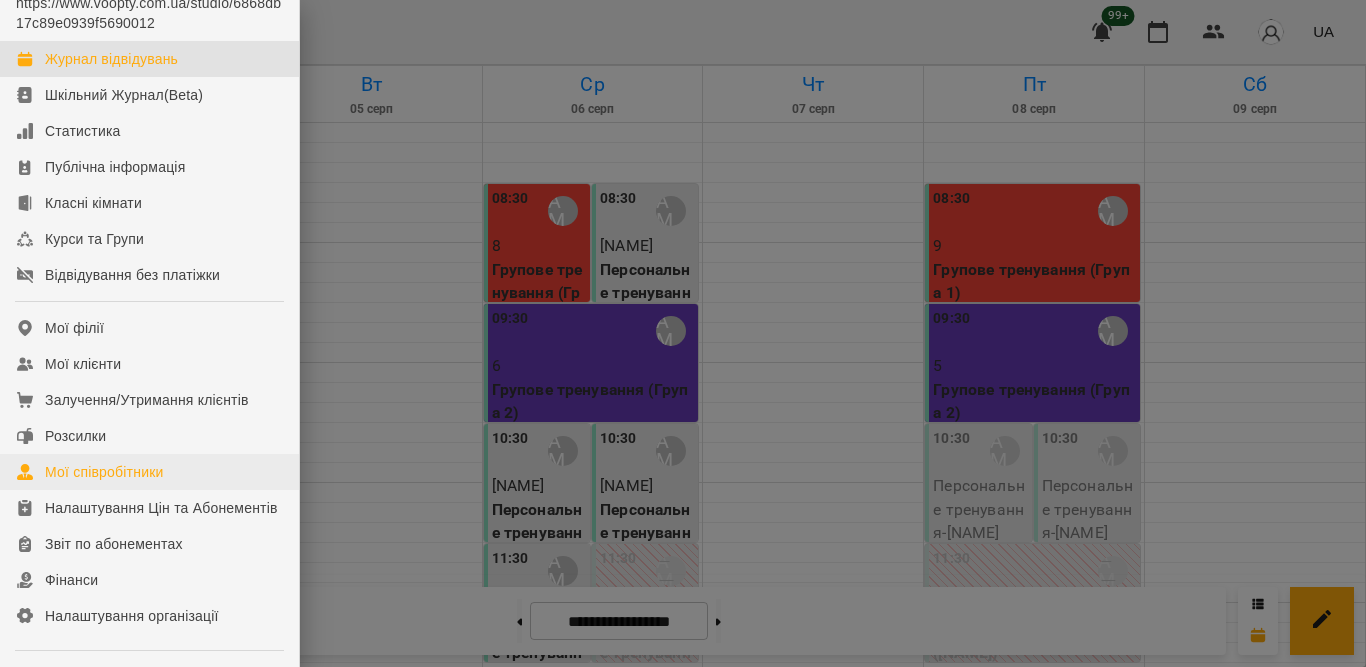 scroll, scrollTop: 100, scrollLeft: 0, axis: vertical 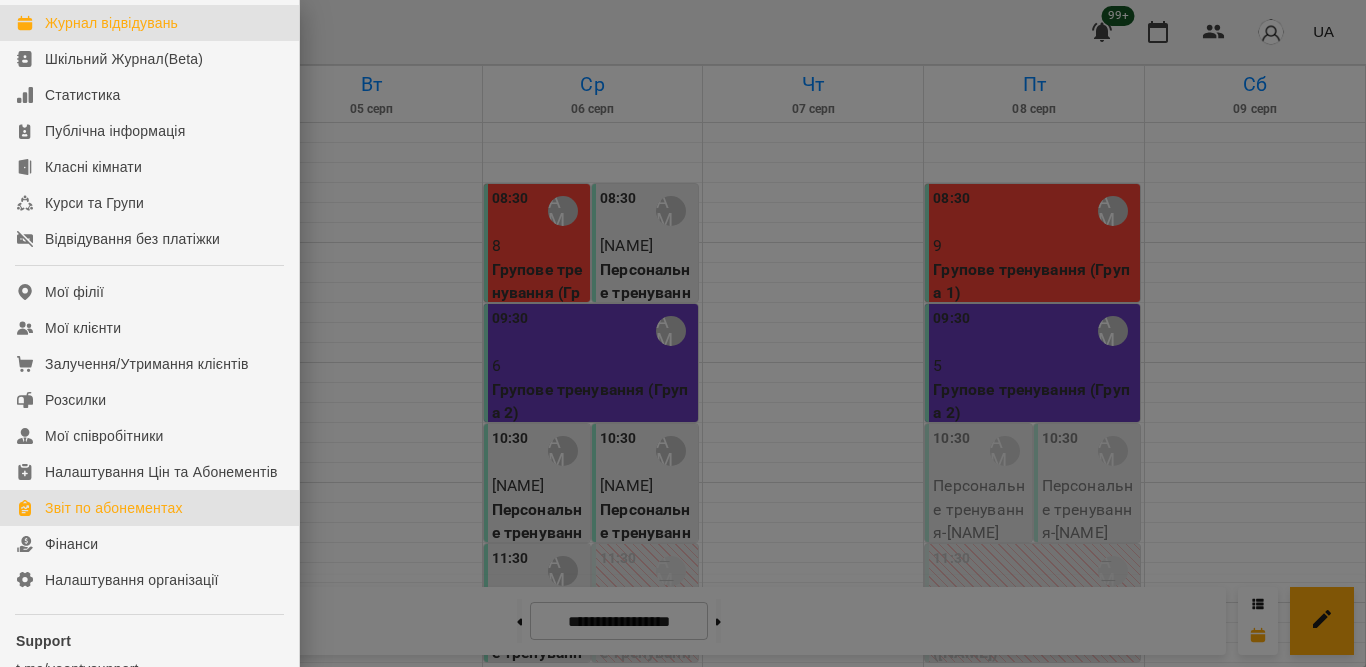 click on "Звіт по абонементах" at bounding box center (114, 508) 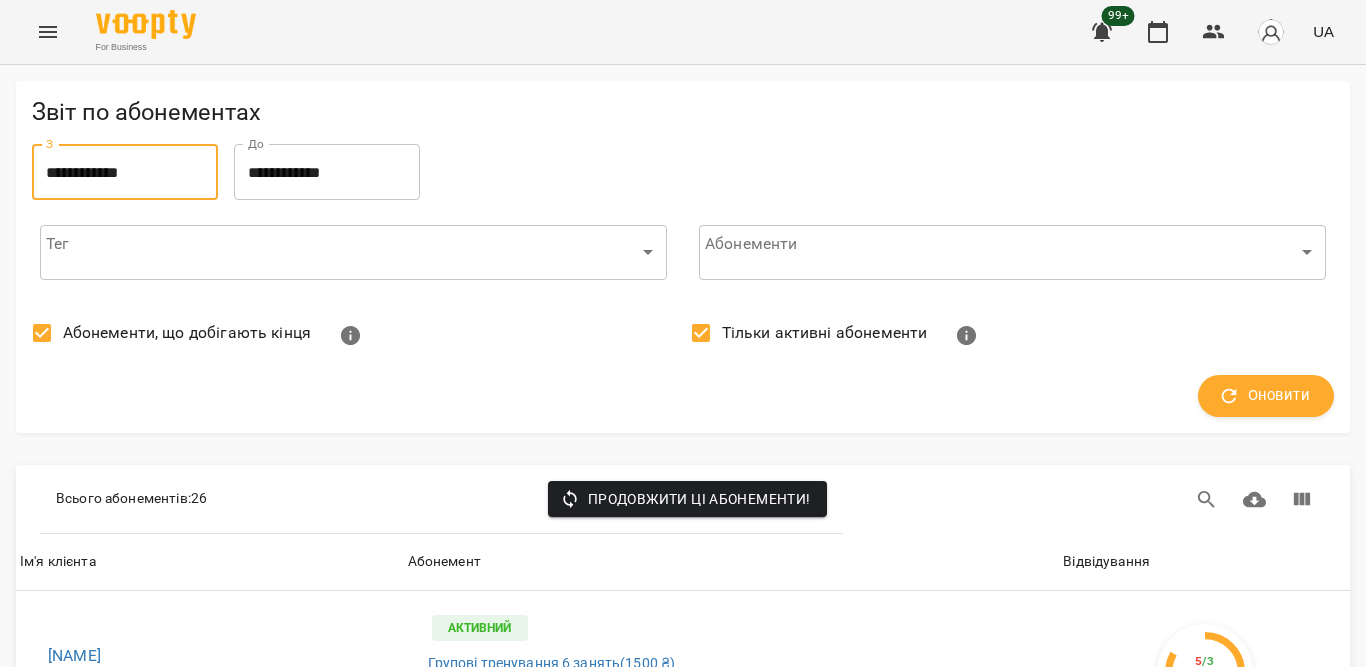 click on "**********" at bounding box center (125, 172) 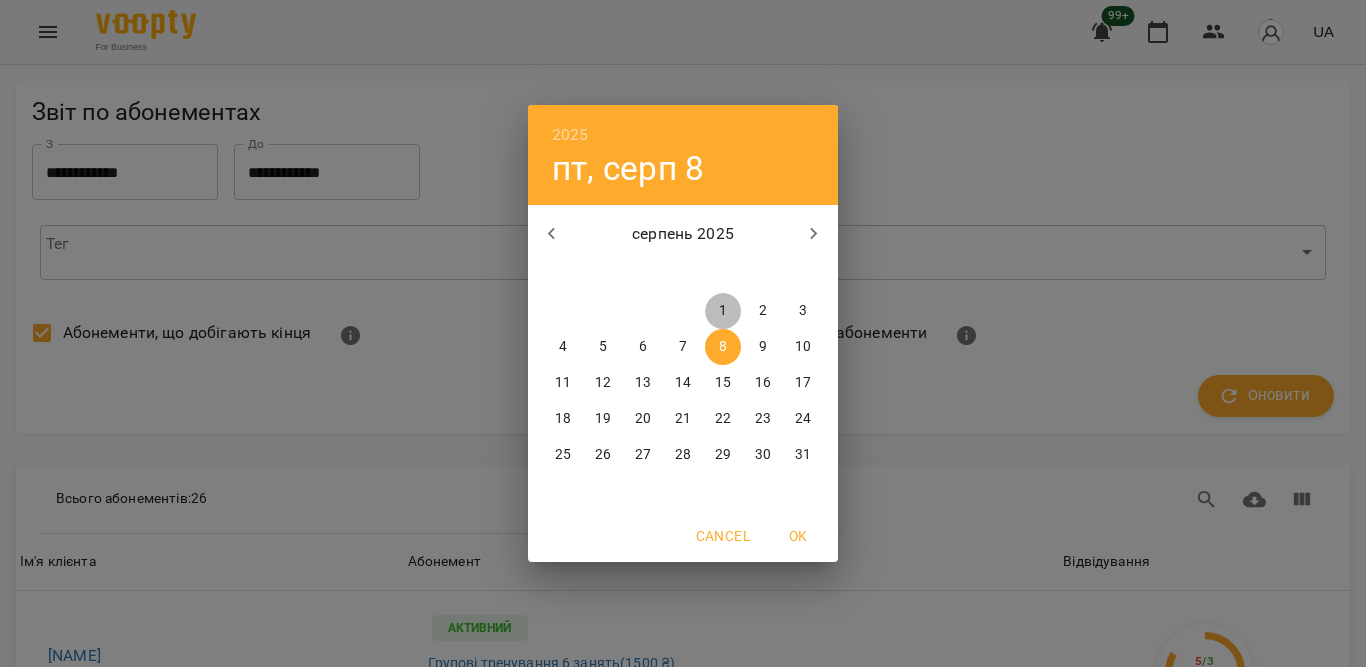 click on "1" at bounding box center (723, 311) 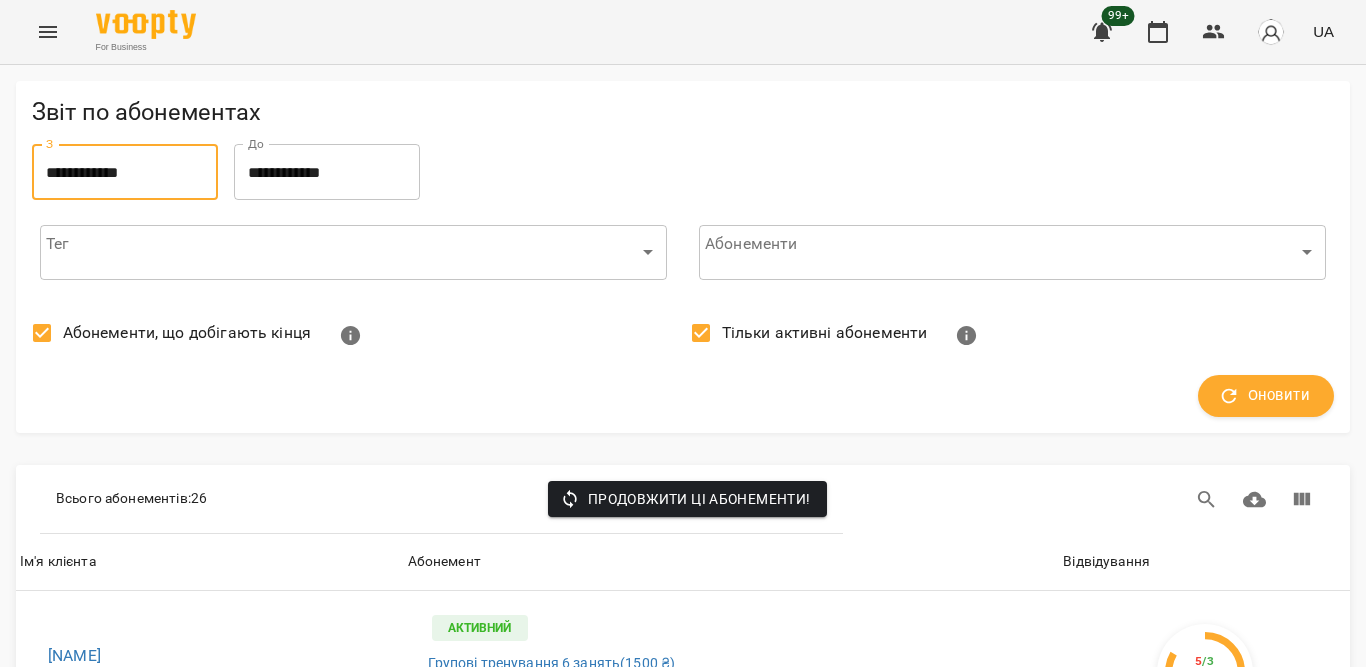 click on "**********" at bounding box center (125, 172) 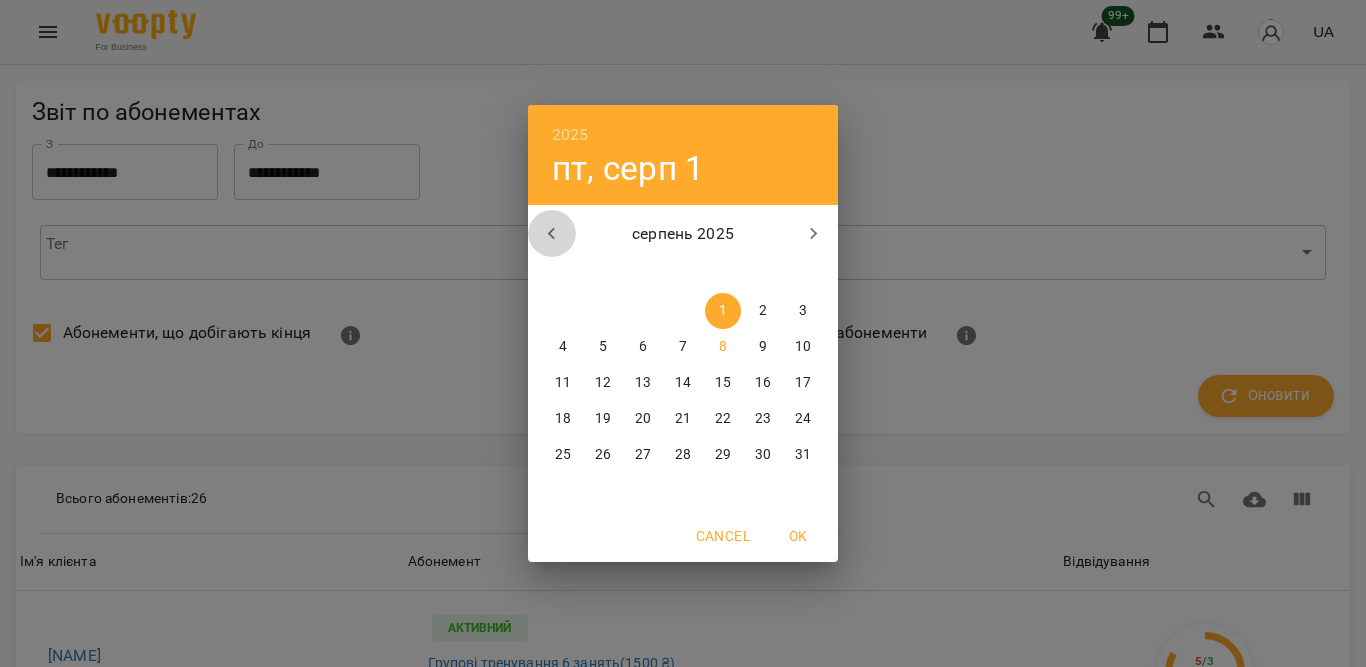 click 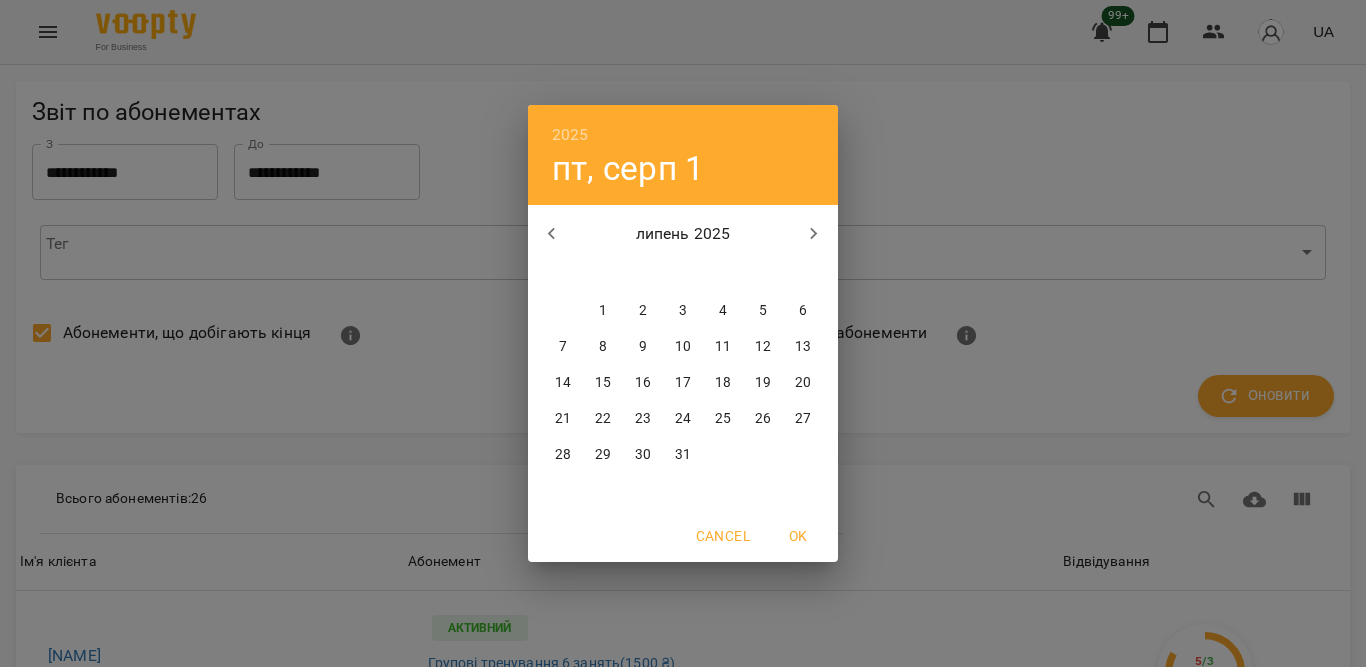 click on "15" at bounding box center [603, 383] 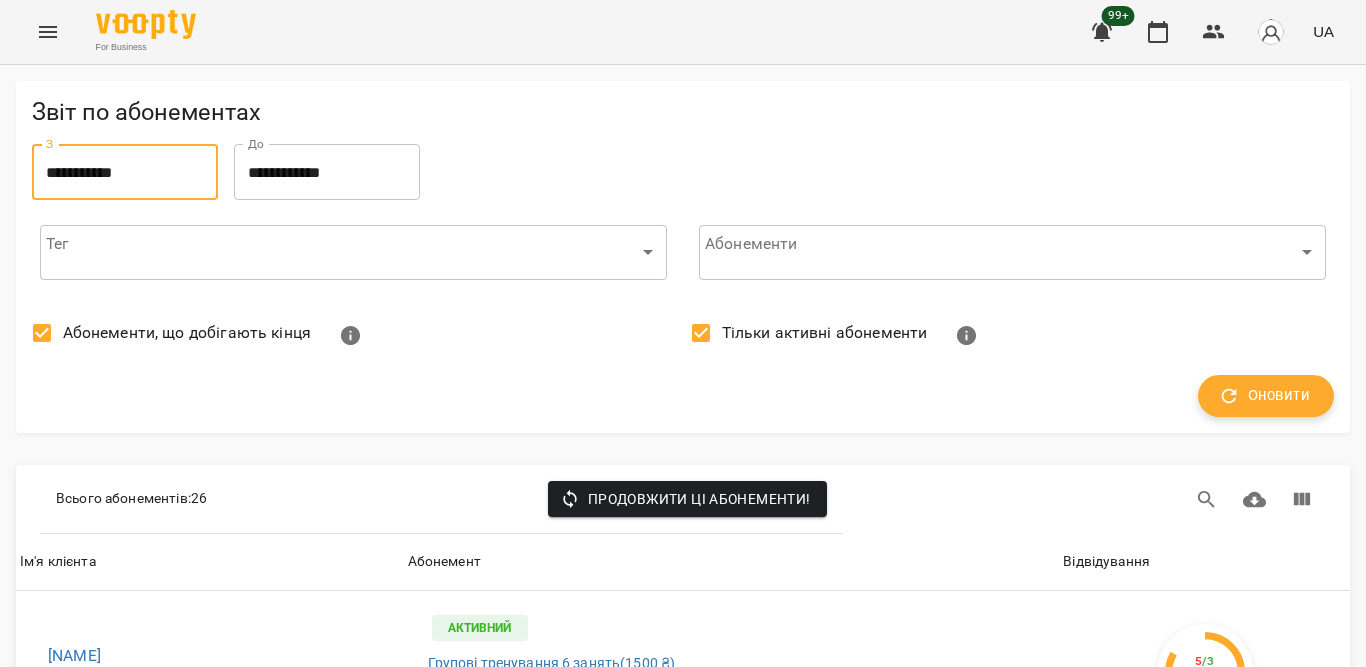 click on "Оновити" at bounding box center (1266, 396) 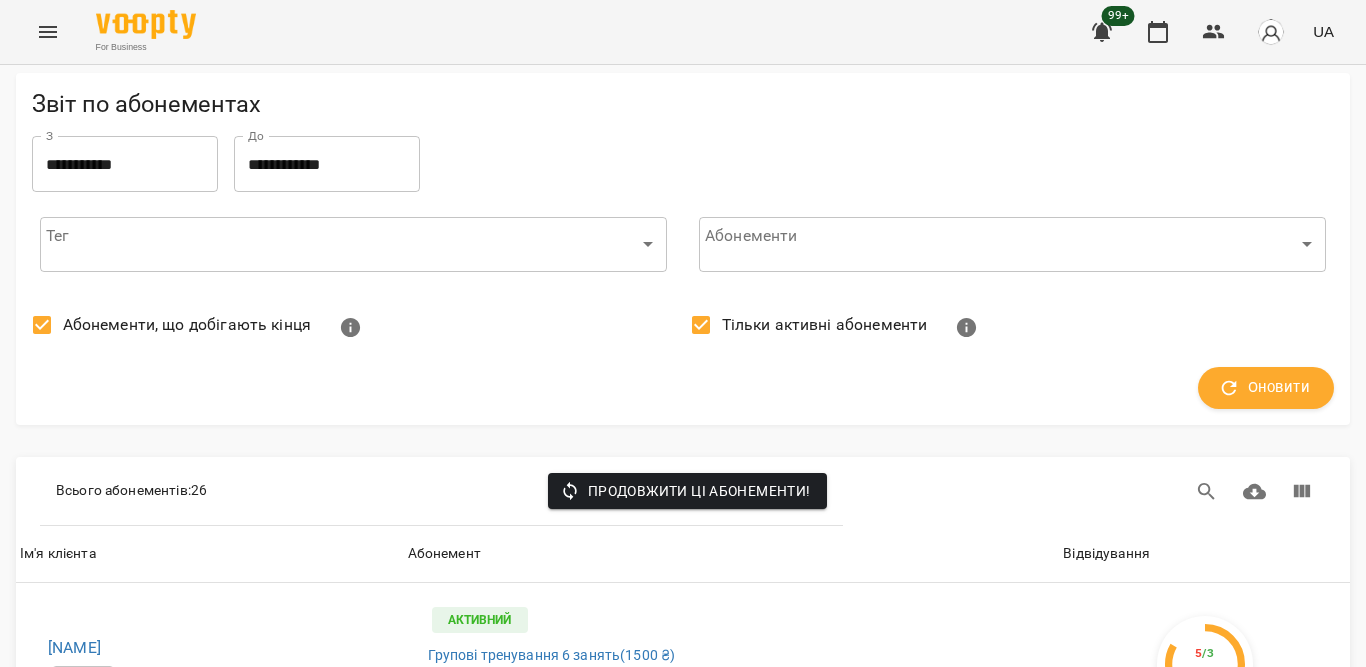 scroll, scrollTop: 300, scrollLeft: 0, axis: vertical 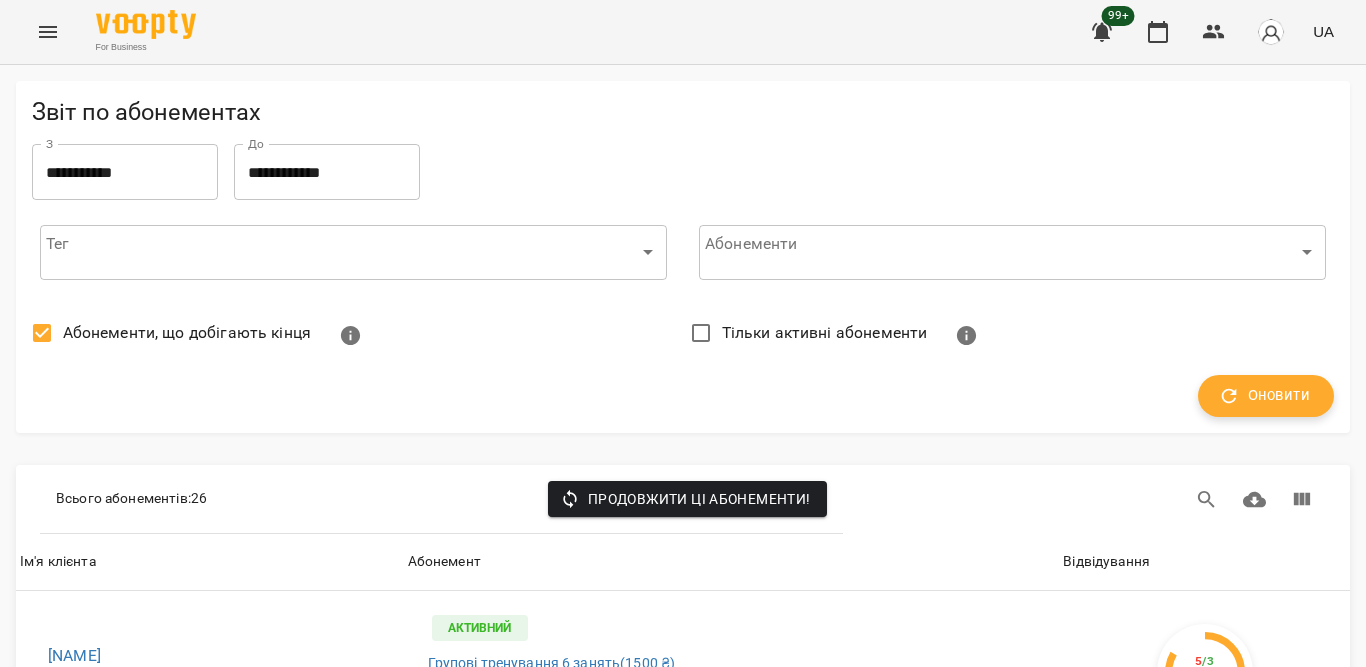 click on "Оновити" at bounding box center [1266, 396] 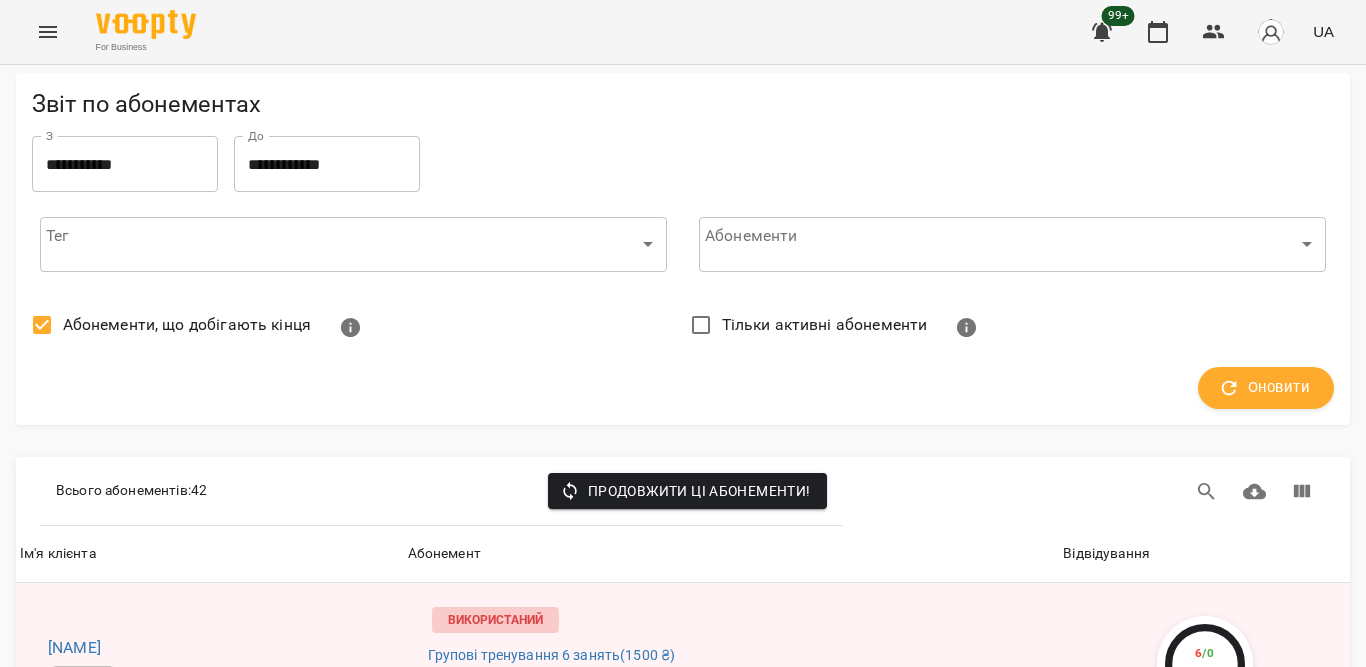 scroll, scrollTop: 2074, scrollLeft: 0, axis: vertical 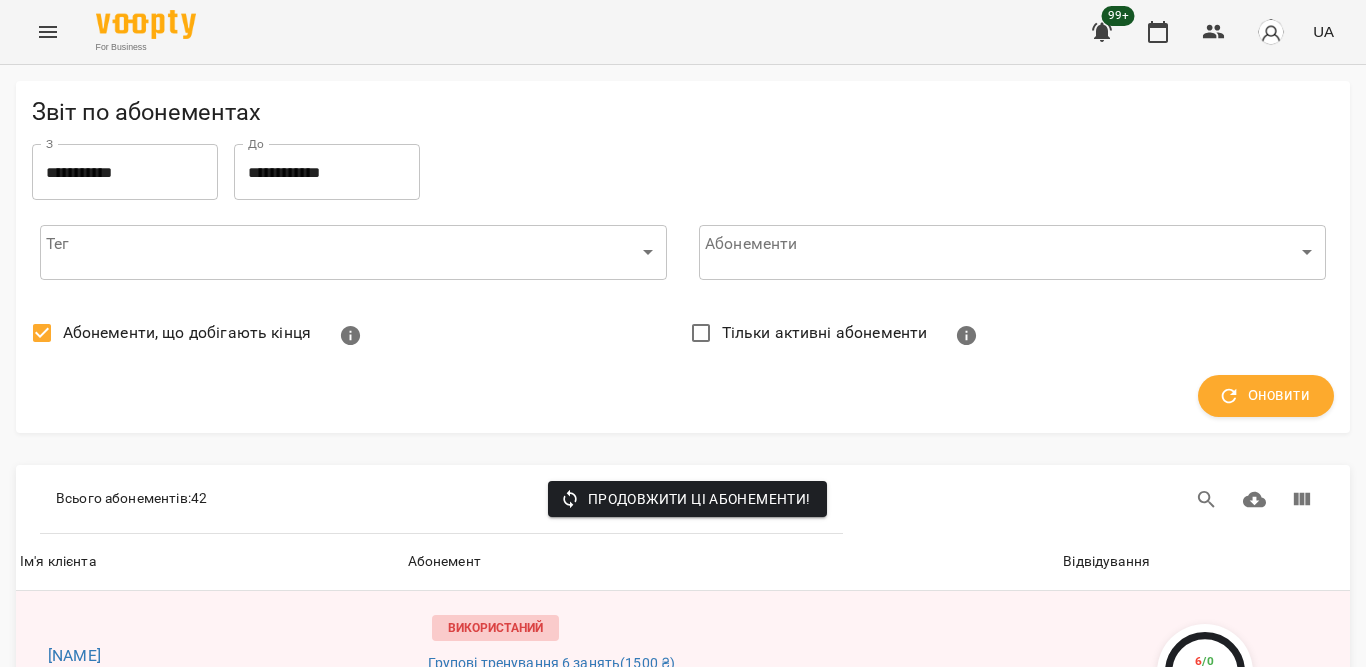 click on "**********" at bounding box center [683, 3763] 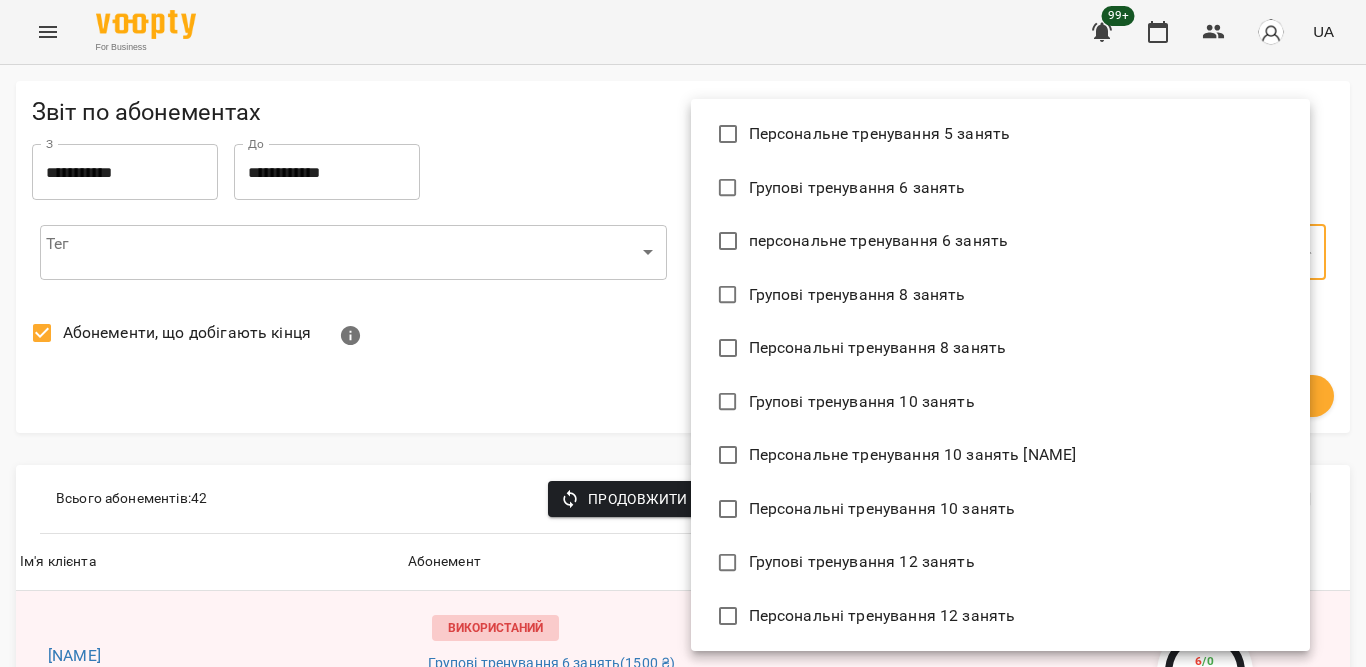 click at bounding box center (683, 333) 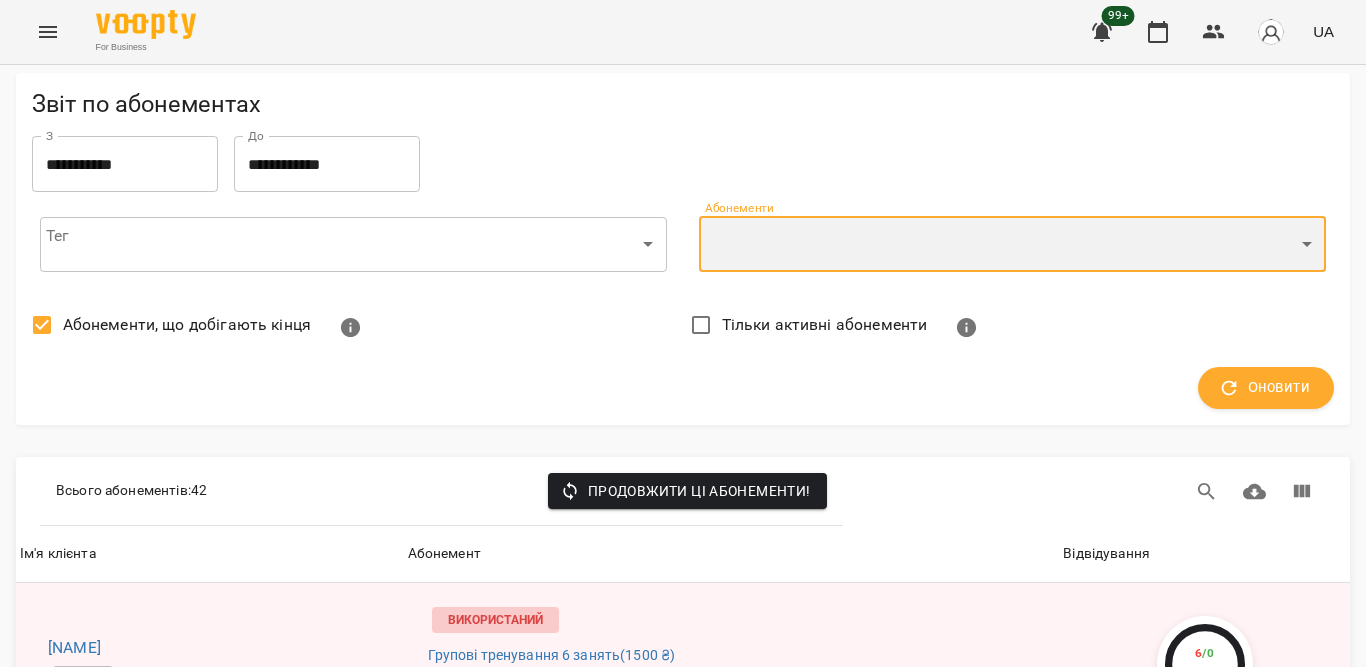 scroll, scrollTop: 6655, scrollLeft: 0, axis: vertical 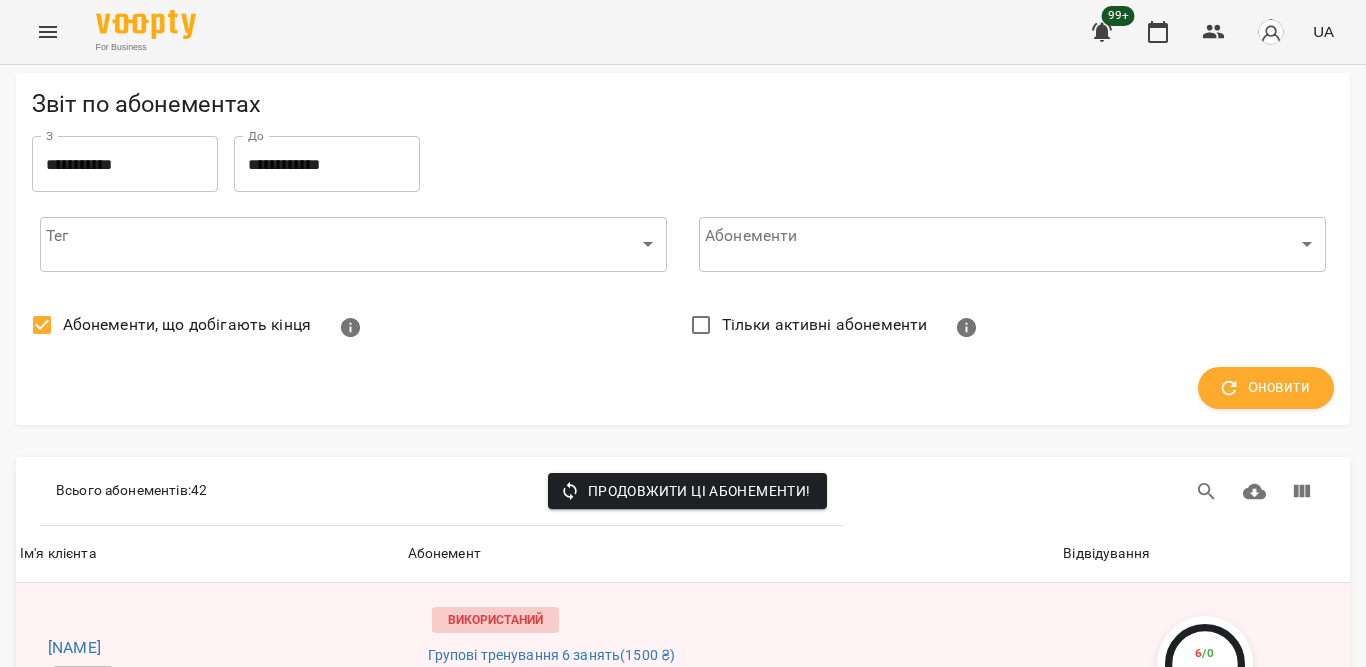 click on "[LAST] [NAME]" at bounding box center (218, 7041) 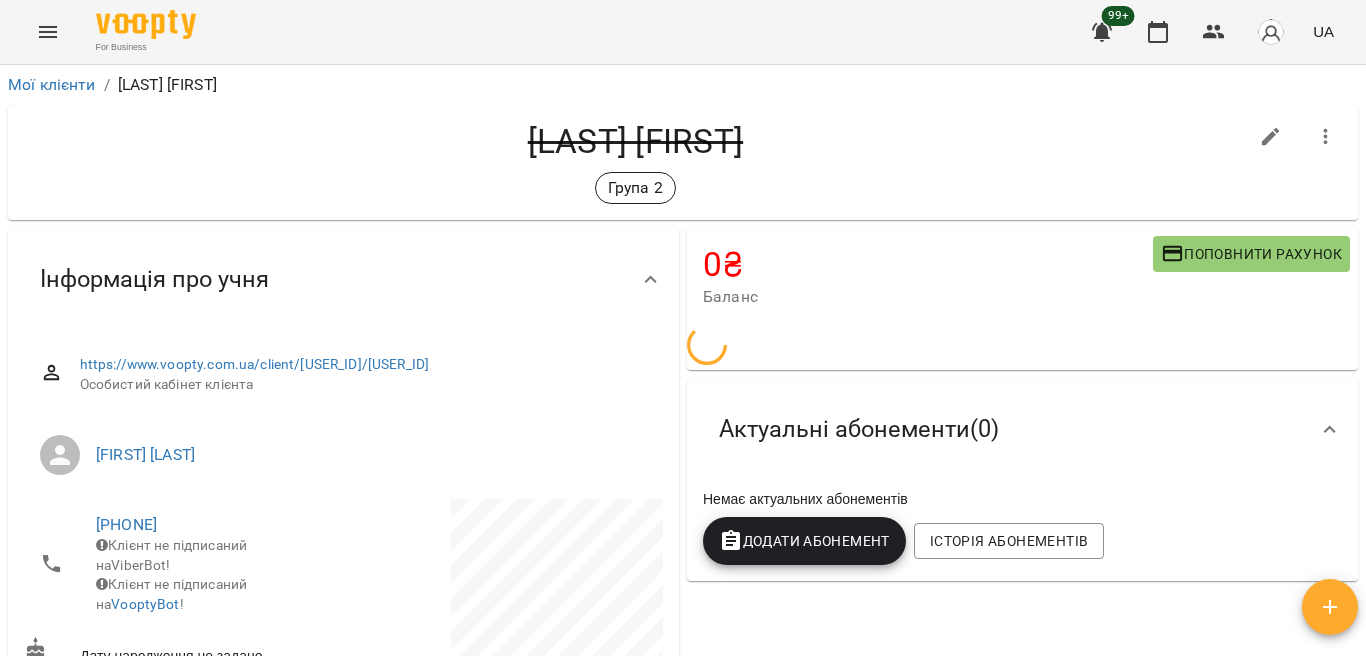 scroll, scrollTop: 0, scrollLeft: 0, axis: both 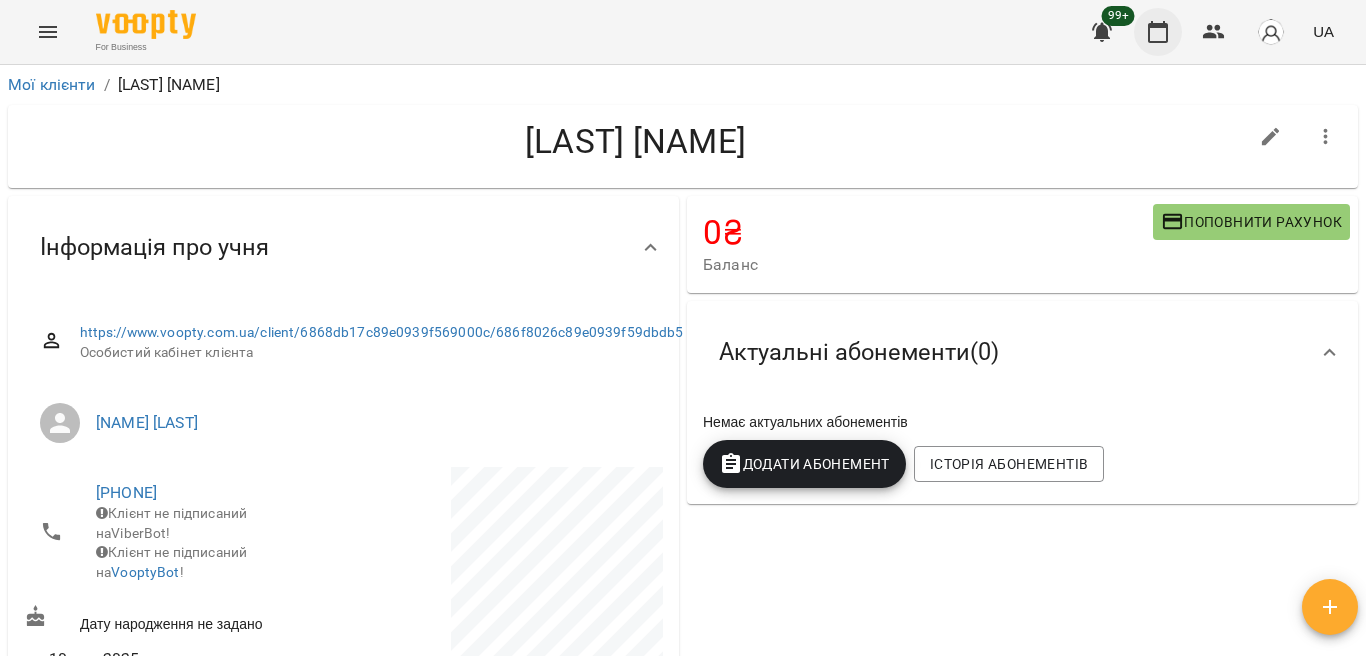click at bounding box center (1158, 32) 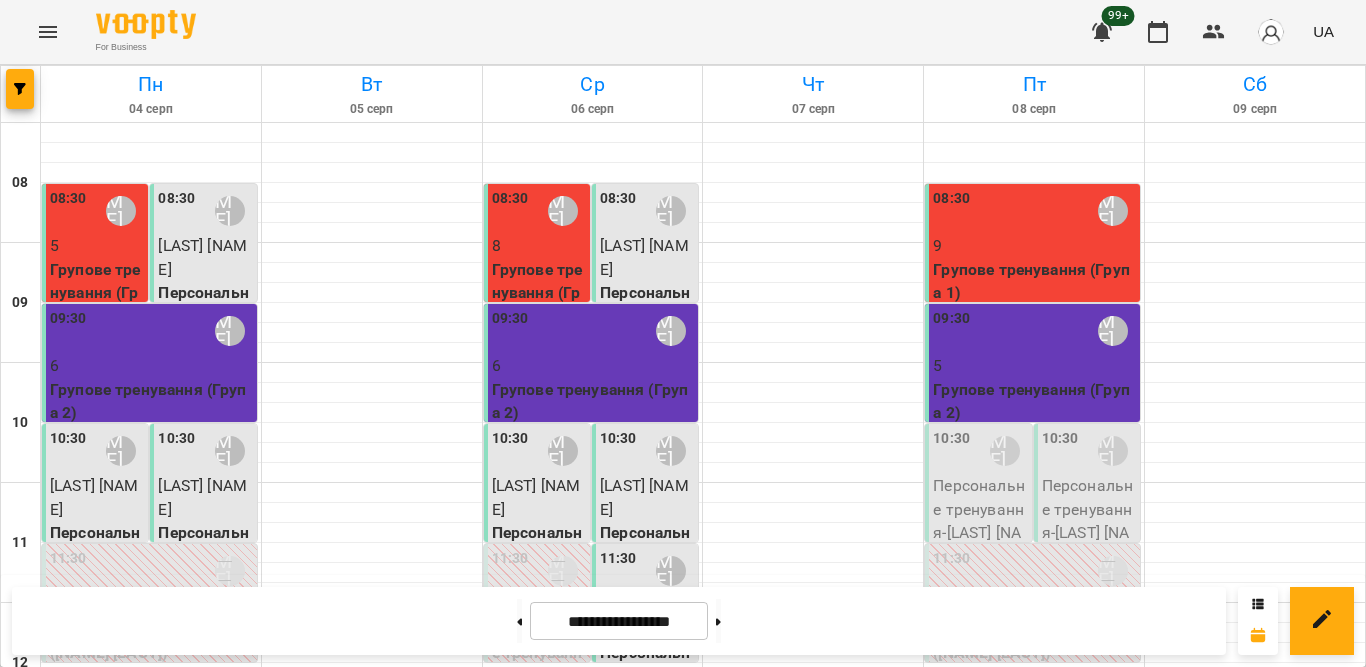 scroll, scrollTop: 100, scrollLeft: 0, axis: vertical 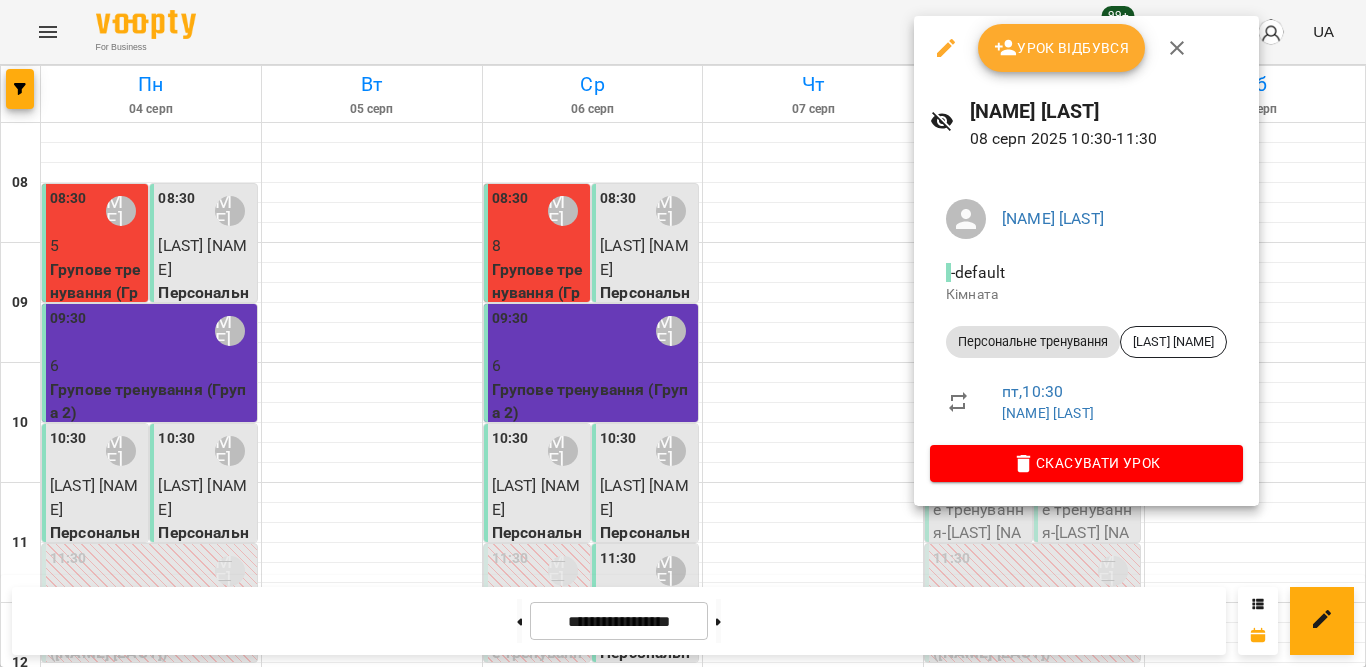 click at bounding box center [683, 333] 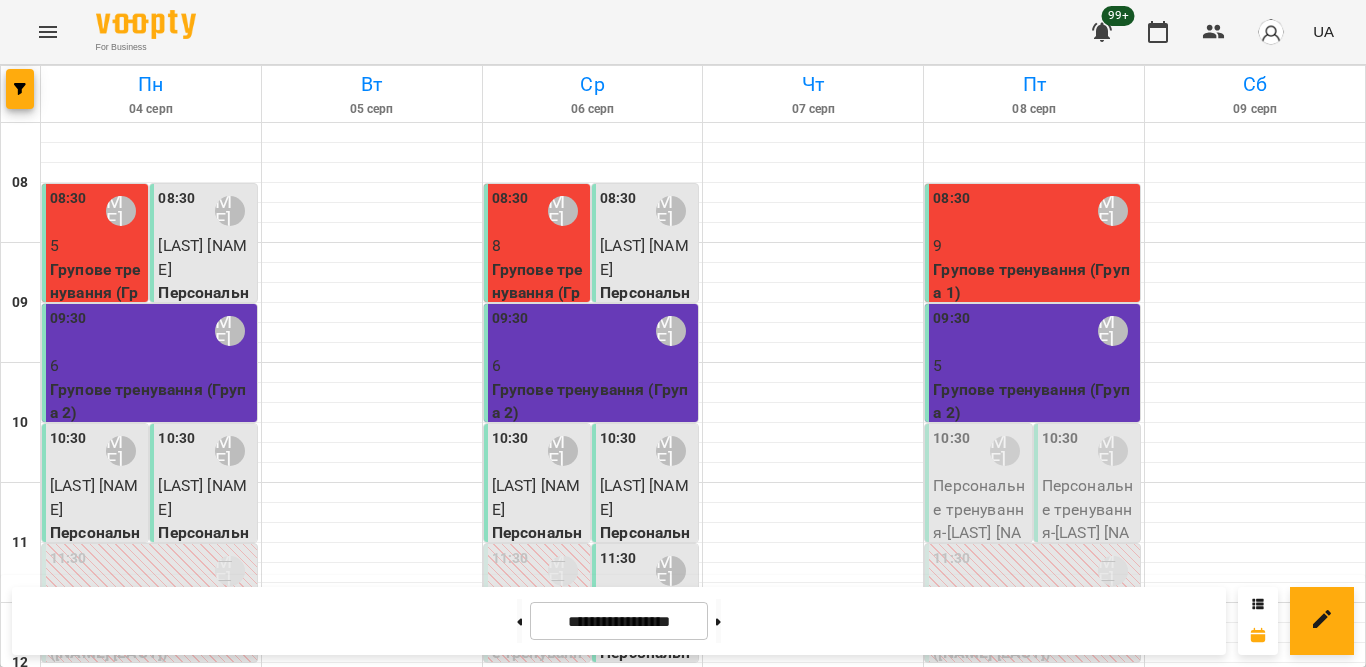 click on "[LAST] [NAME]" at bounding box center [536, 497] 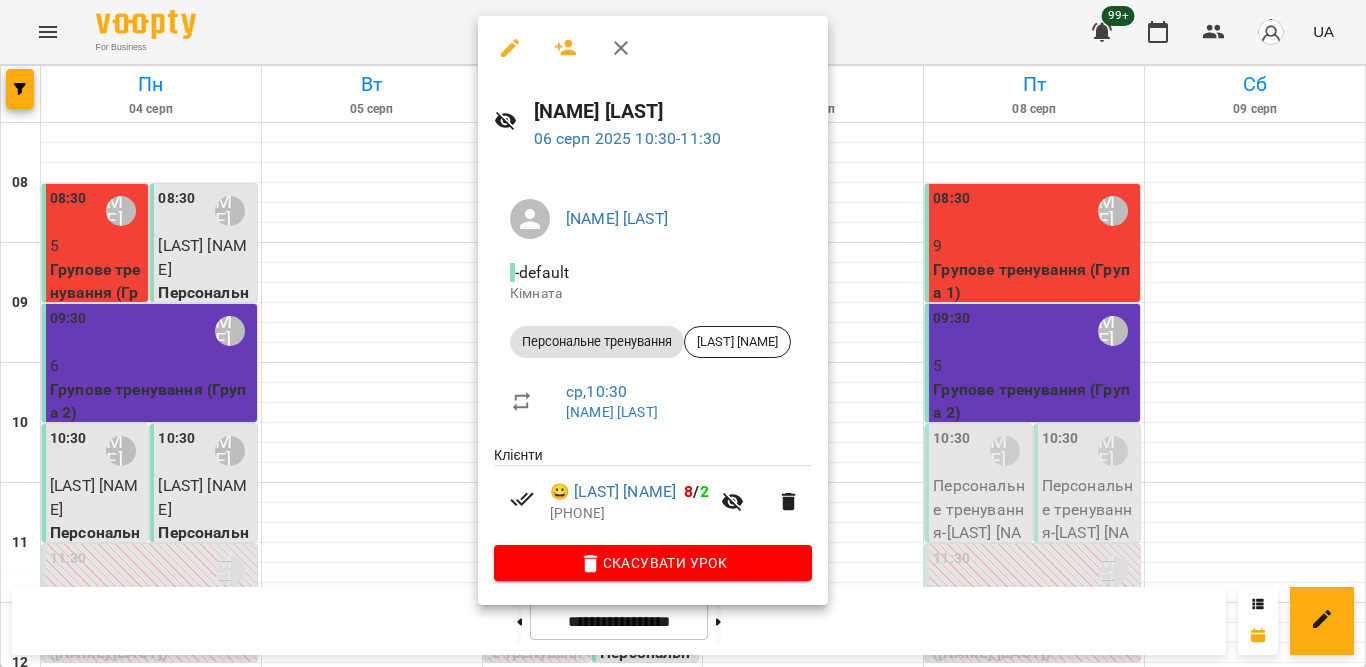 click at bounding box center (683, 333) 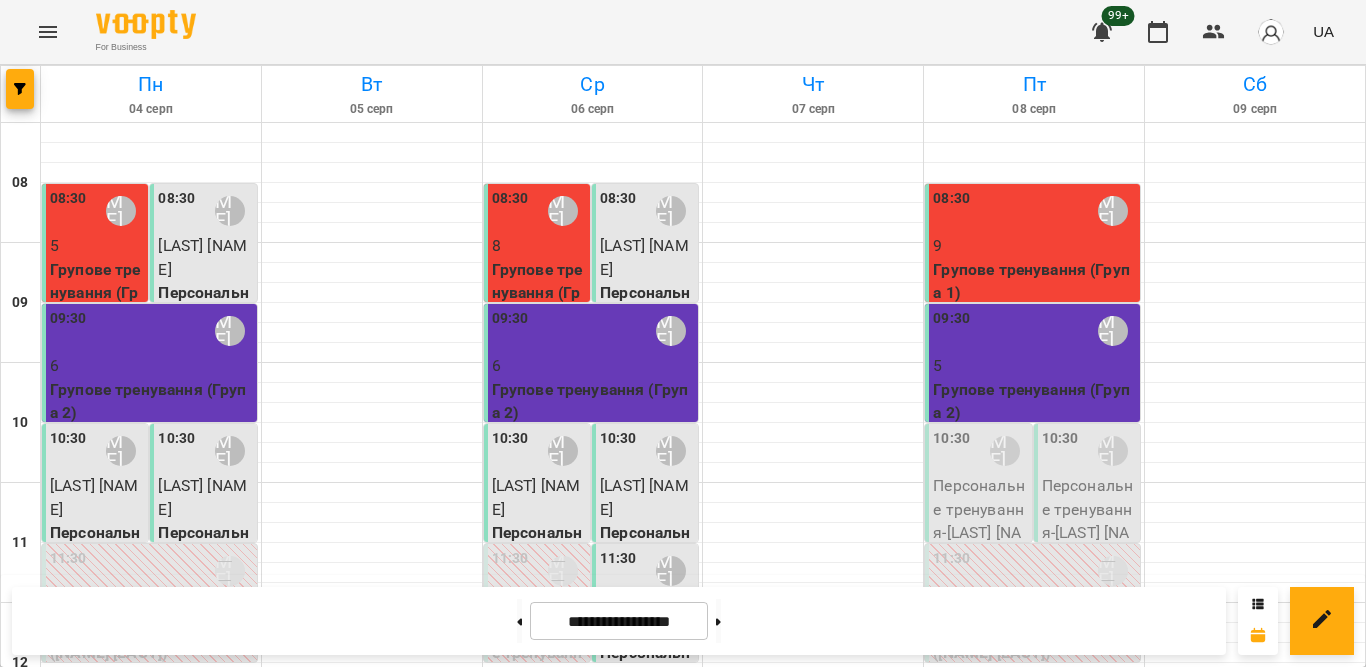 click on "[LAST] [NAME]" at bounding box center (647, 497) 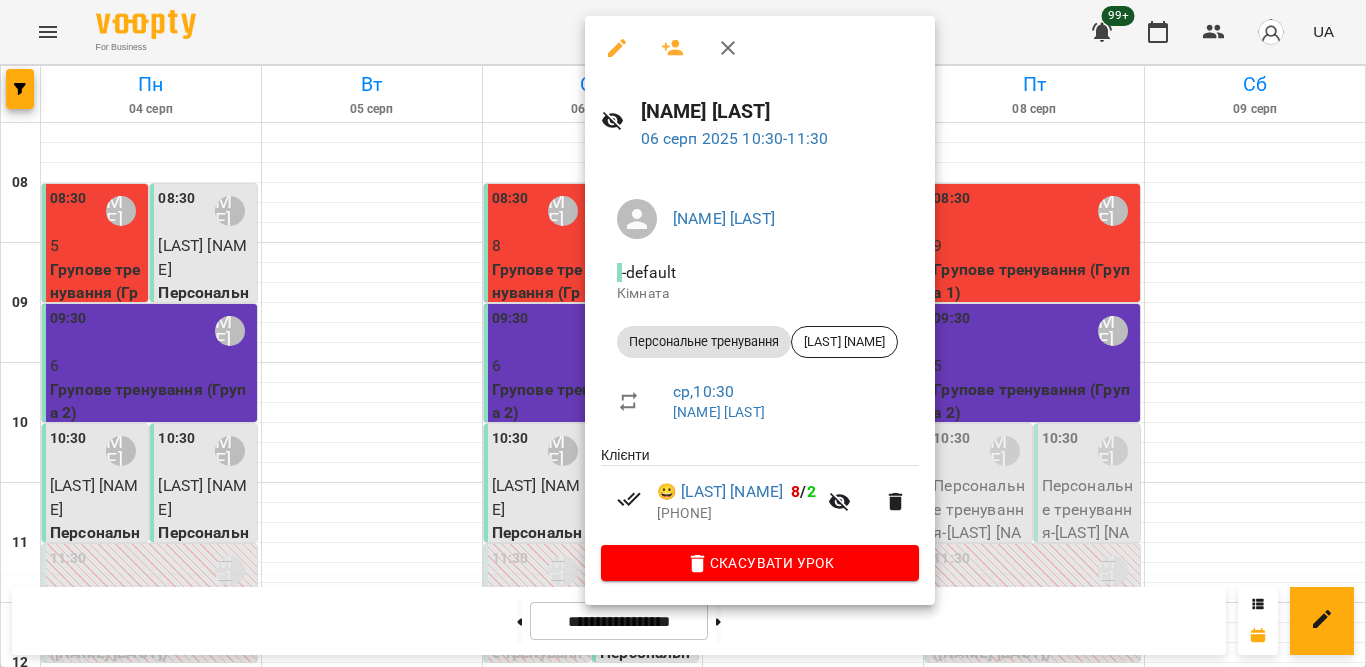 click at bounding box center (683, 333) 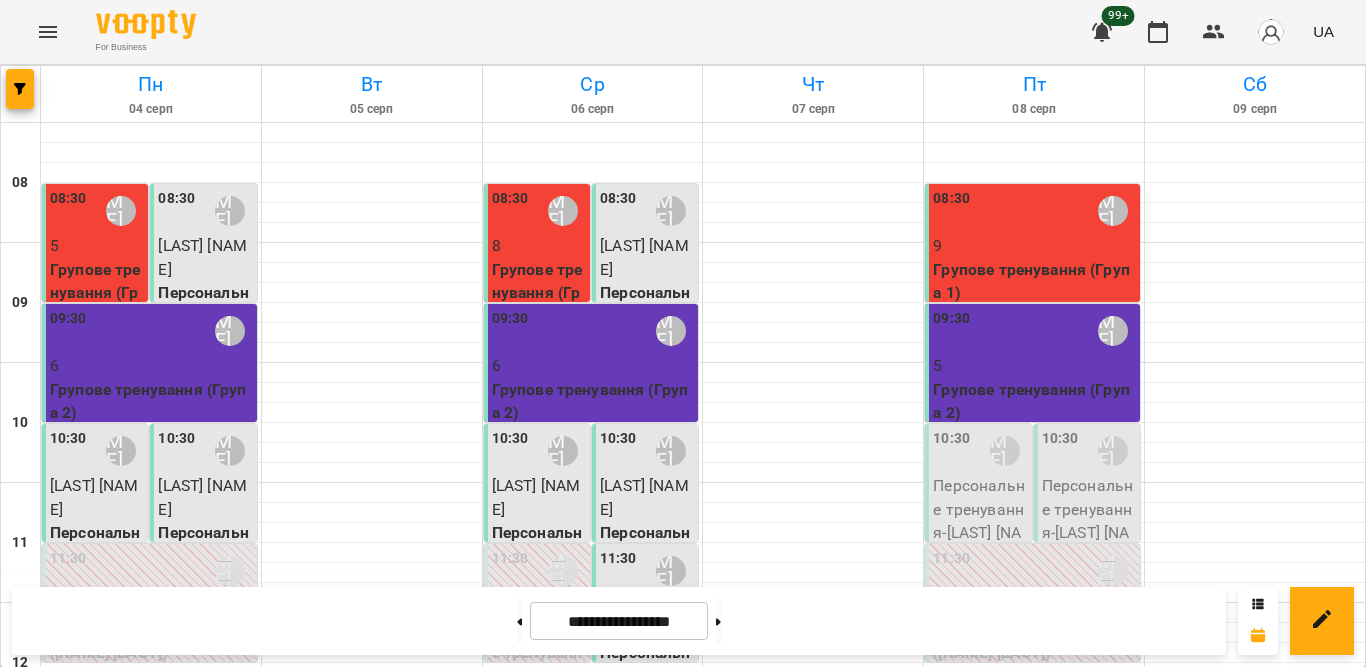 click on "[LAST] [NAME]" at bounding box center (536, 497) 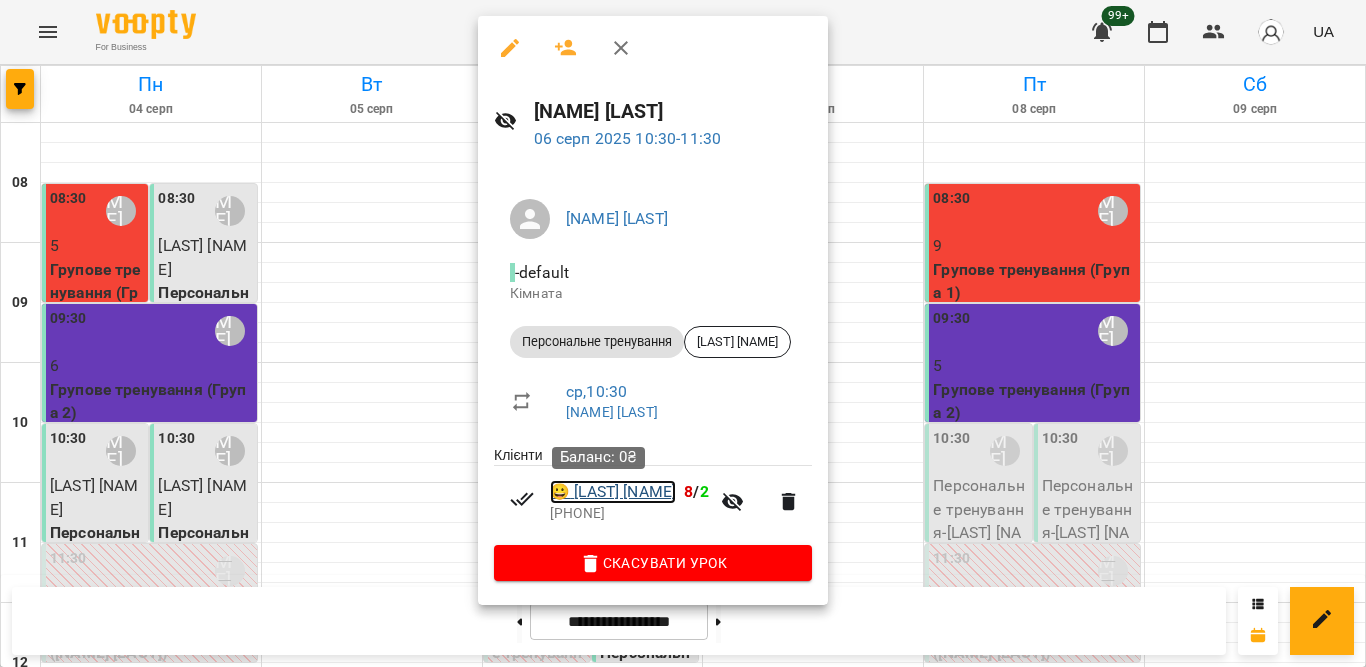 click on "😀   [LAST] [NAME]" at bounding box center (613, 492) 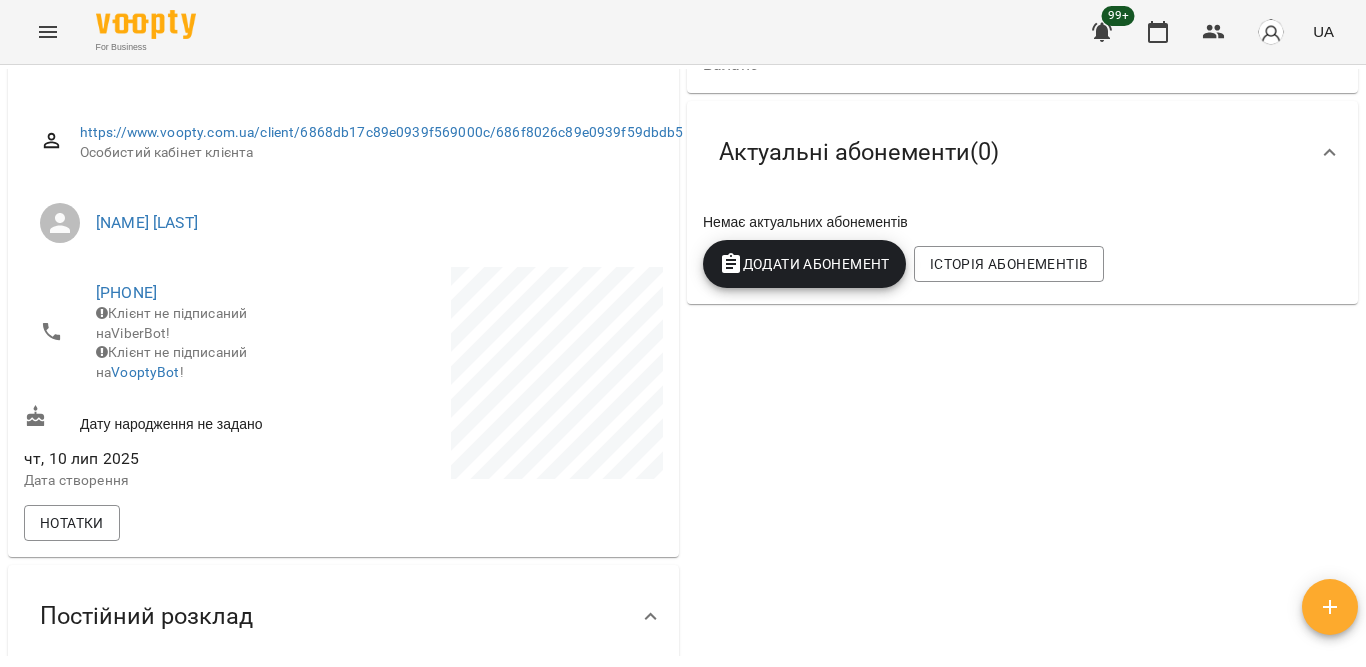 scroll, scrollTop: 100, scrollLeft: 0, axis: vertical 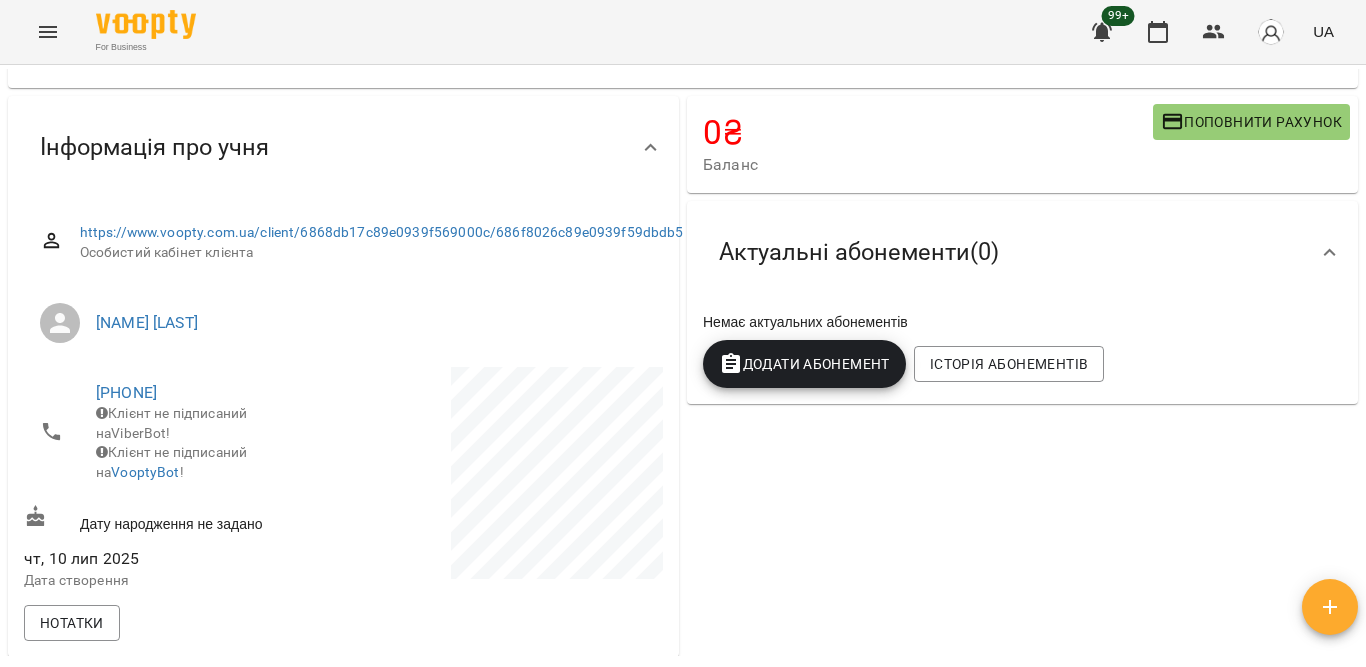 click on "Актуальні абонементи ( 0 )" at bounding box center [1022, 252] 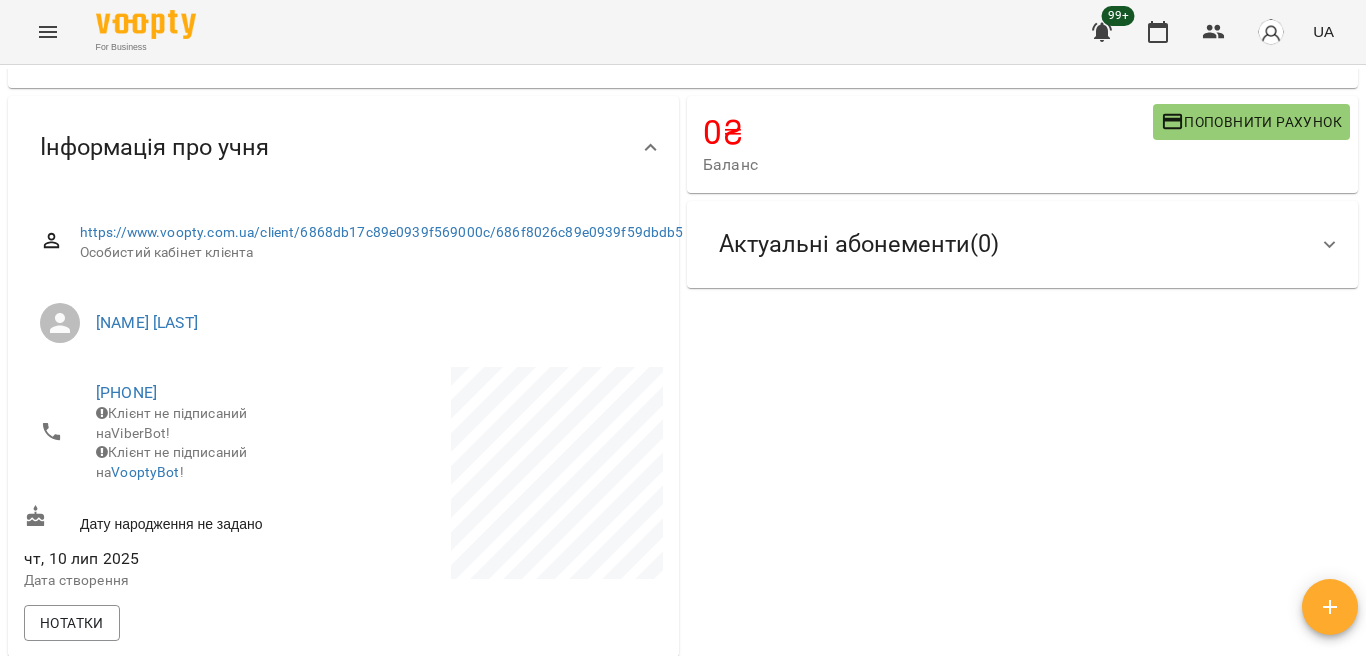 click on "Актуальні абонементи ( 0 )" at bounding box center (1022, 244) 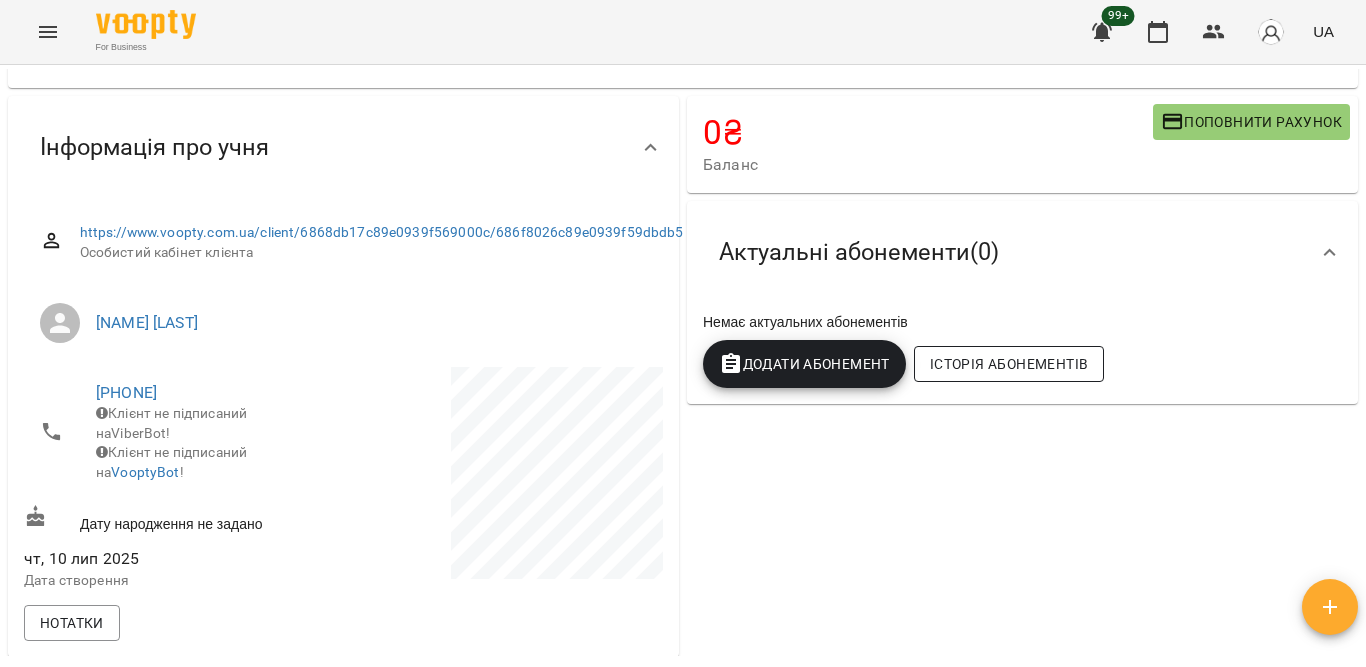 click on "Історія абонементів" at bounding box center [1009, 364] 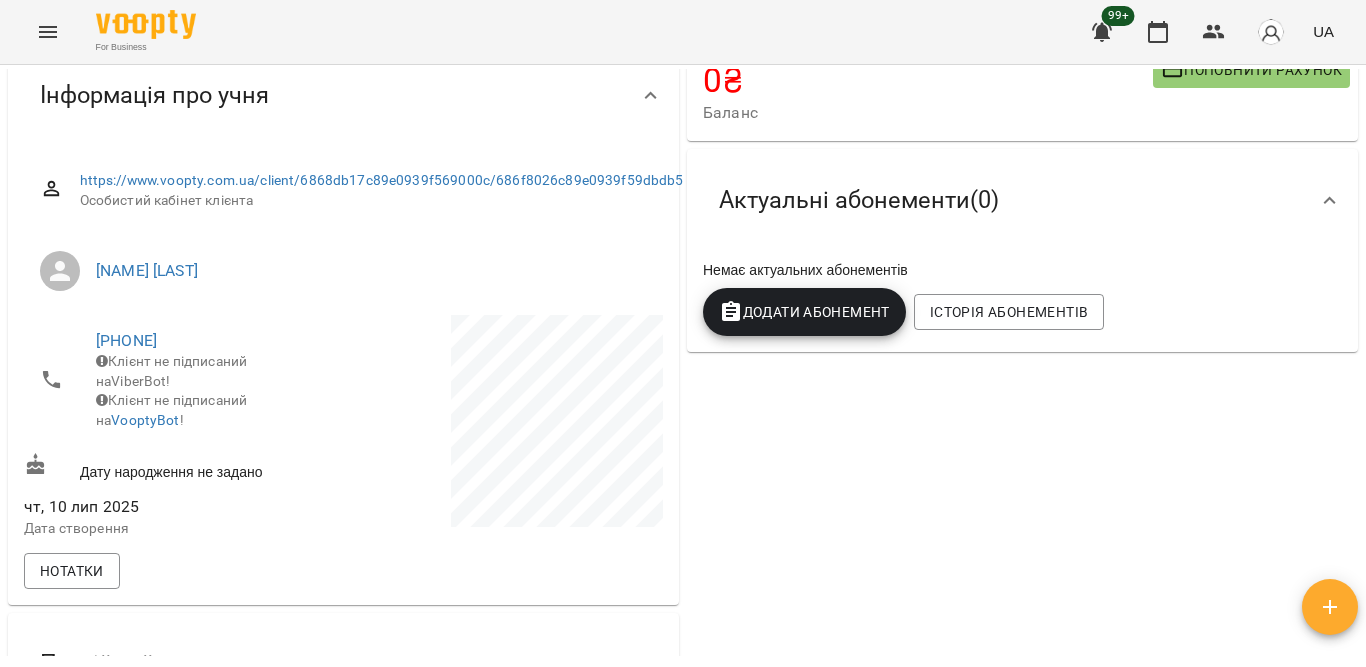 scroll, scrollTop: 52, scrollLeft: 0, axis: vertical 